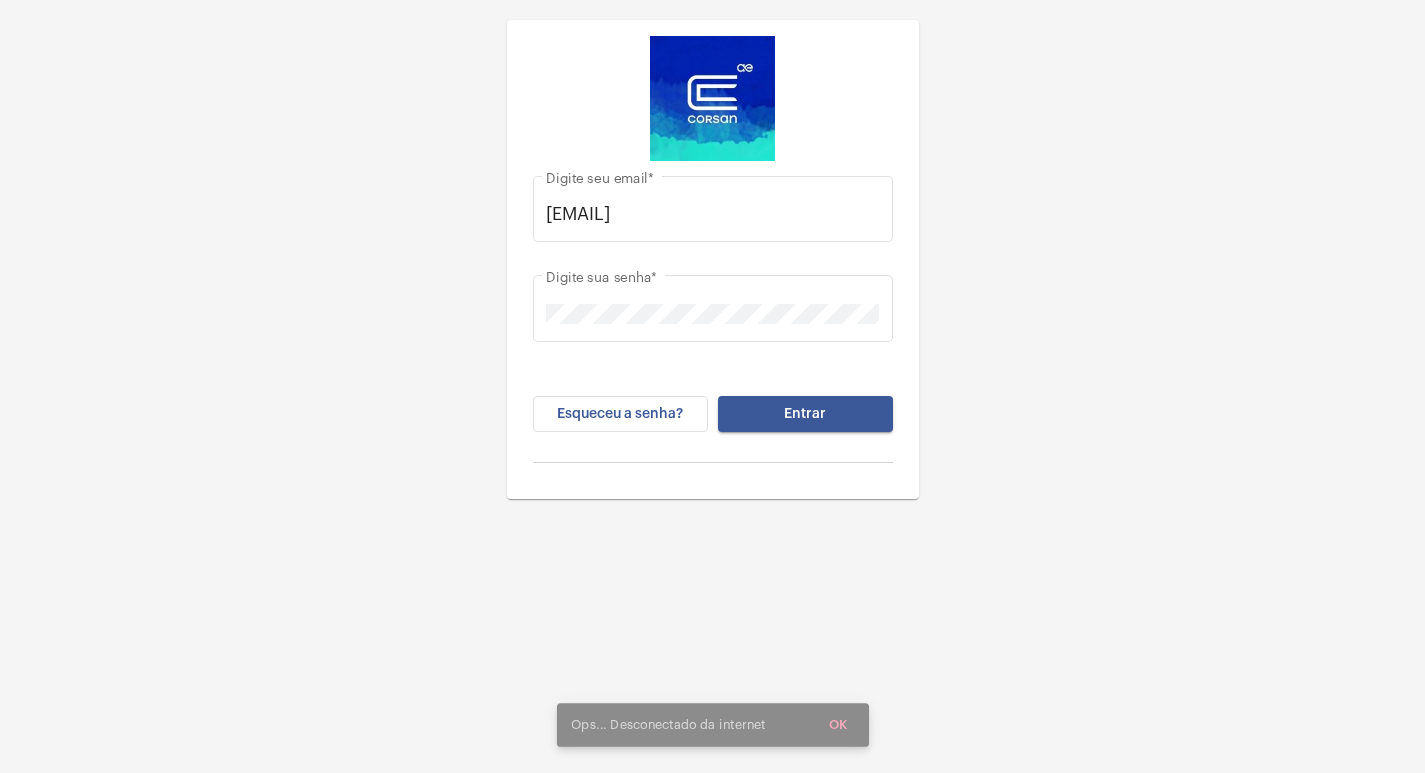 scroll, scrollTop: 0, scrollLeft: 0, axis: both 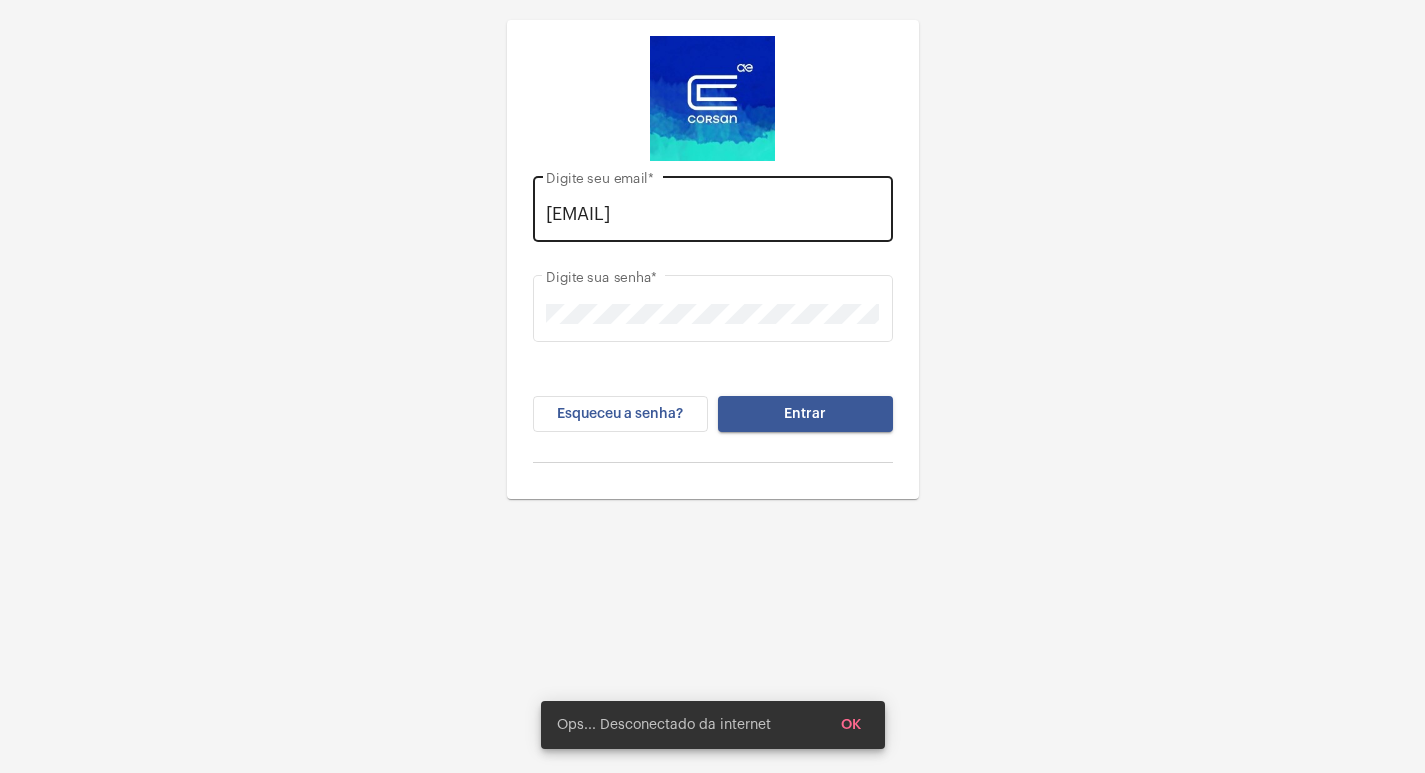 click on "[EMAIL] Digite seu email  *" 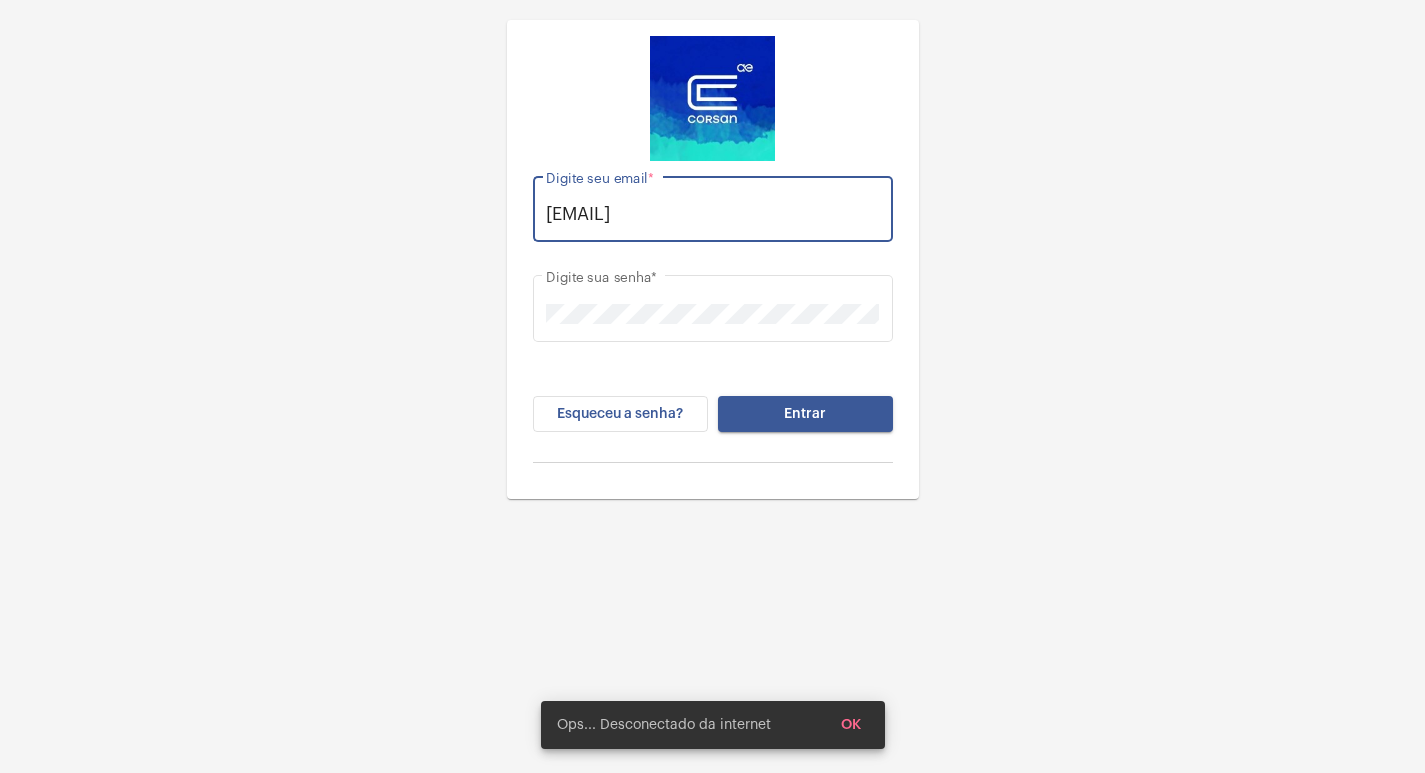 scroll, scrollTop: 0, scrollLeft: 0, axis: both 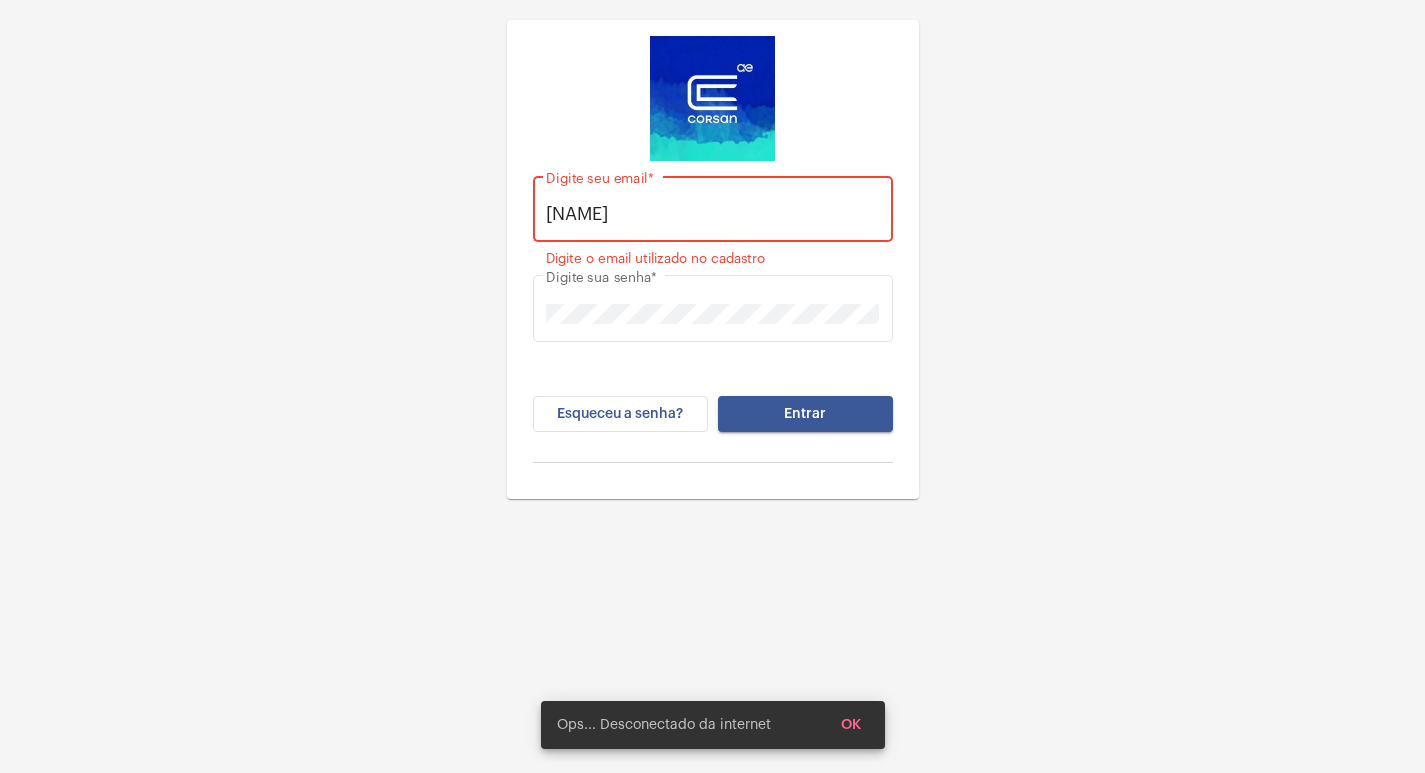 type on "[NAME]" 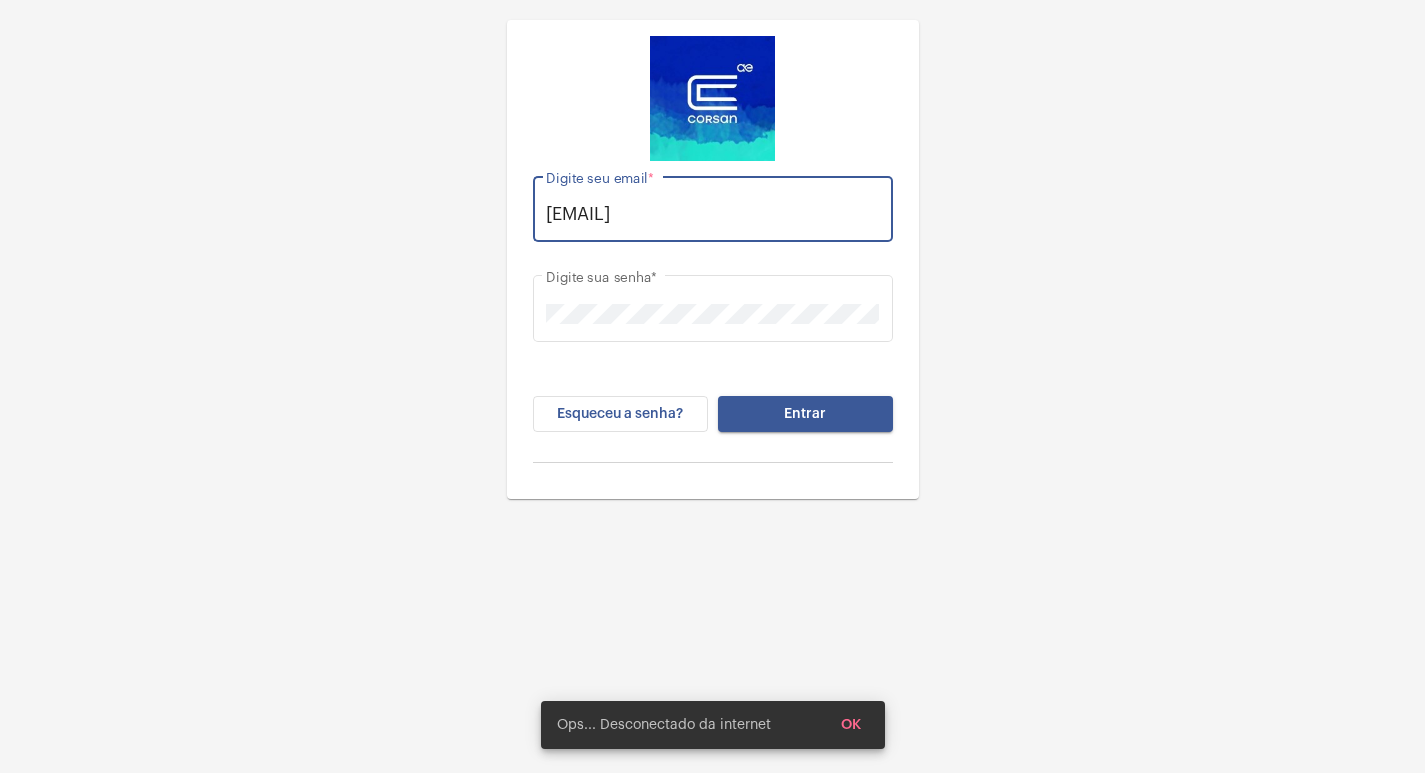 scroll, scrollTop: 0, scrollLeft: 16, axis: horizontal 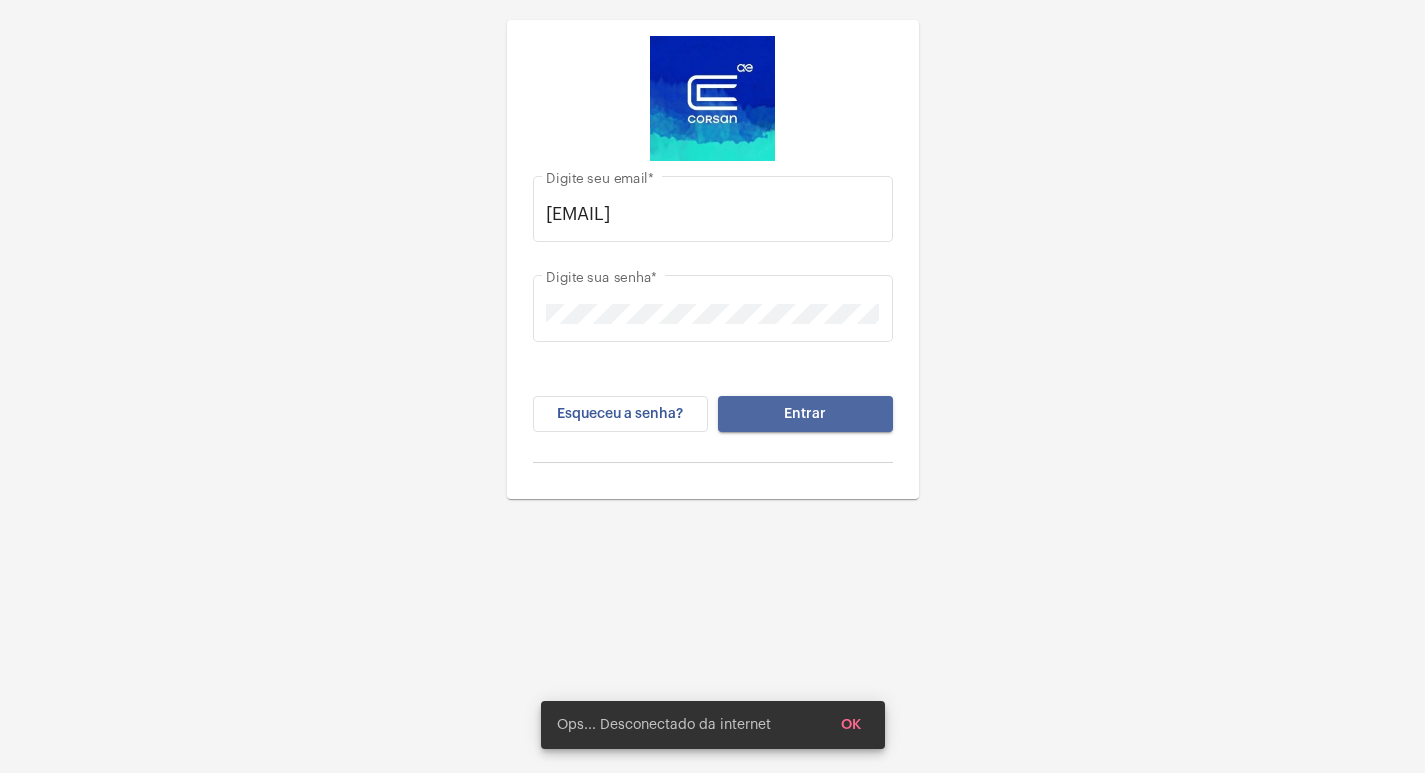 click on "Entrar" 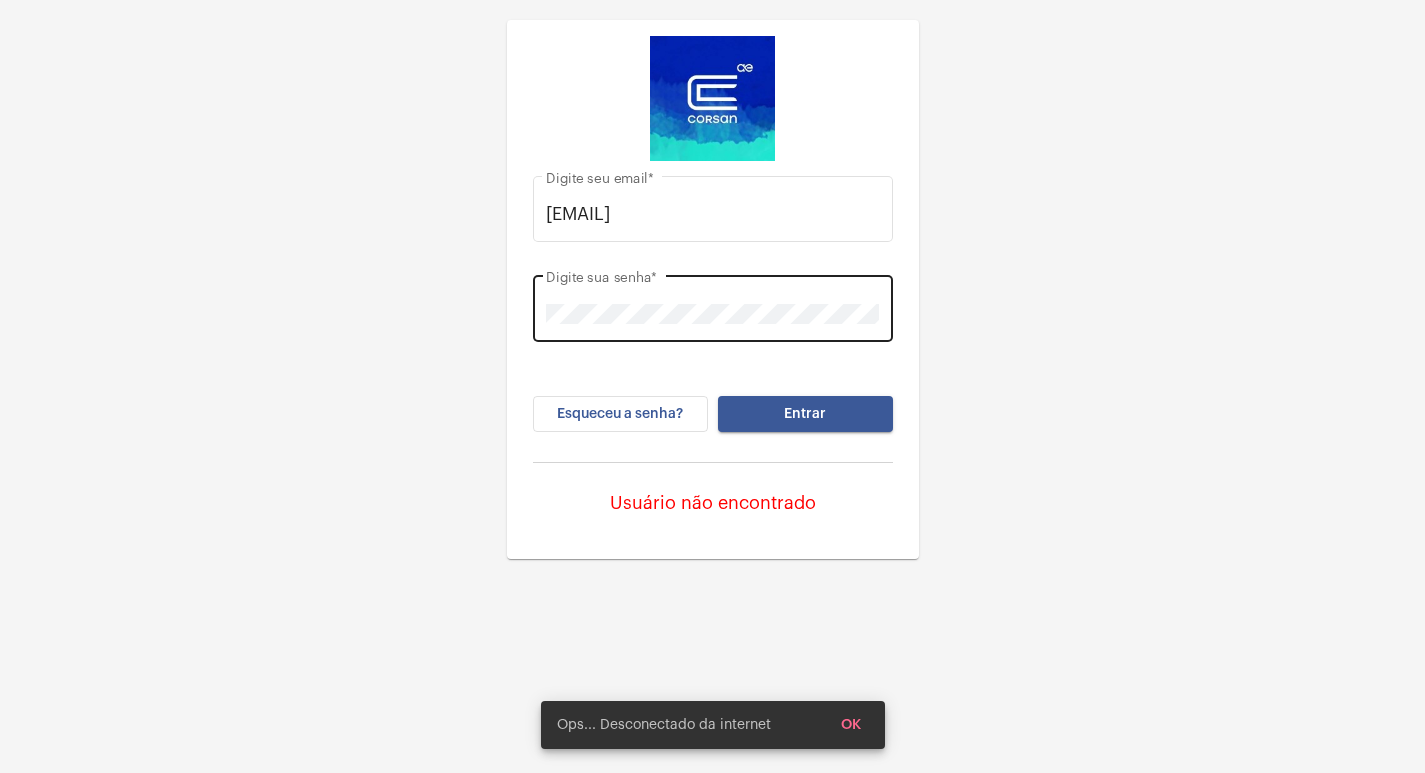 click on "Digite sua senha  *" 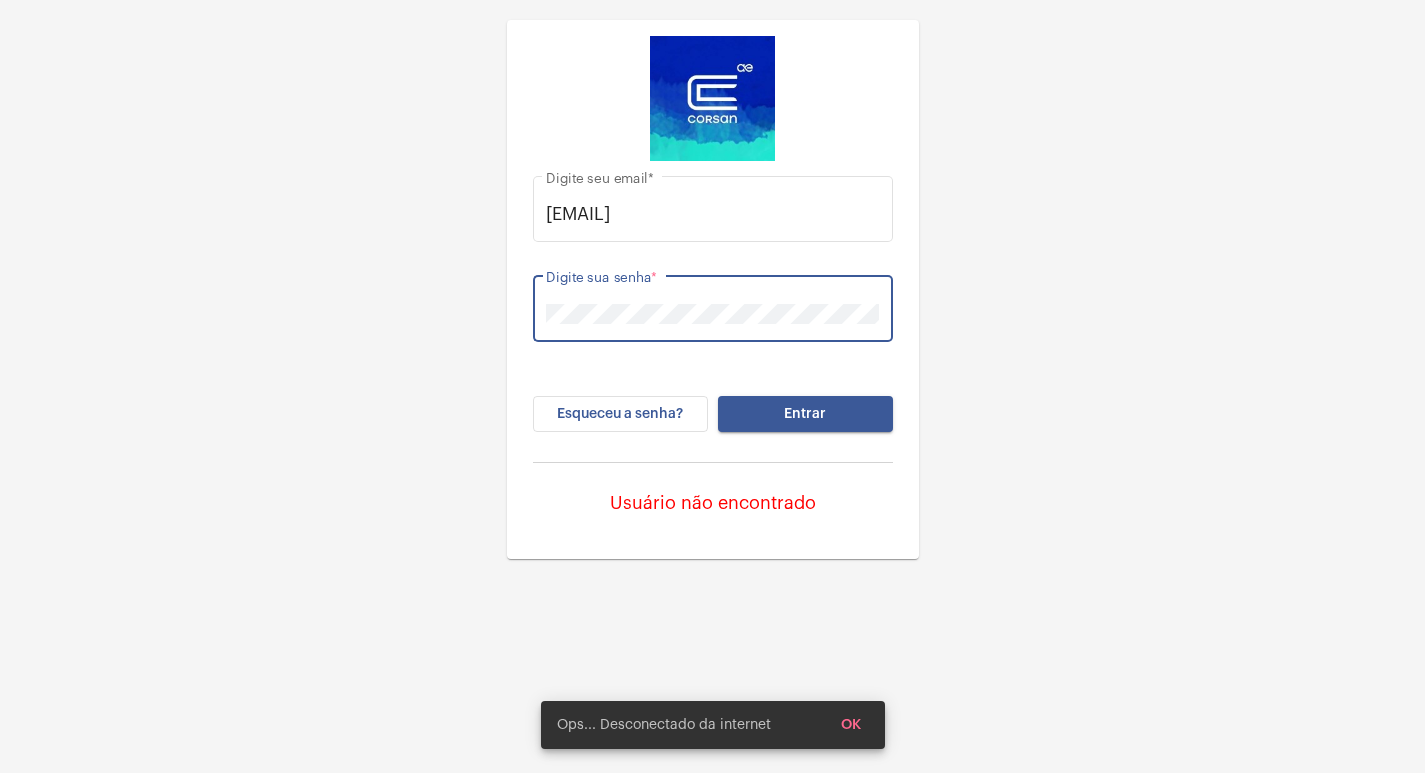 click on "[EMAIL] Digite seu email  * Digite sua senha  * Esqueceu a senha? Entrar Usuário não encontrado" 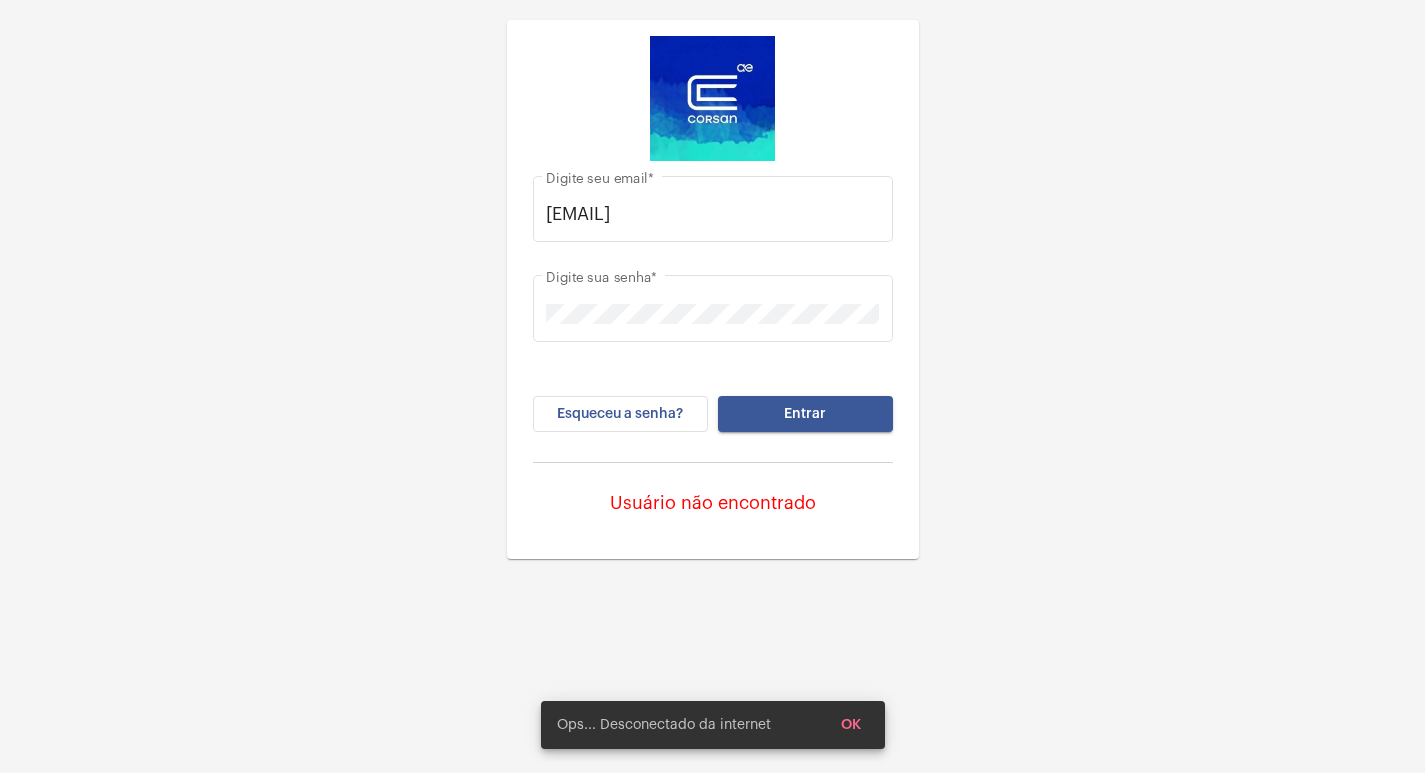 click on "[EMAIL] Digite seu email  * Digite sua senha  * Esqueceu a senha? Entrar Usuário não encontrado" 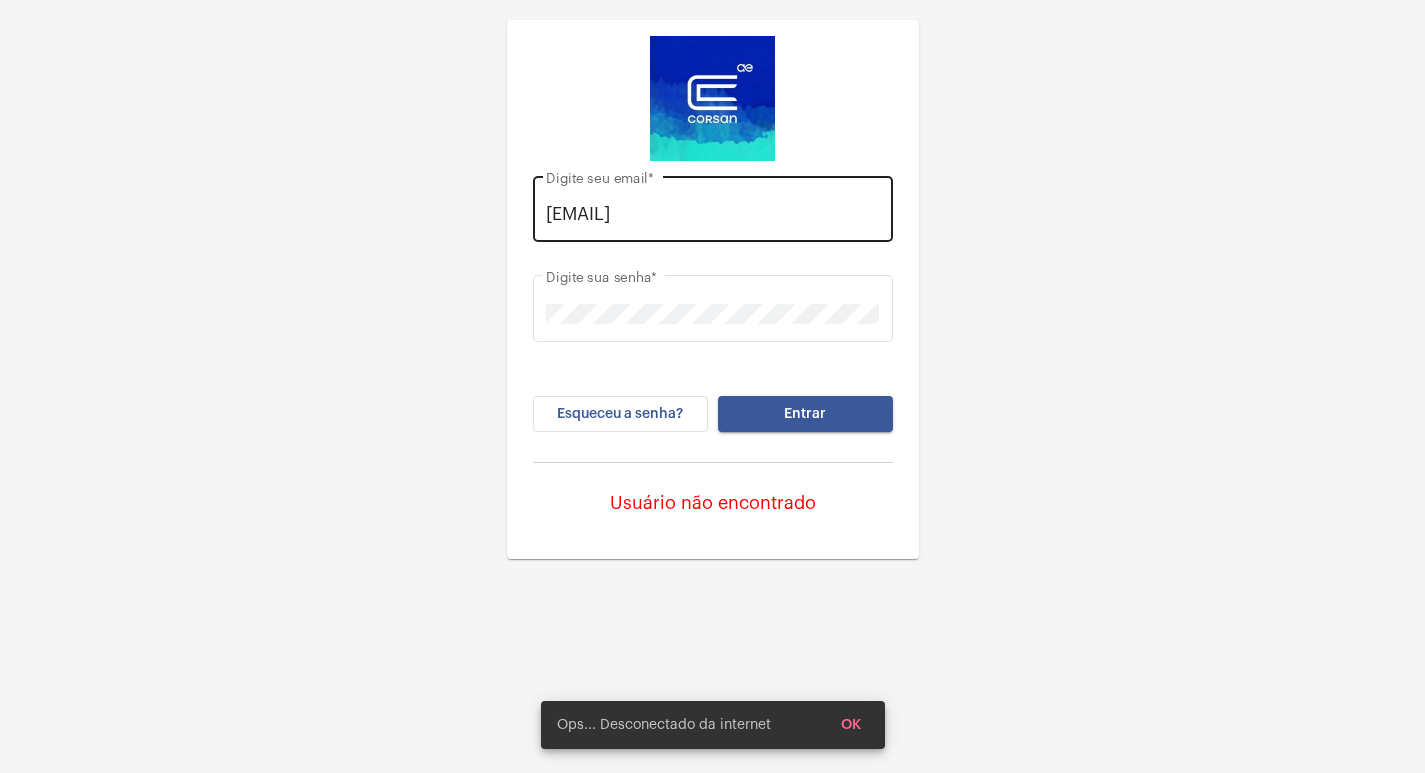 click on "[EMAIL] Digite seu email  * Digite sua senha  * Esqueceu a senha? Entrar Usuário não encontrado" 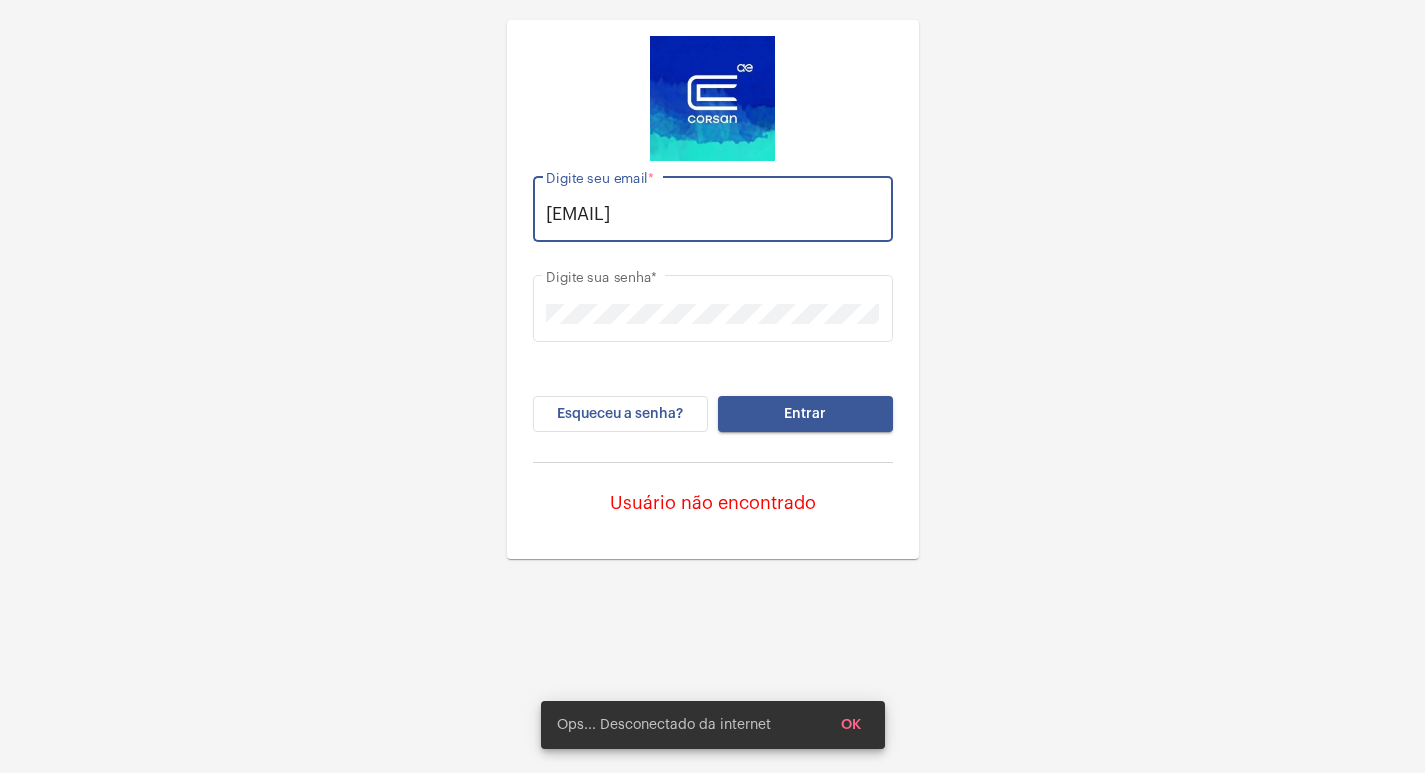 scroll, scrollTop: 0, scrollLeft: 0, axis: both 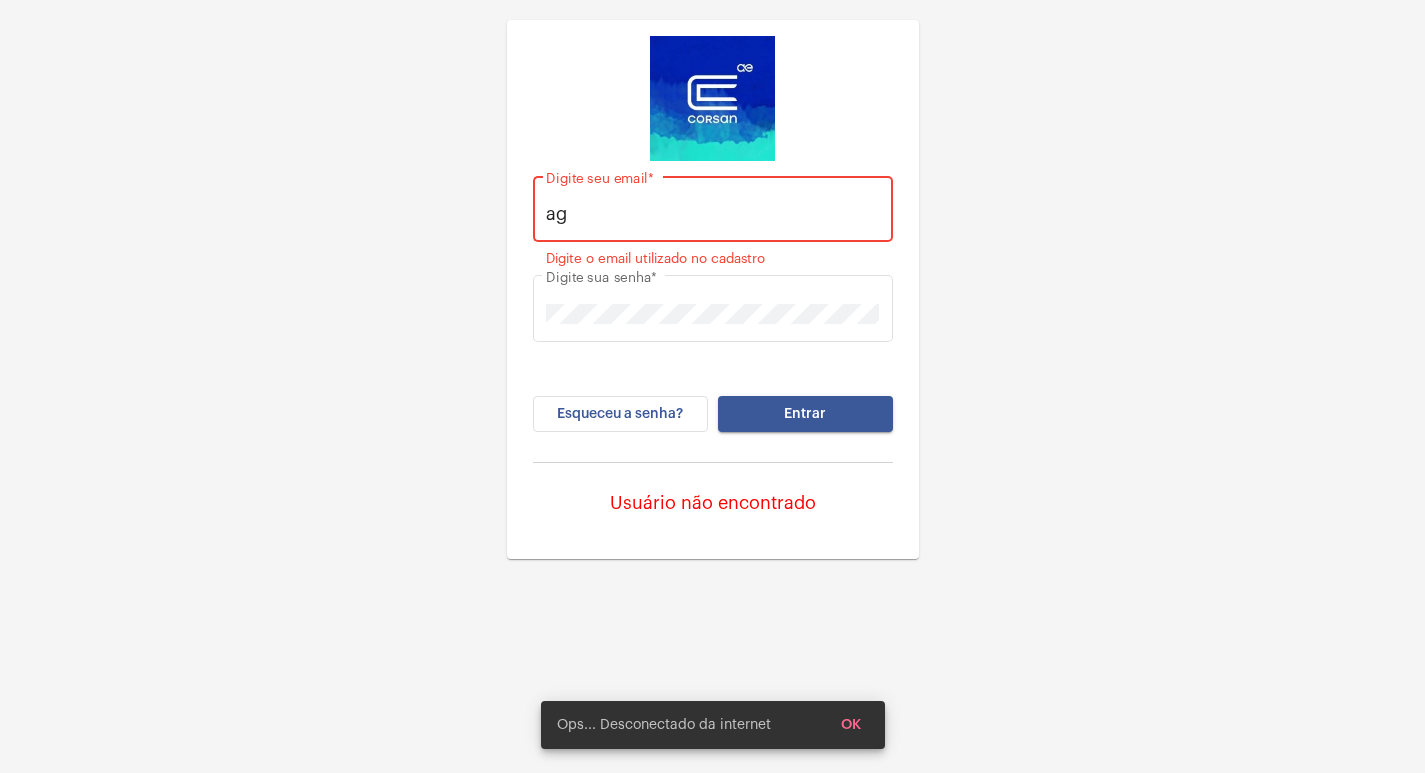 type on "a" 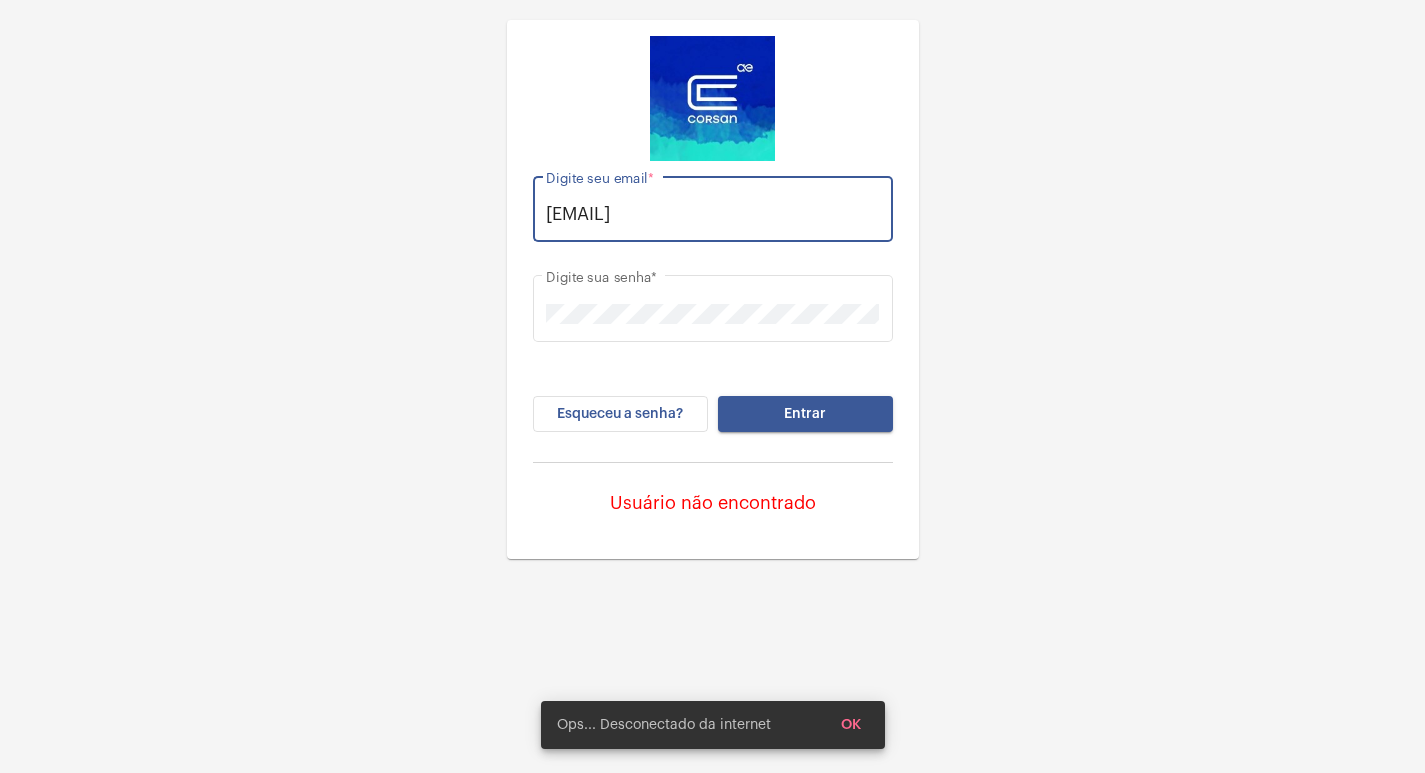 scroll, scrollTop: 0, scrollLeft: 16, axis: horizontal 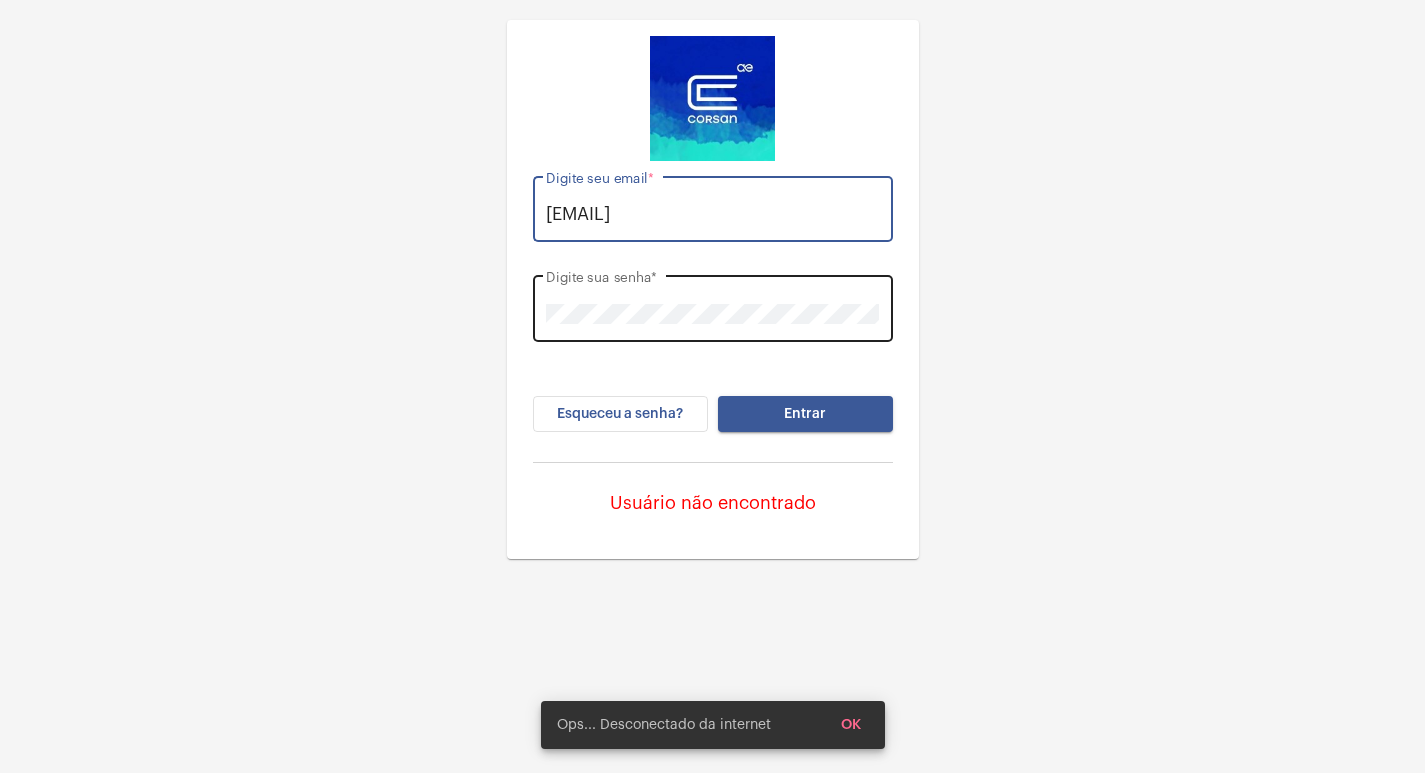 type on "[EMAIL]" 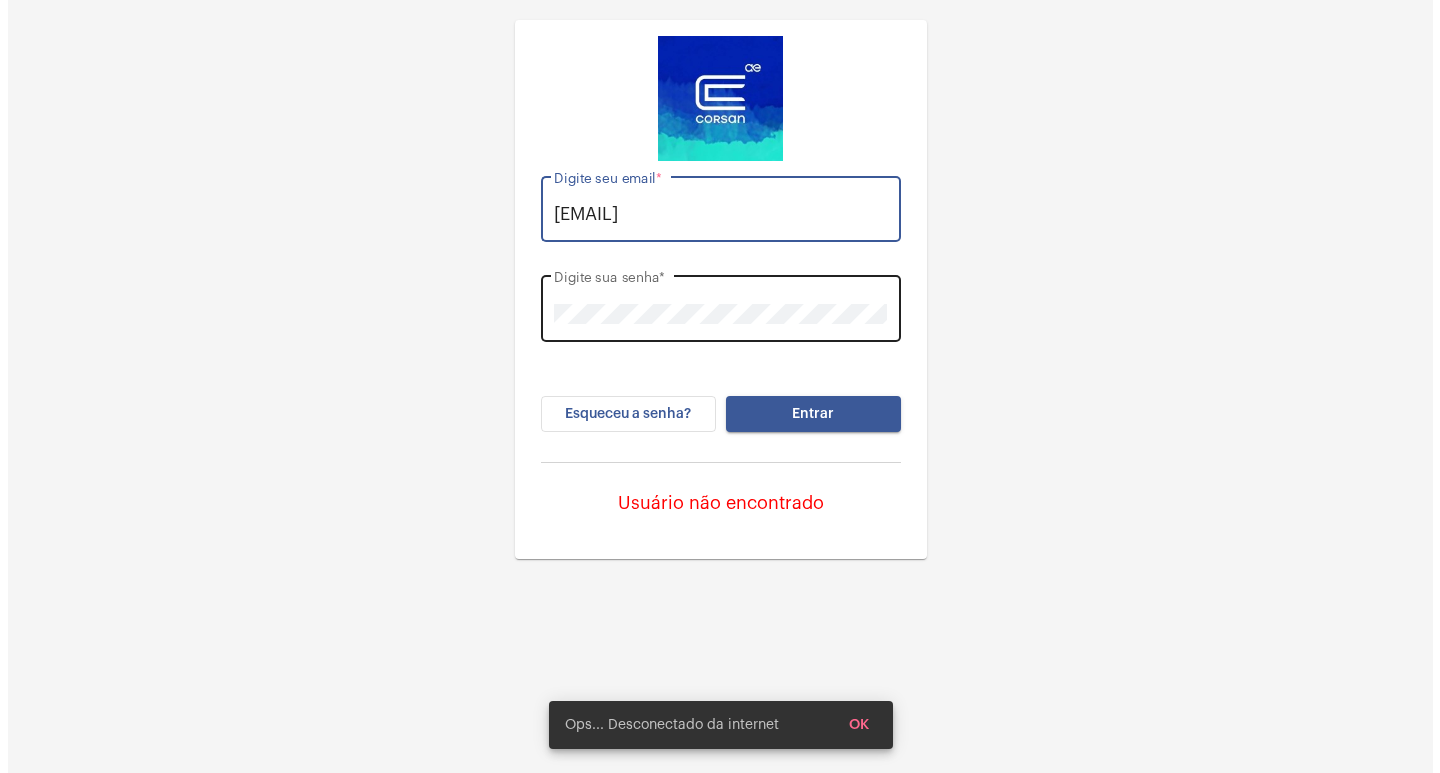 scroll, scrollTop: 0, scrollLeft: 0, axis: both 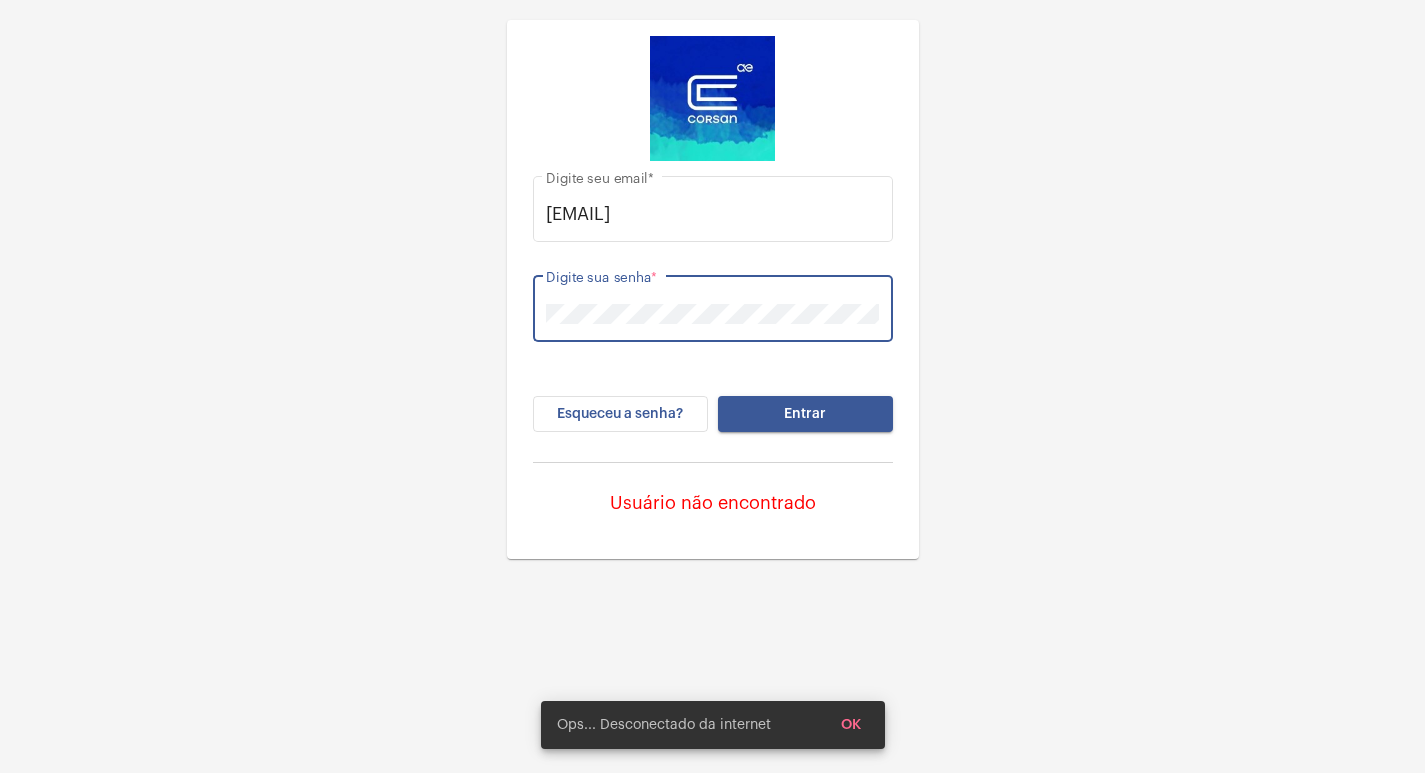 click on "[EMAIL] Digite seu email  * Digite sua senha  * Esqueceu a senha? Entrar Usuário não encontrado" 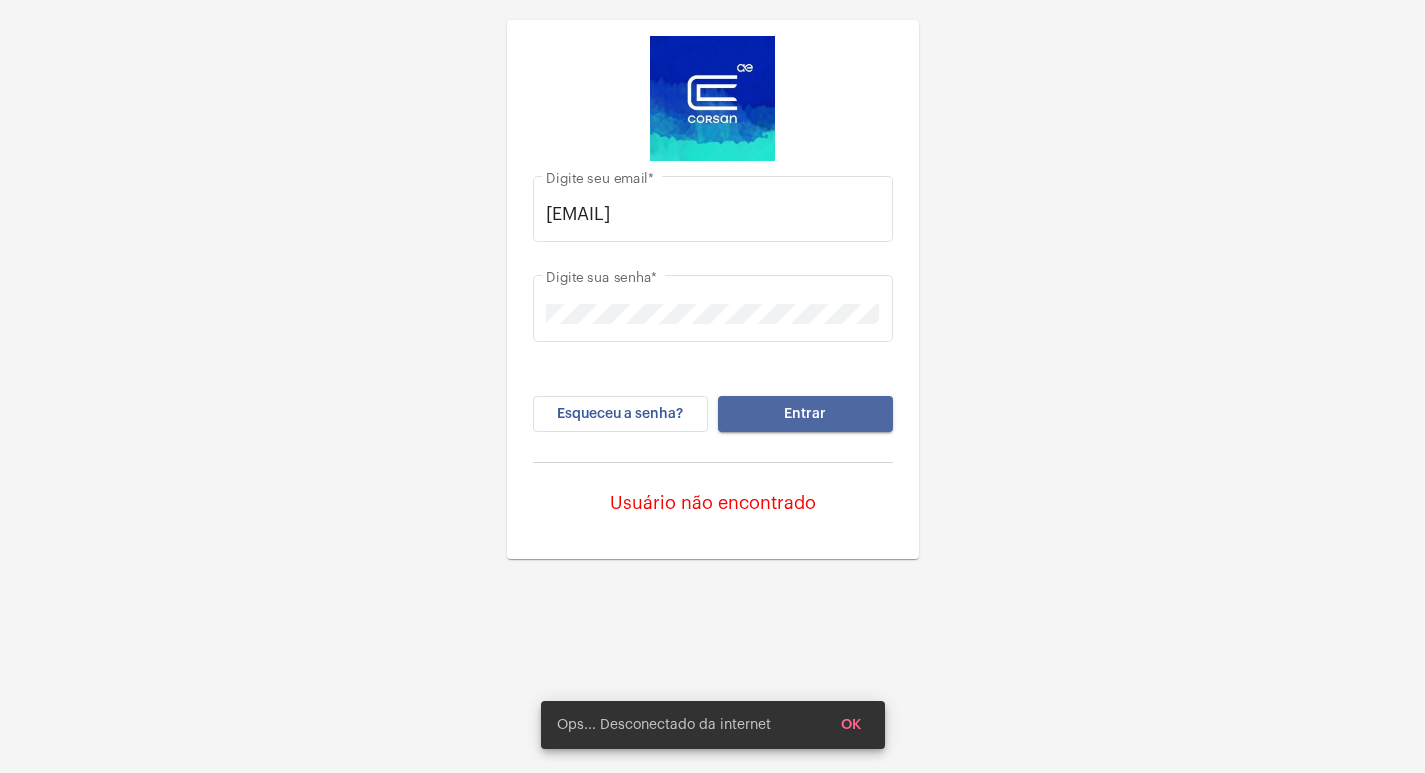 click on "Entrar" 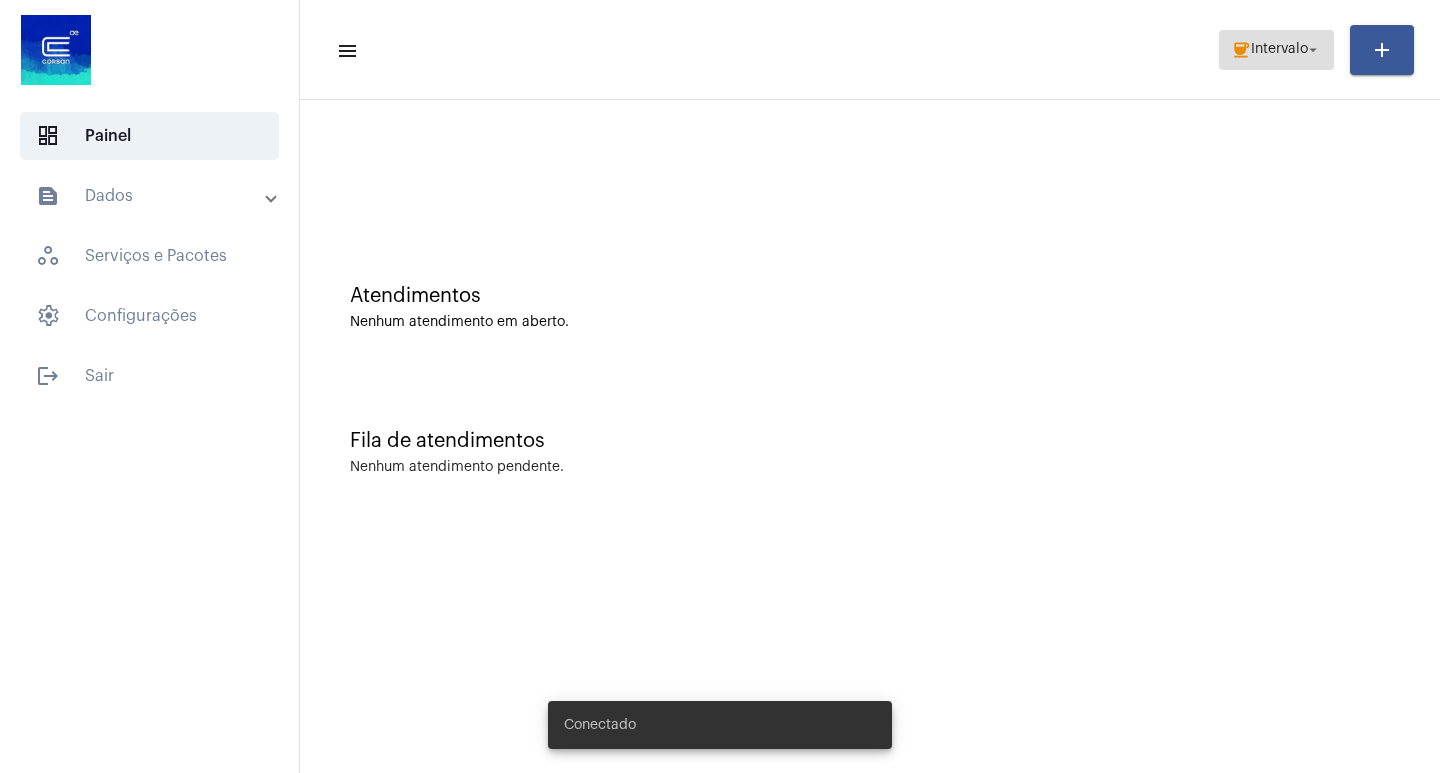 click on "coffee  Intervalo arrow_drop_down" 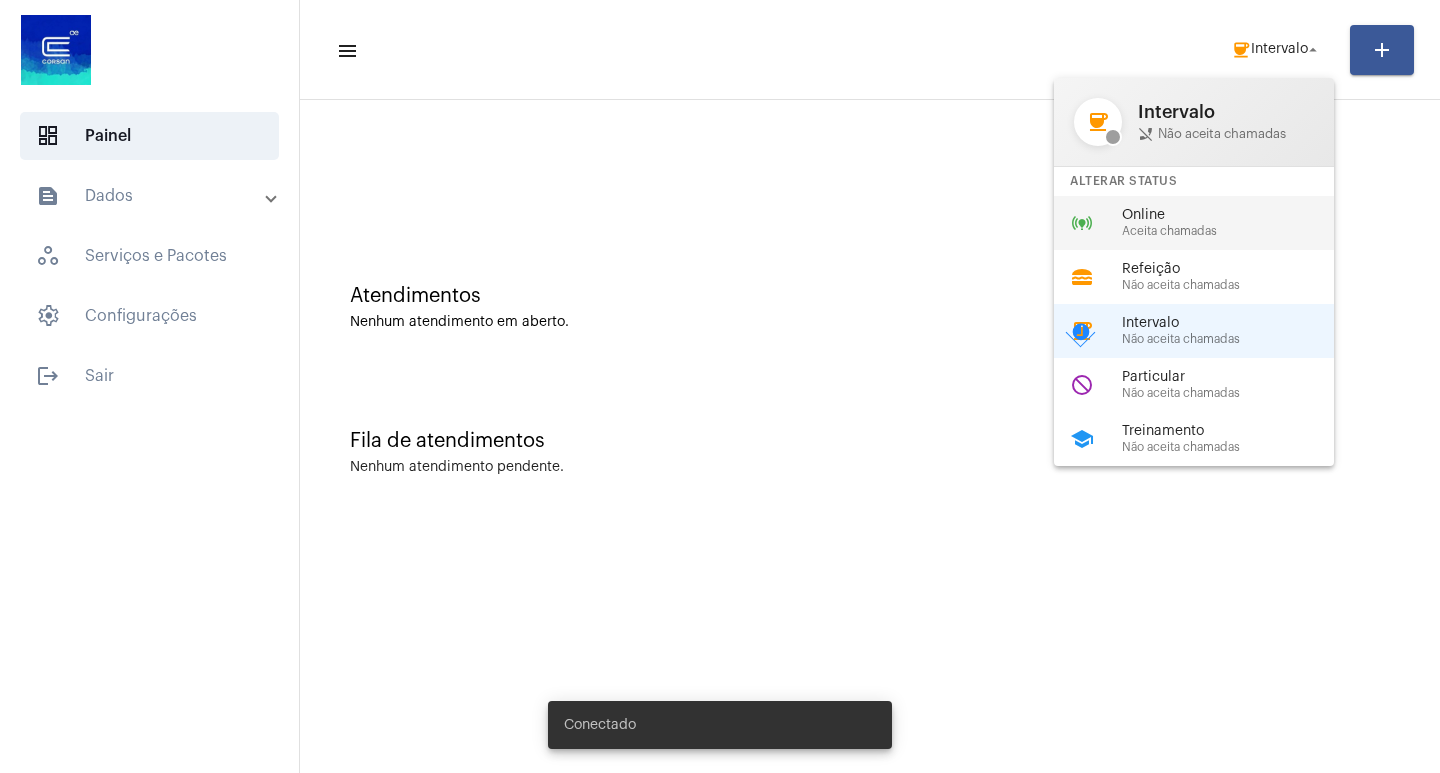 click on "Online" at bounding box center (1236, 215) 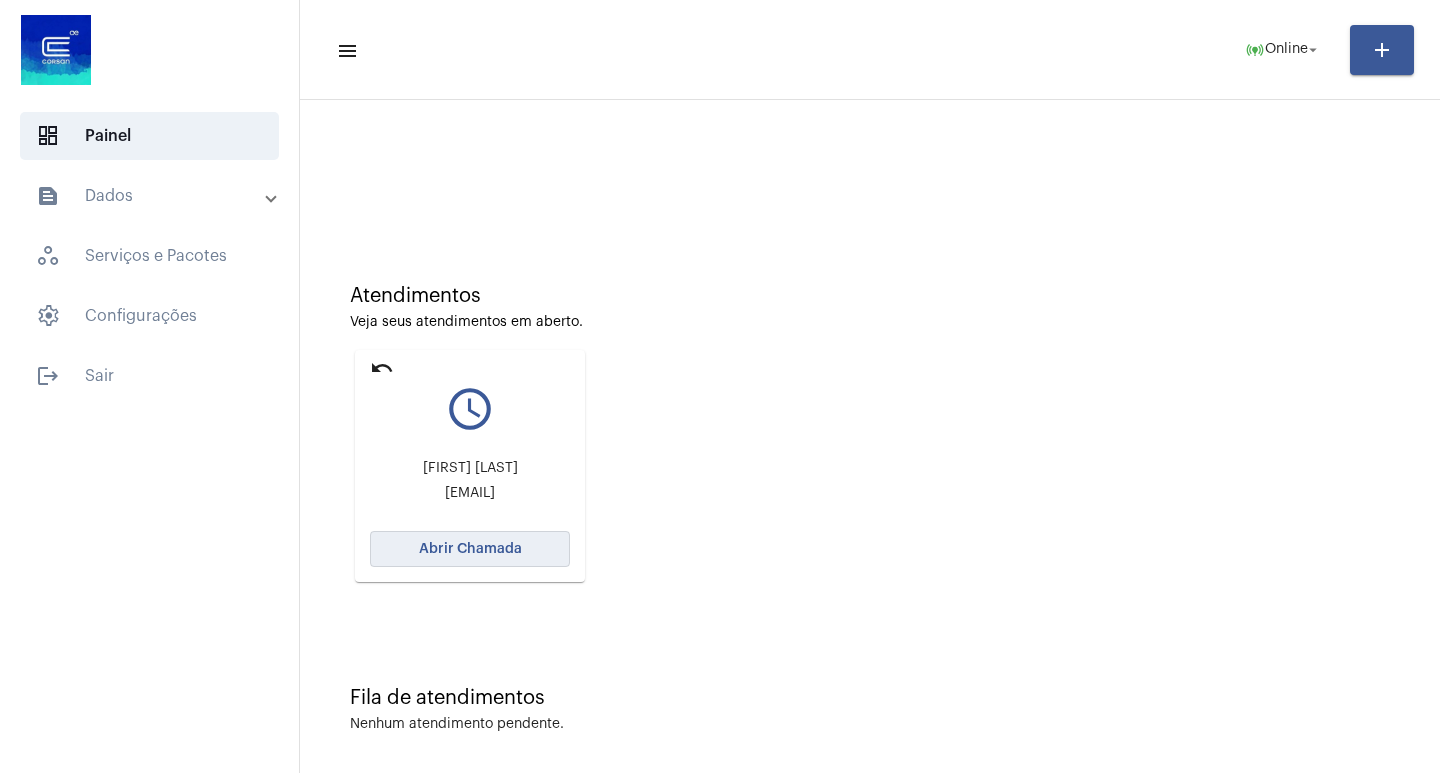 click on "Abrir Chamada" 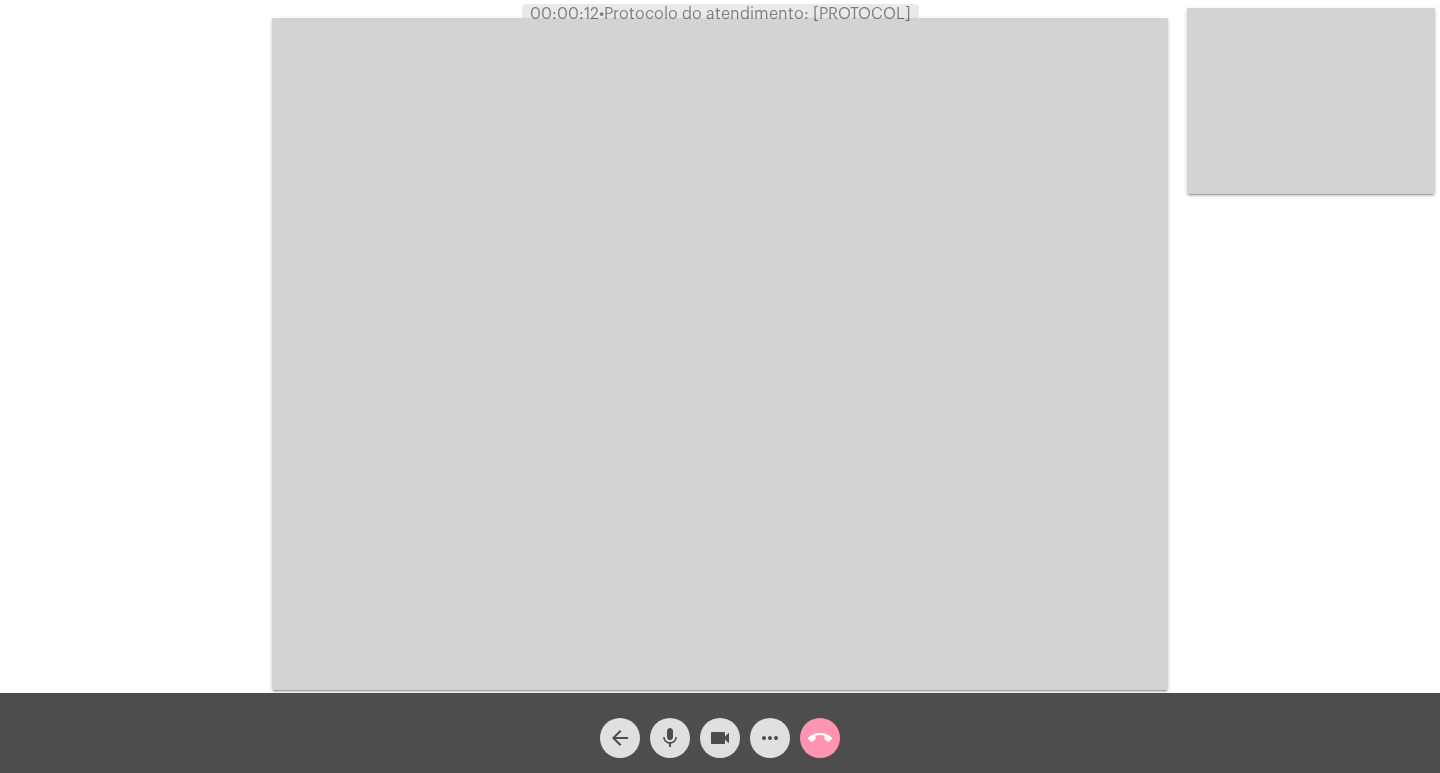 click on "Acessando Câmera e Microfone..." 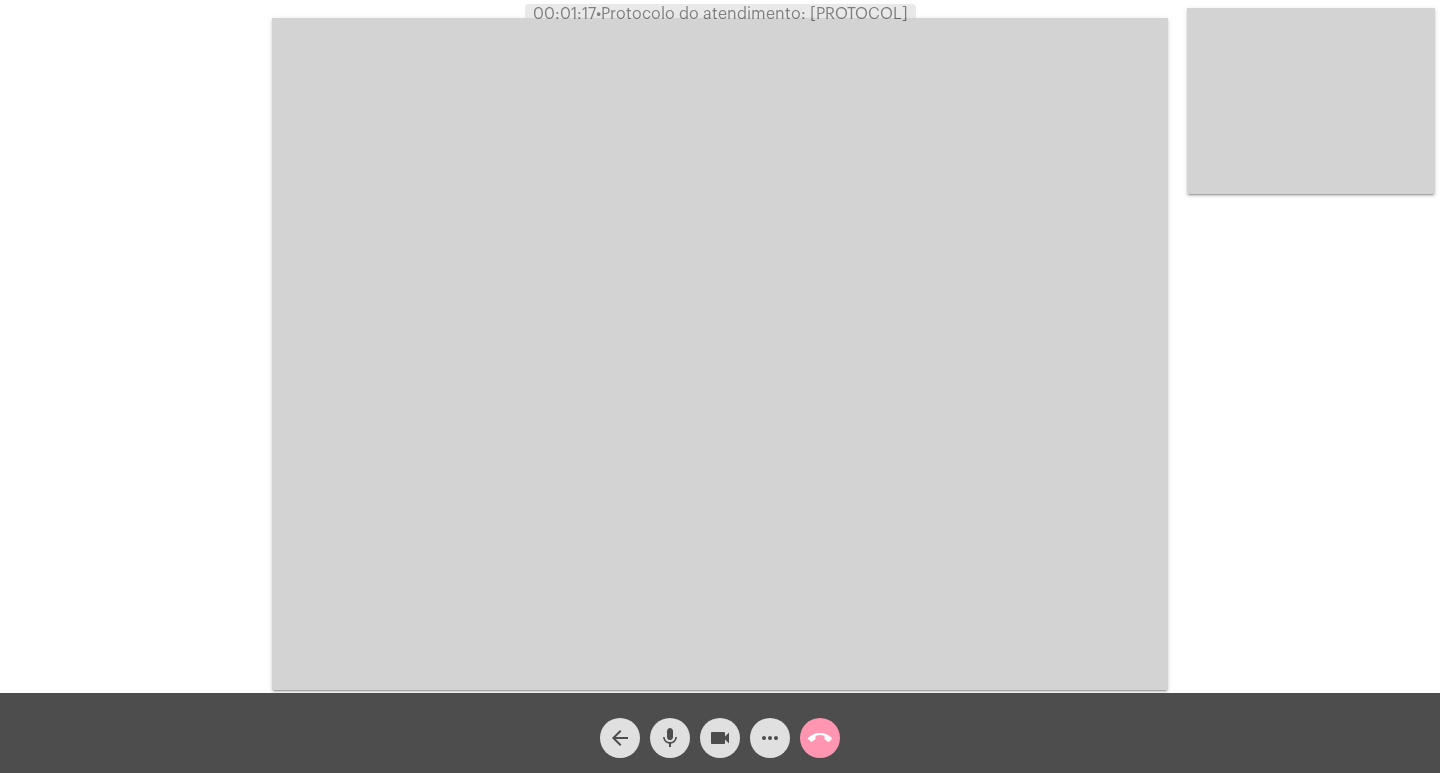 click on "Acessando Câmera e Microfone..." 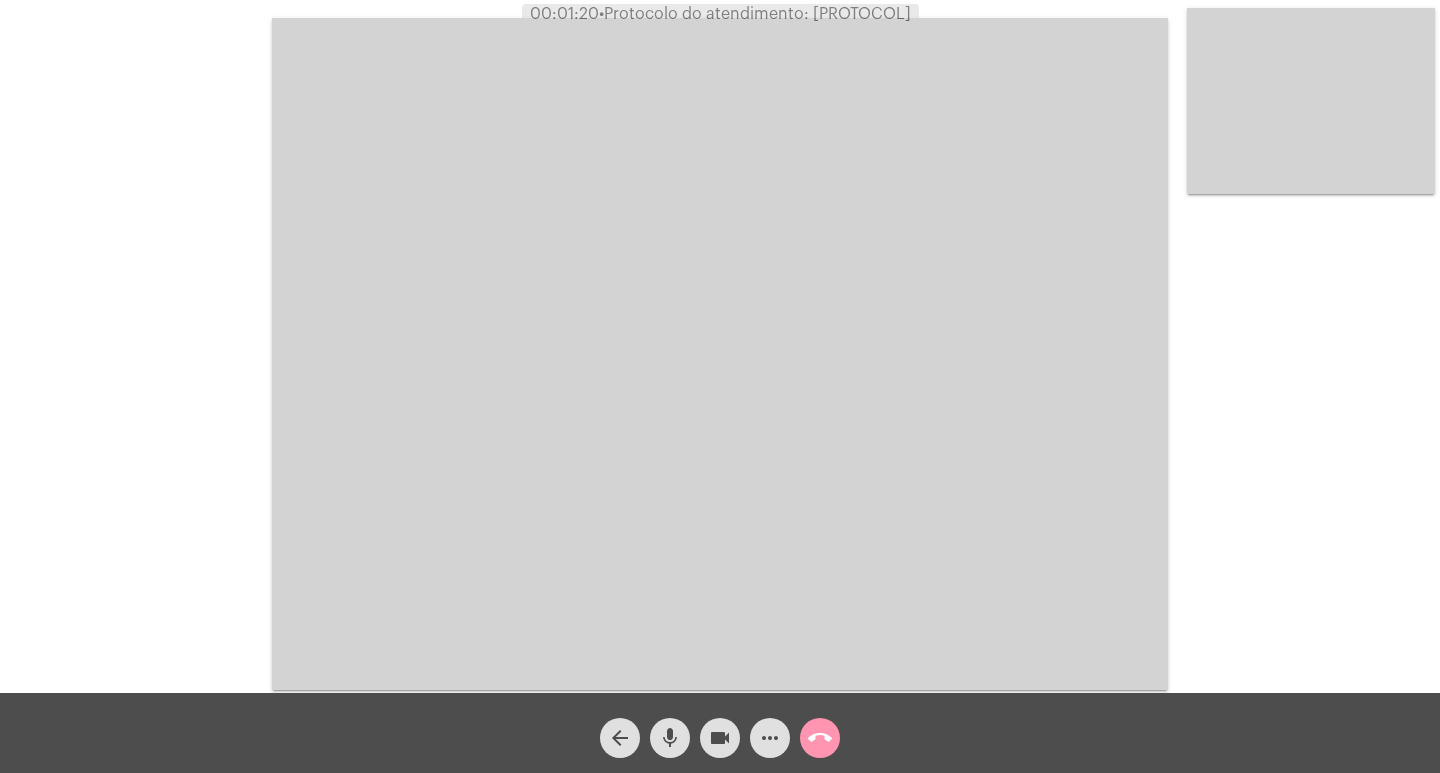 click at bounding box center (720, 354) 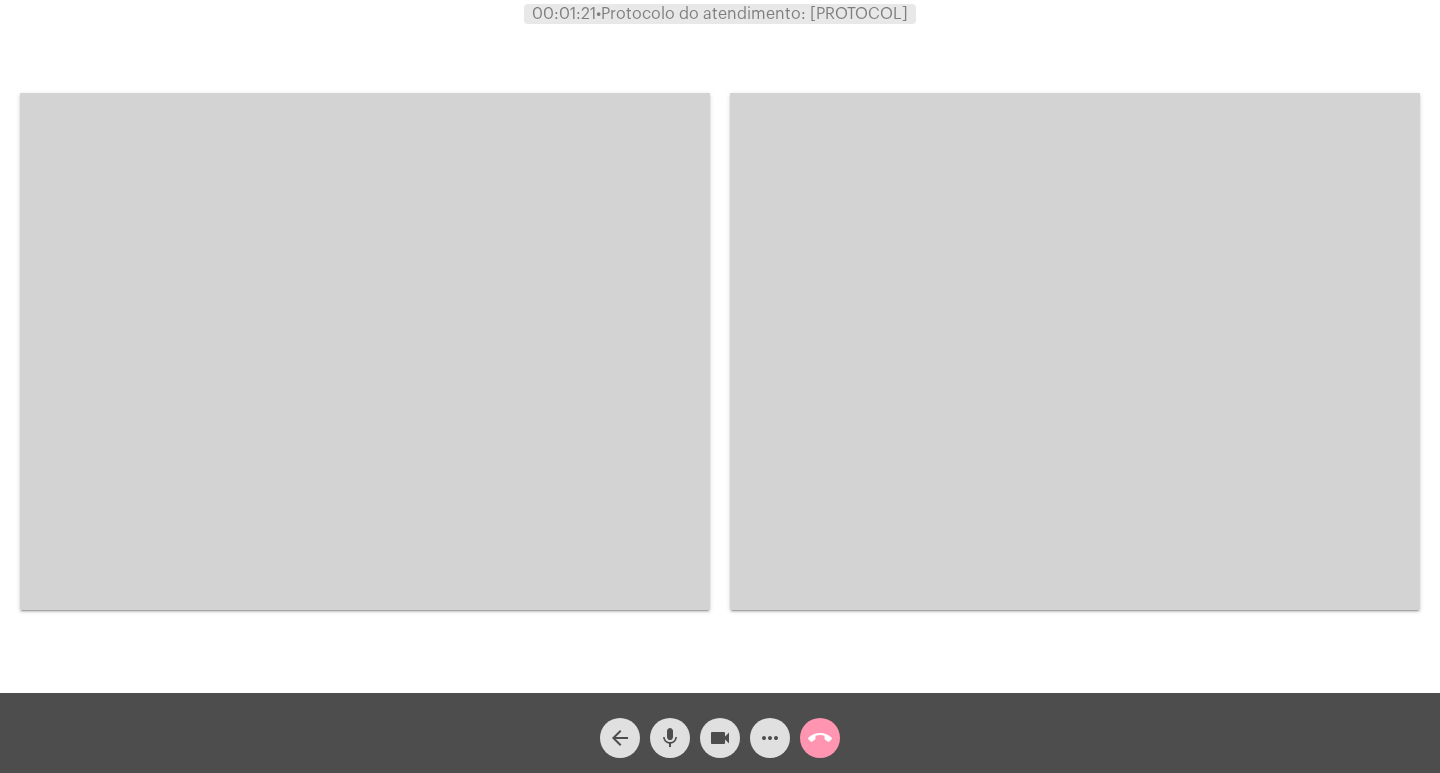 click at bounding box center [365, 351] 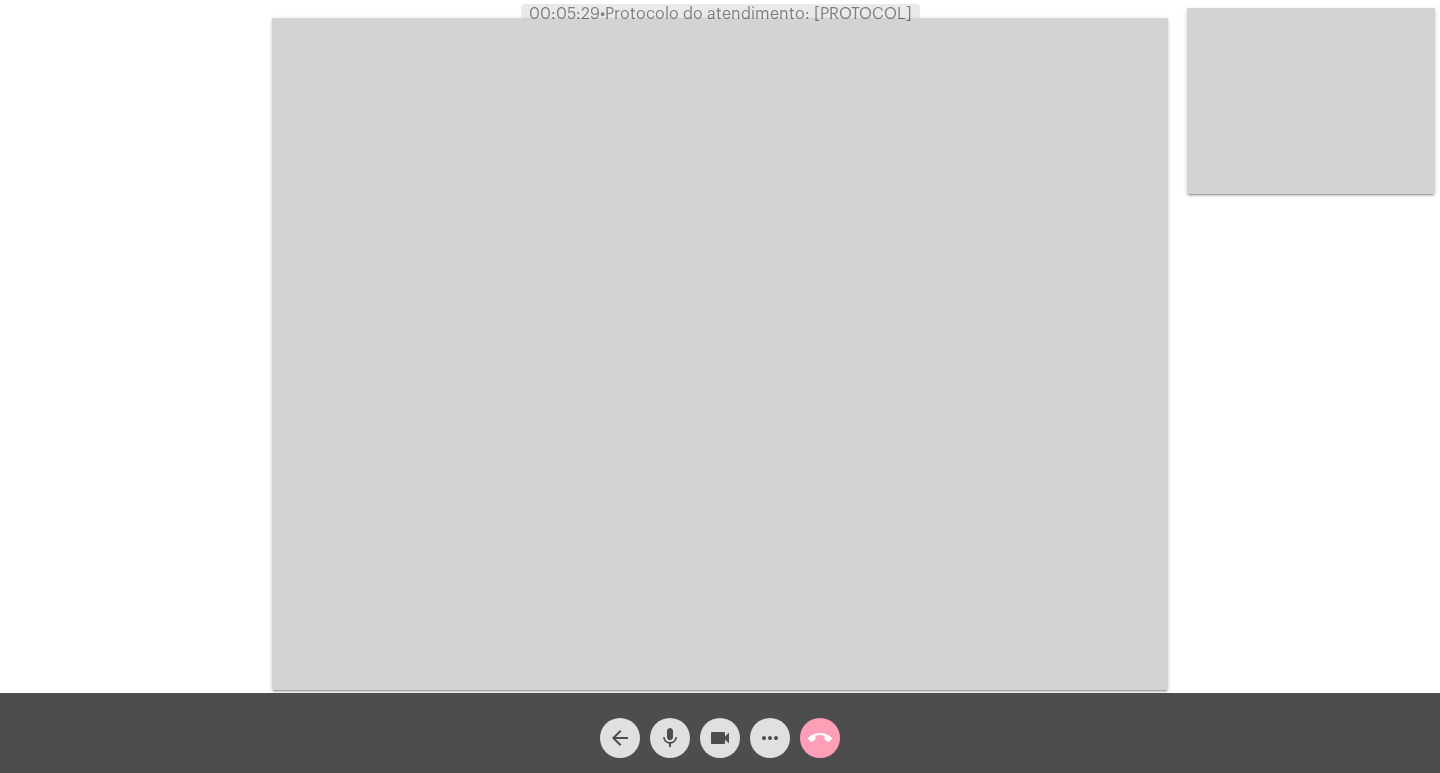 click on "call_end" 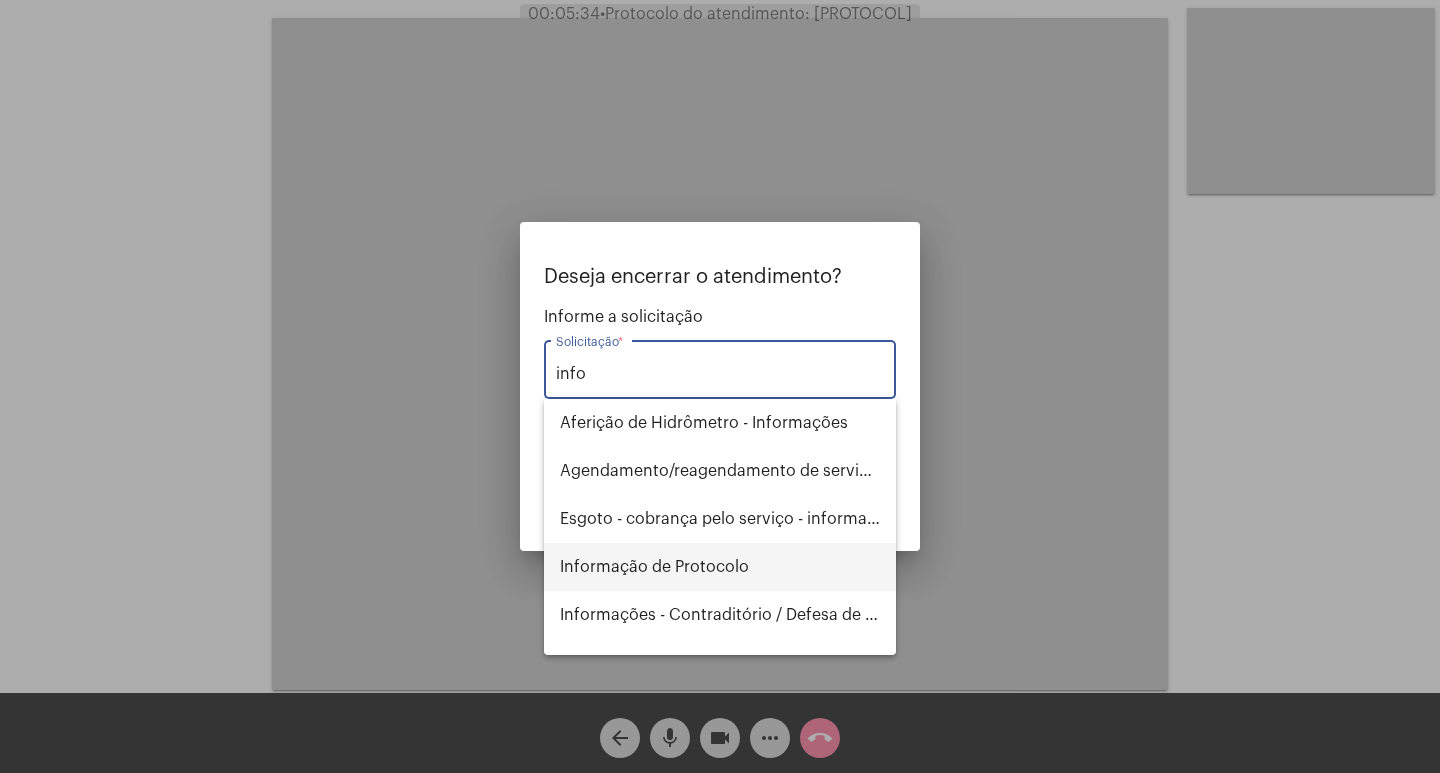 click on "Informação de Protocolo" at bounding box center (720, 567) 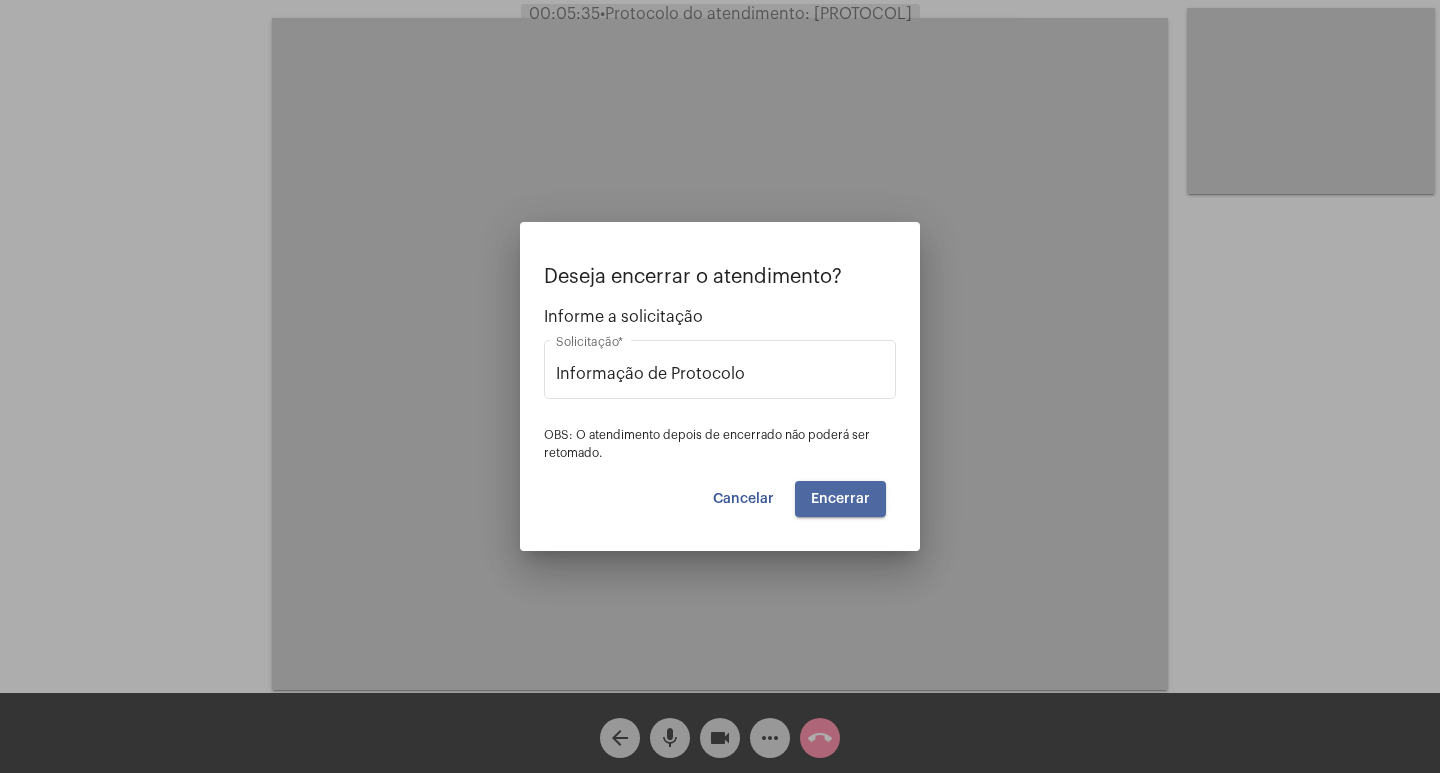 click on "Encerrar" at bounding box center (840, 499) 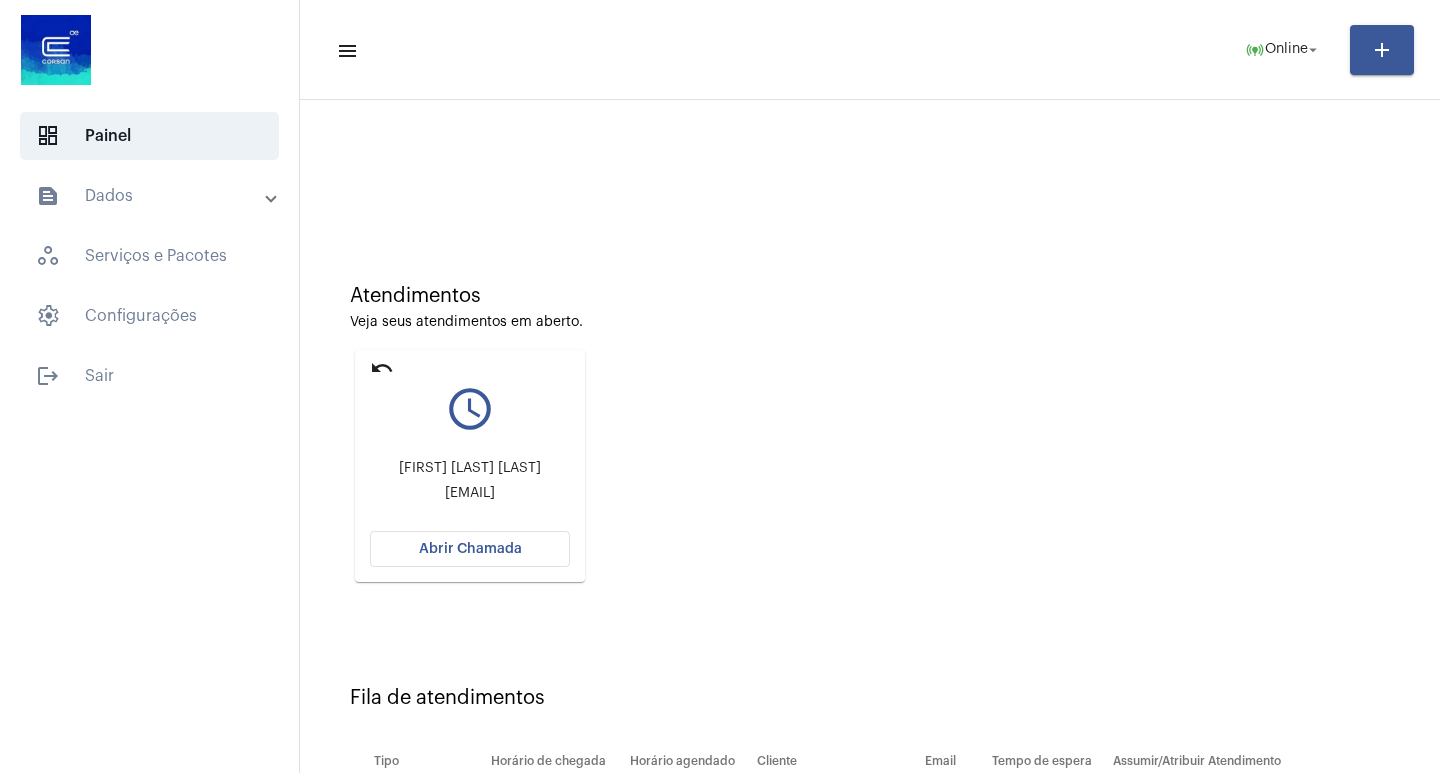 click on "Atendimentos Veja seus atendimentos em aberto. undo query_builder [FIRST] [LAST]  [EMAIL] Abrir Chamada" 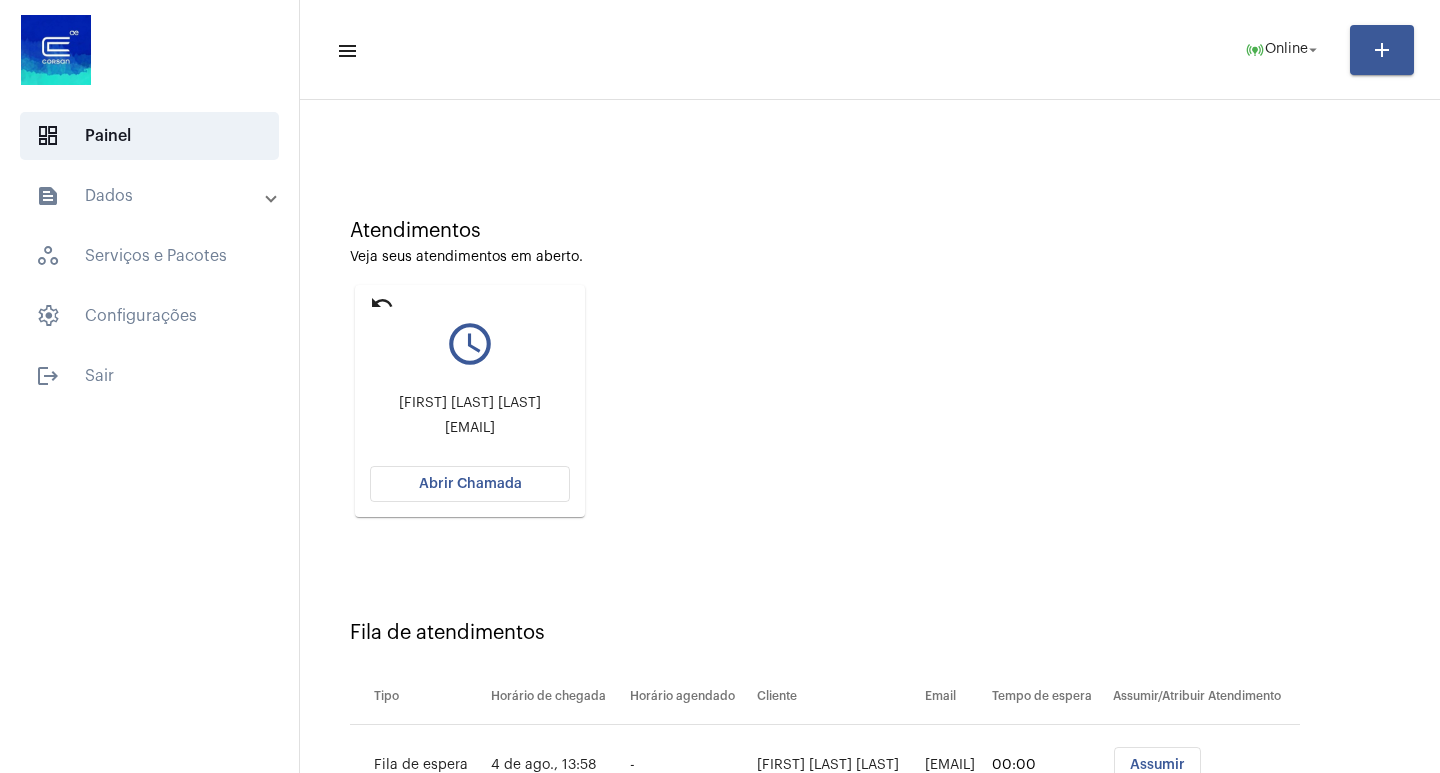 scroll, scrollTop: 152, scrollLeft: 0, axis: vertical 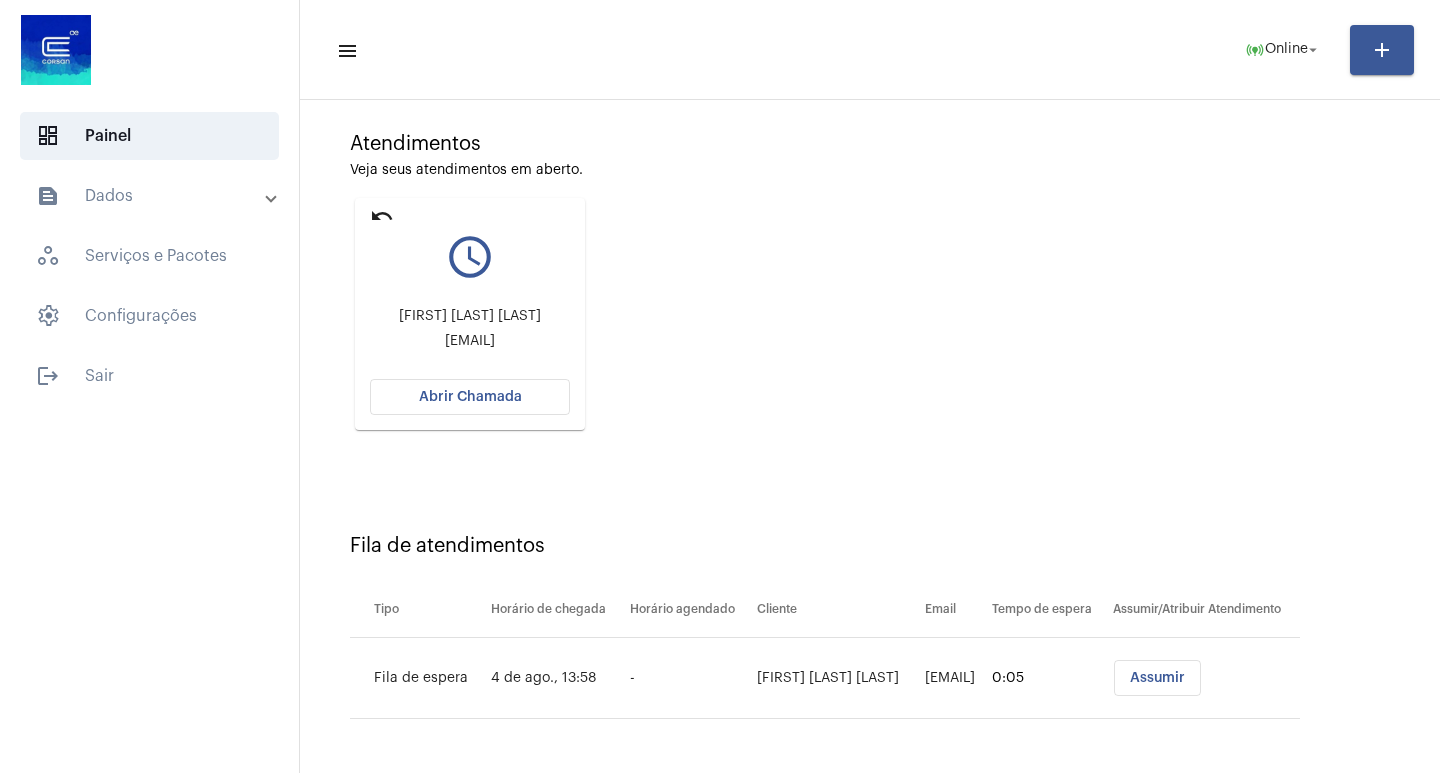 click on "Abrir Chamada" 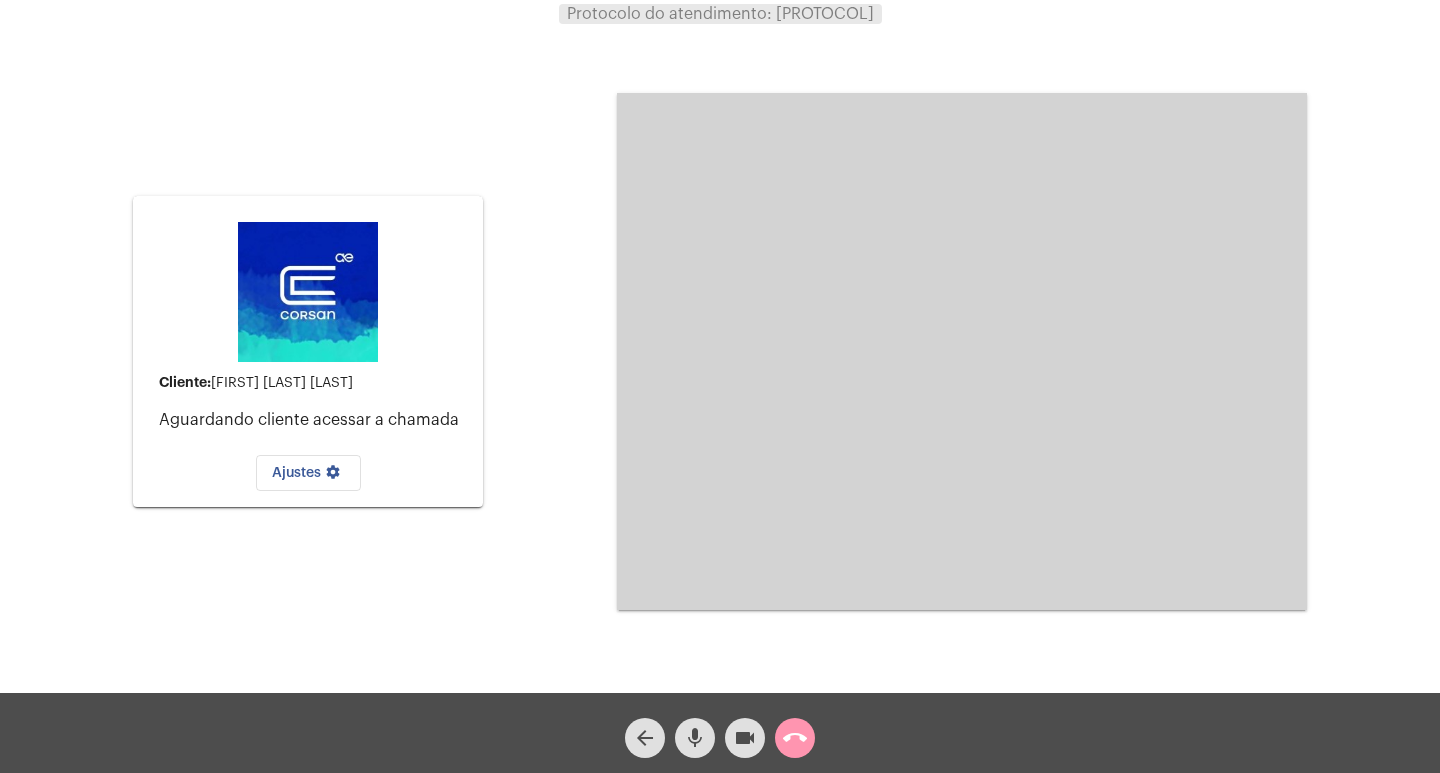 click on "mic" 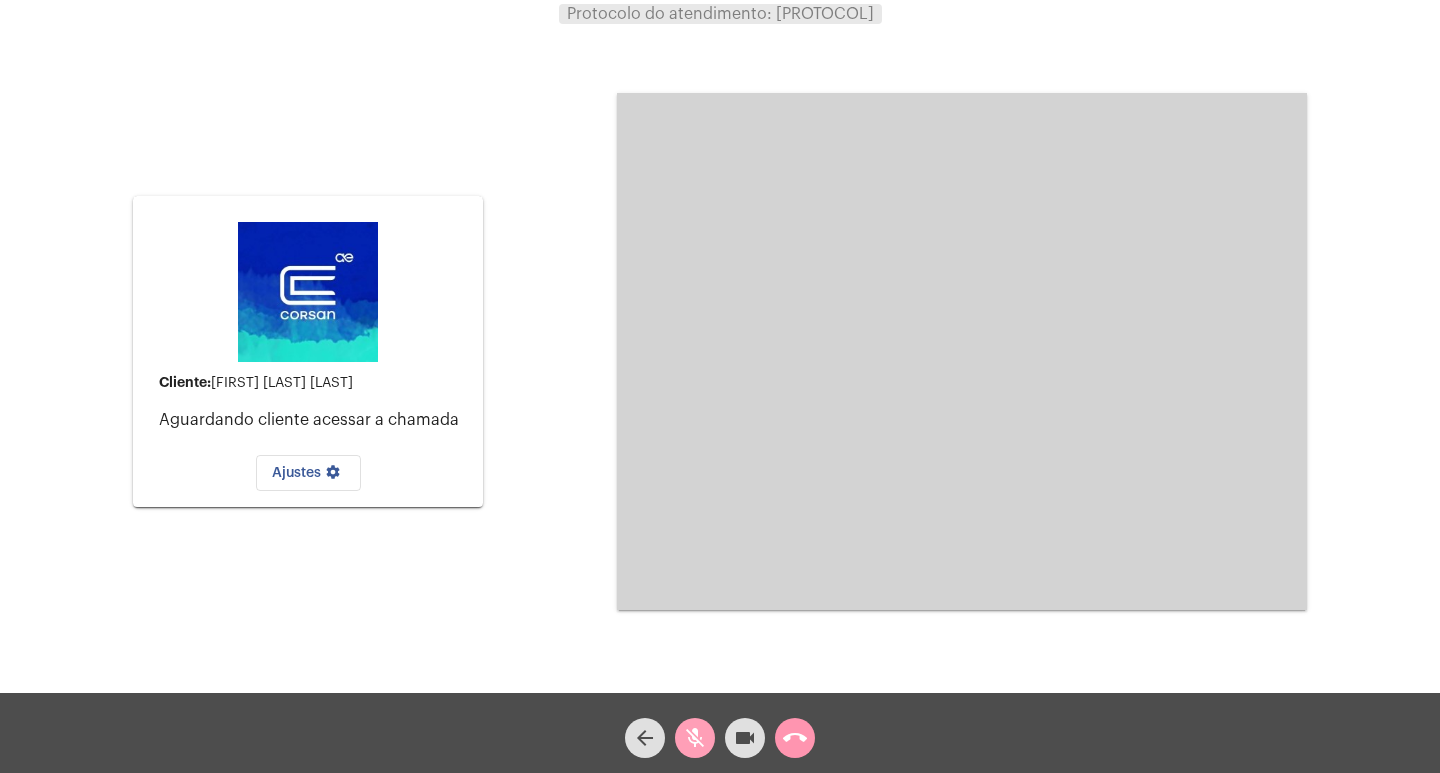 click on "mic_off" 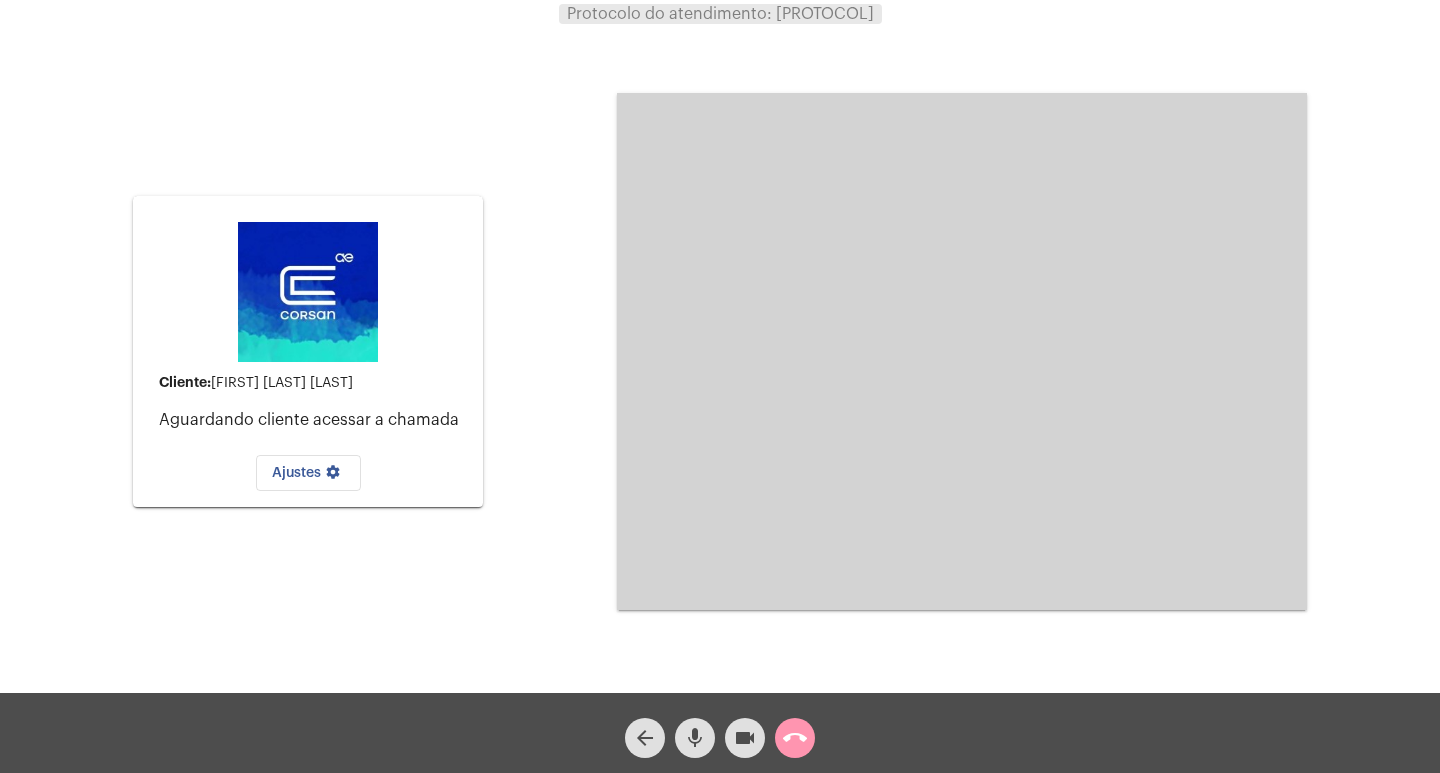 click on "Cliente:   [FIRST] [LAST] [LAST]    Aguardando cliente acessar a chamada   Ajustes settings Acessando Câmera e Microfone..." 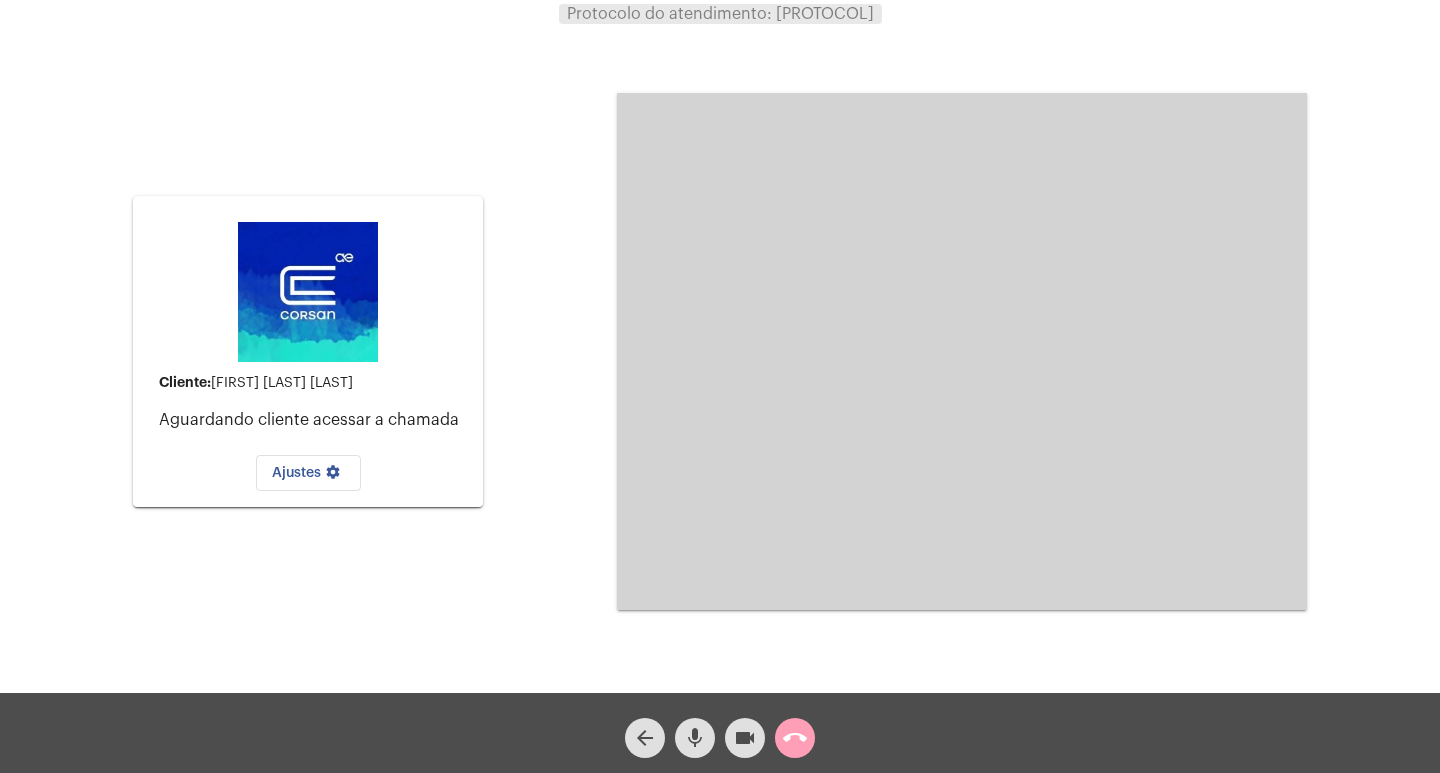 click on "call_end" 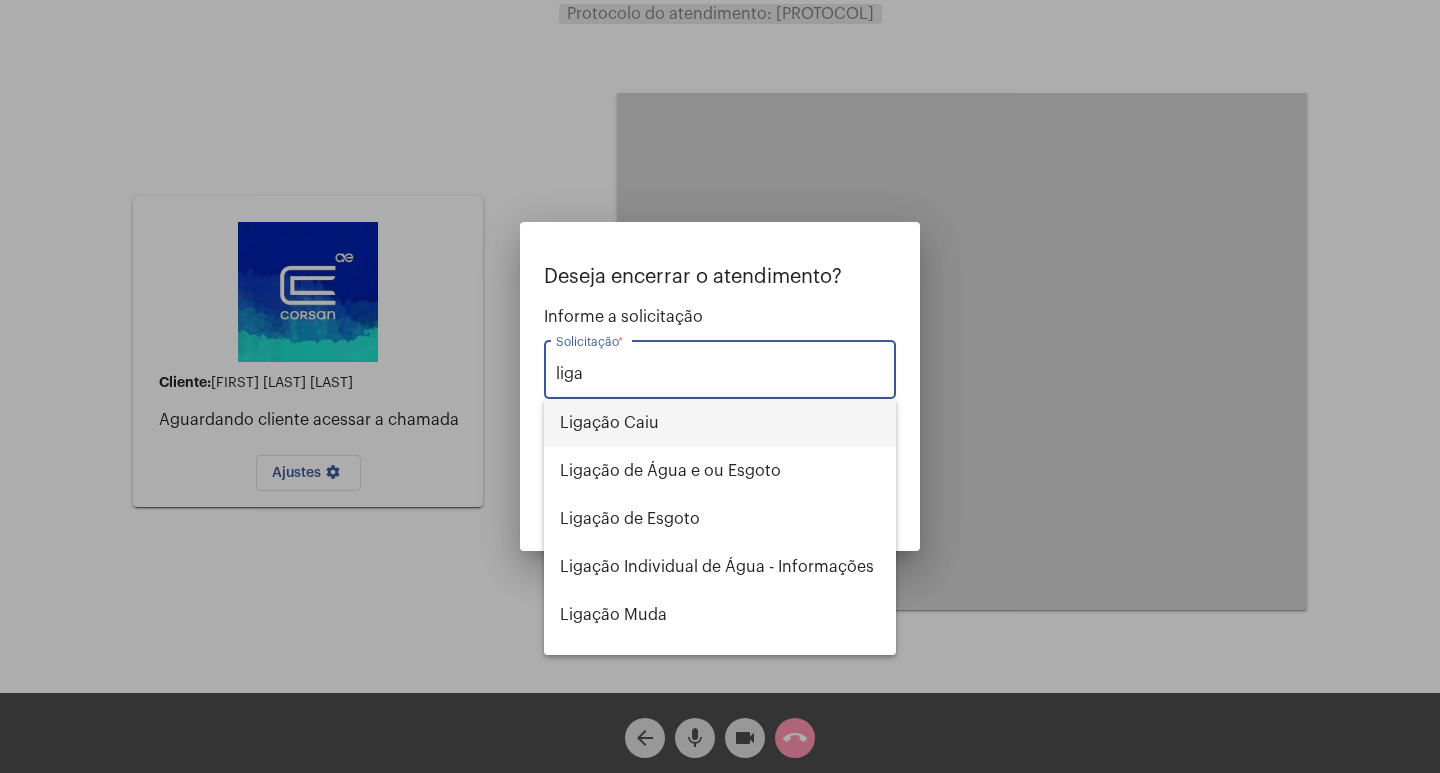 click on "Ligação Caiu" at bounding box center (720, 423) 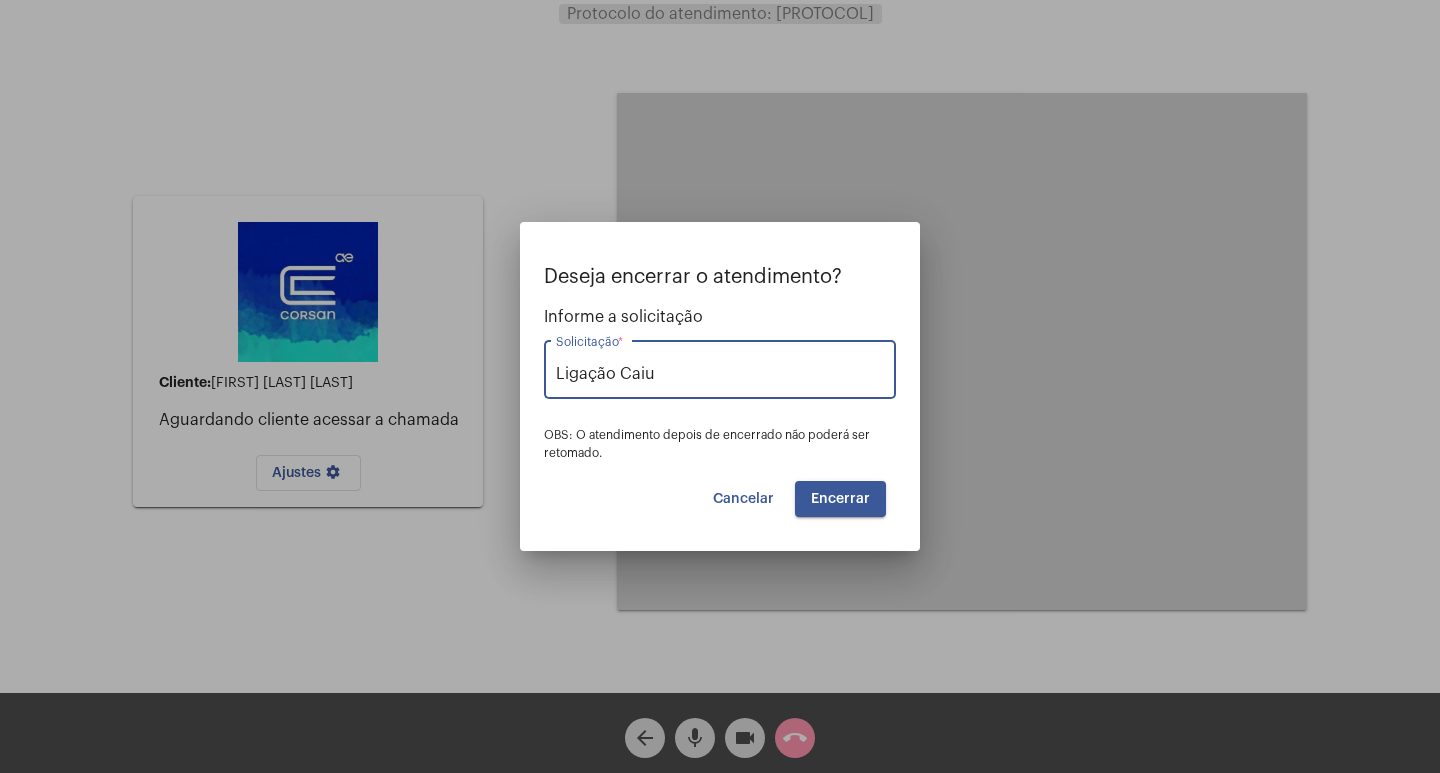 click on "Encerrar" at bounding box center [840, 499] 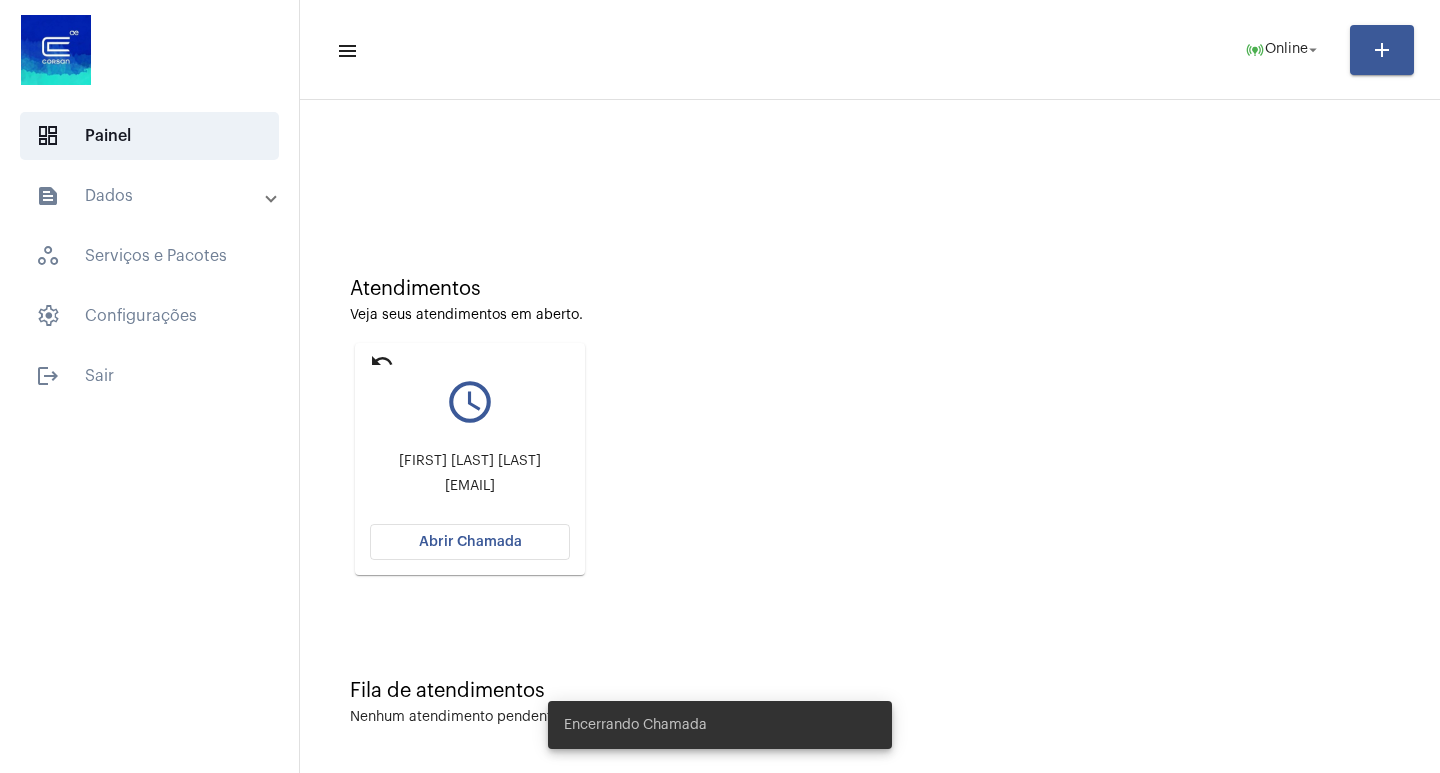 scroll, scrollTop: 9, scrollLeft: 0, axis: vertical 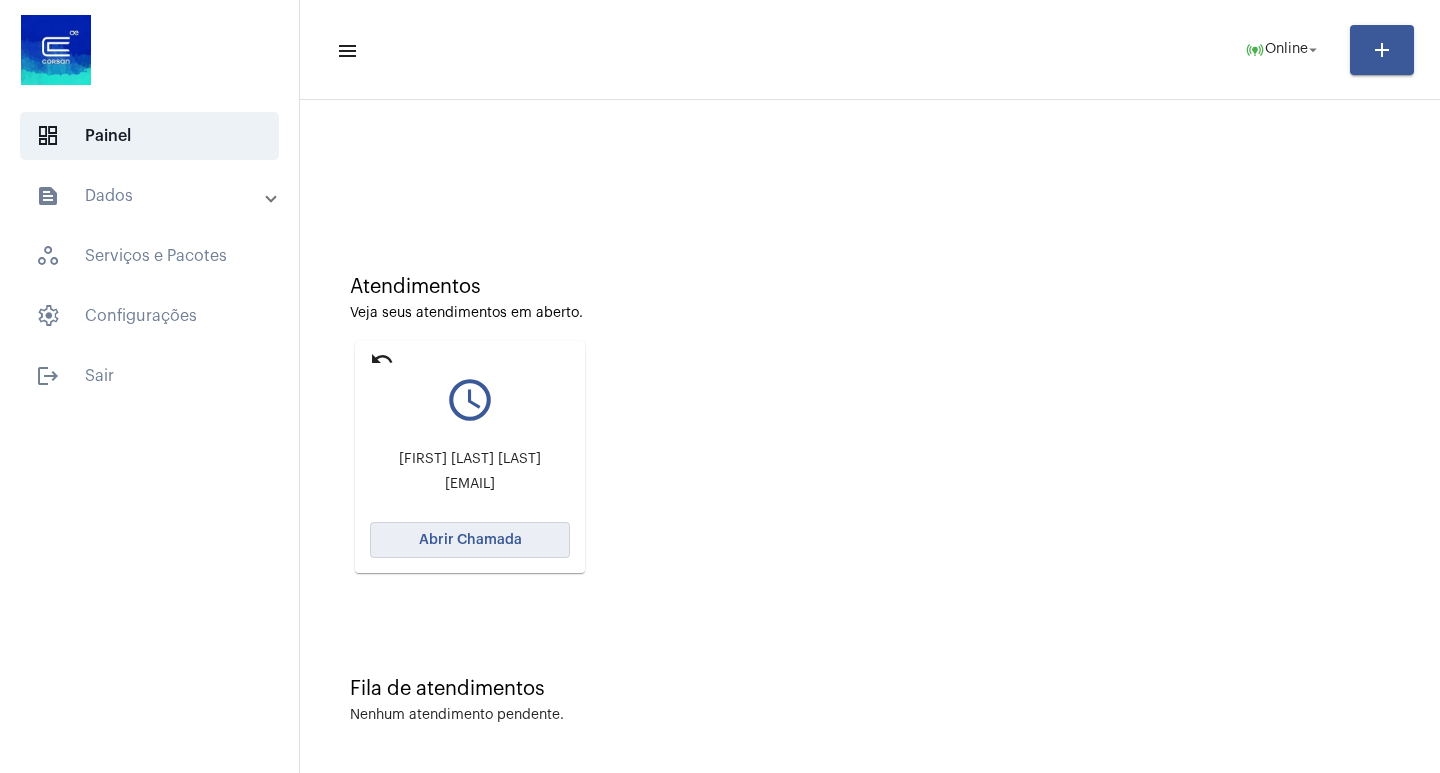 click on "Abrir Chamada" 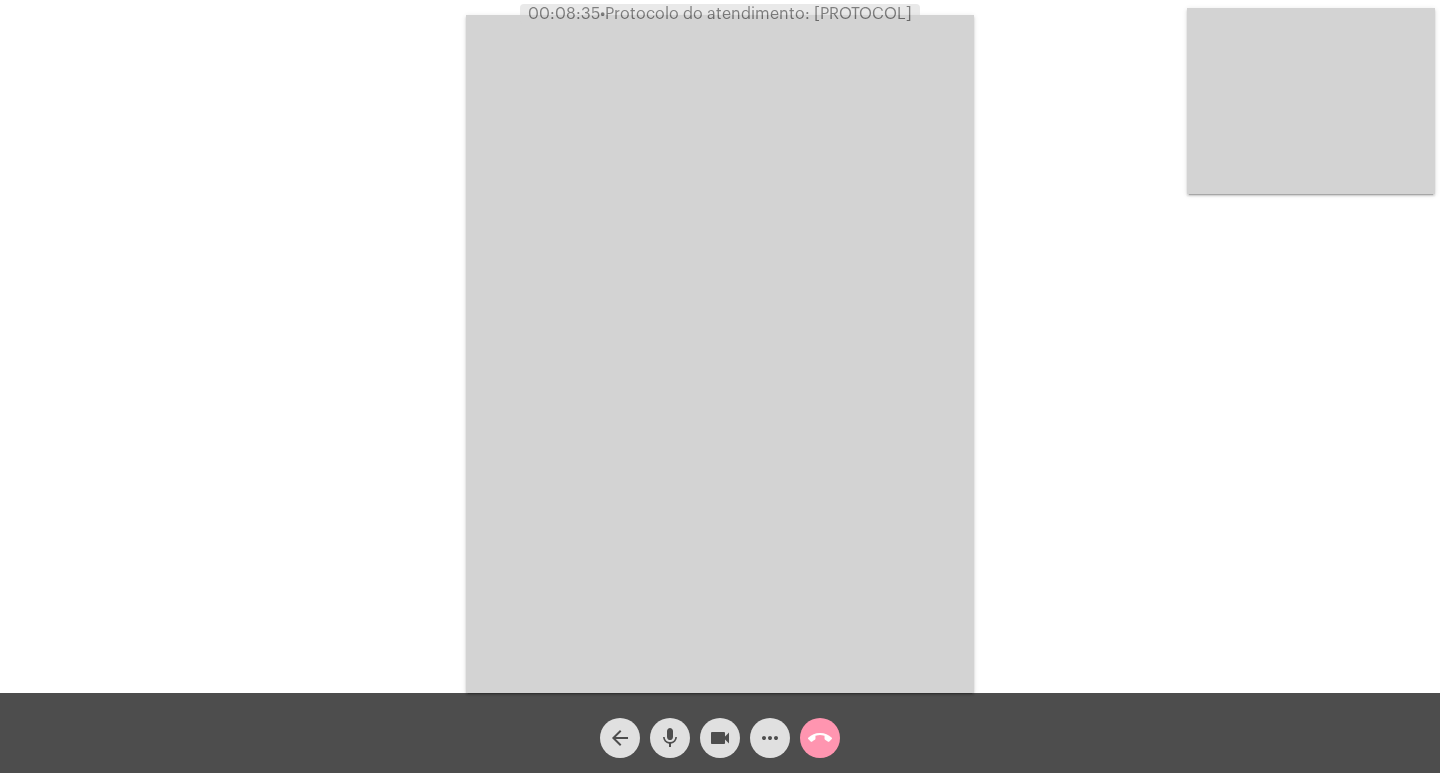 click on "•  Protocolo do atendimento: [PROTOCOL]" 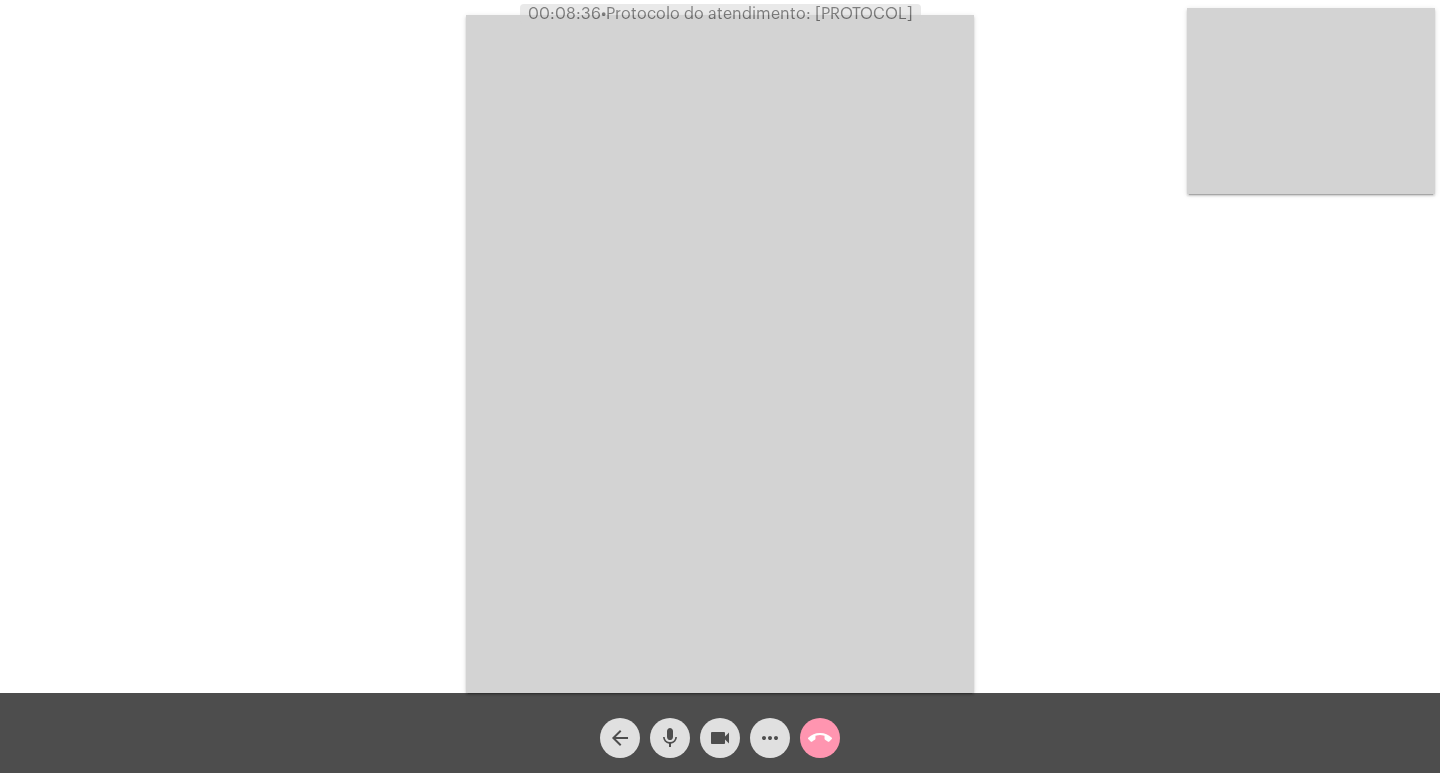 click on "•  Protocolo do atendimento: [PROTOCOL]" 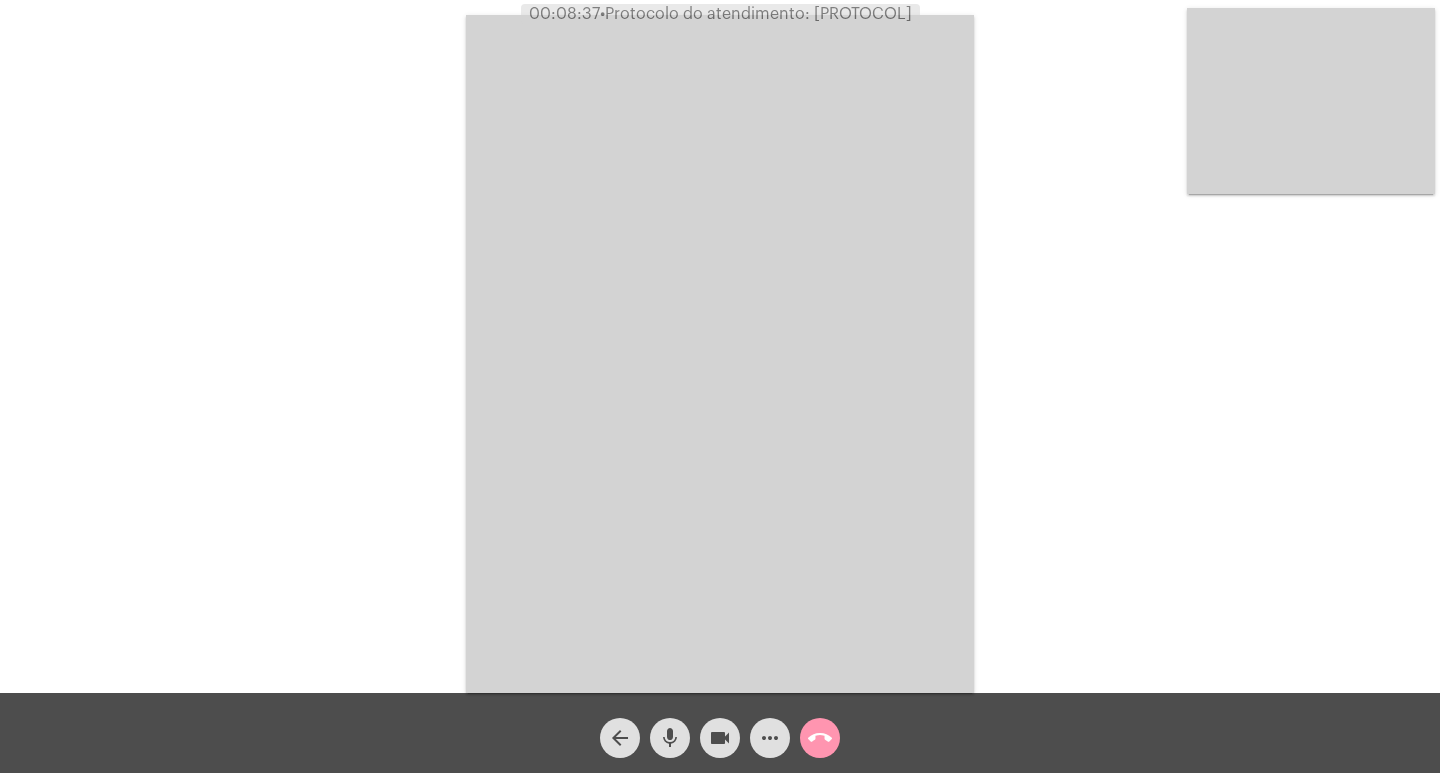 click on "•  Protocolo do atendimento: [PROTOCOL]" 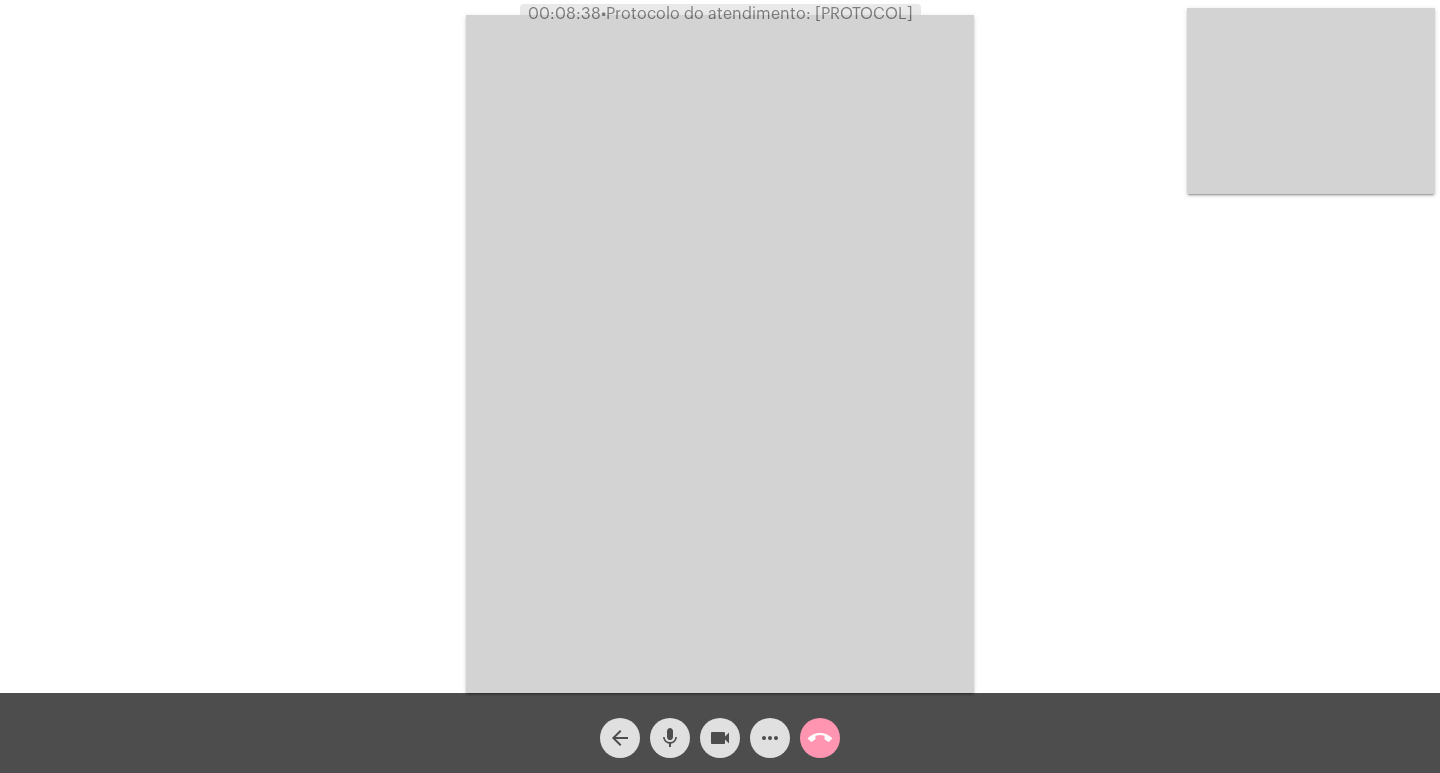 copy on "[PROTOCOL]" 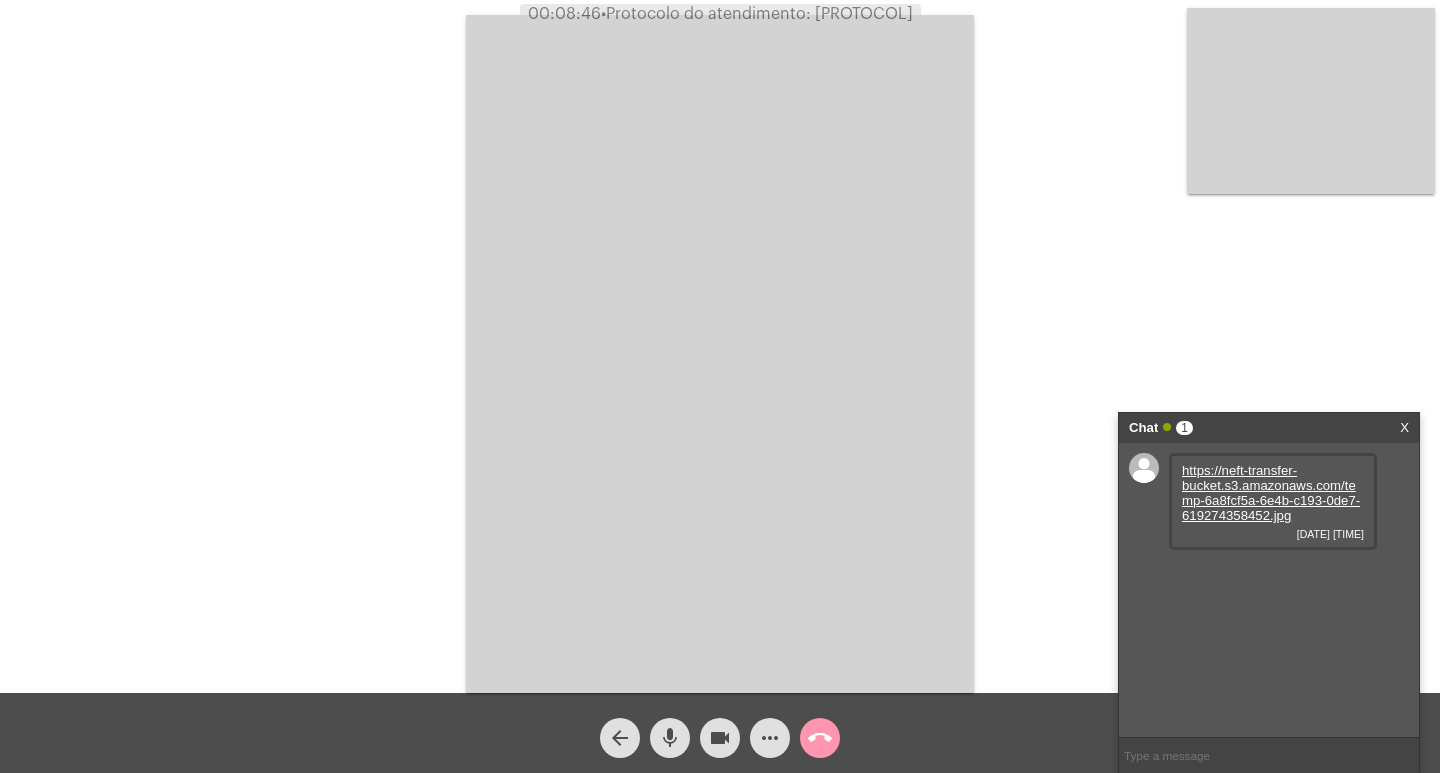 click at bounding box center (720, 354) 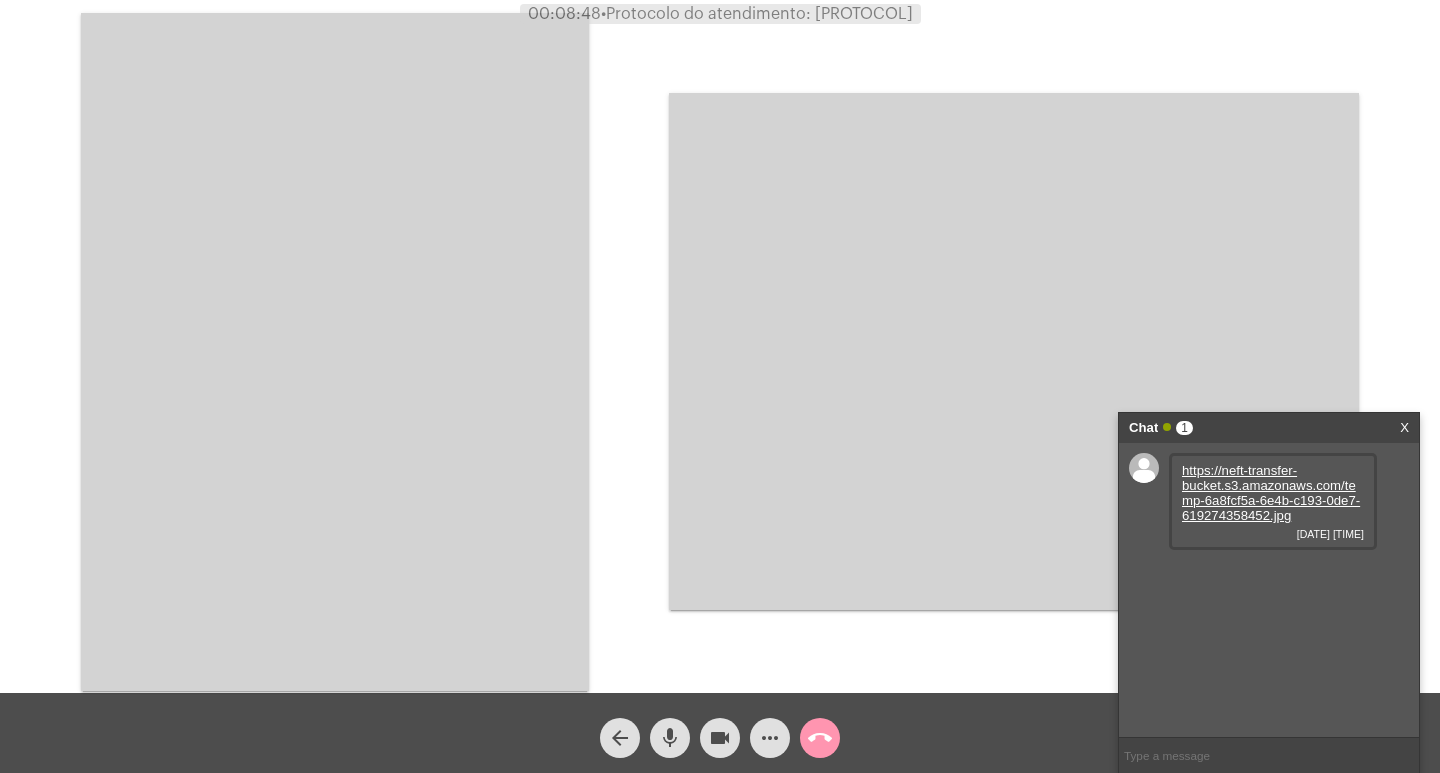 click on "https://neft-transfer-bucket.s3.amazonaws.com/temp-6a8fcf5a-6e4b-c193-0de7-619274358452.jpg" at bounding box center (1271, 493) 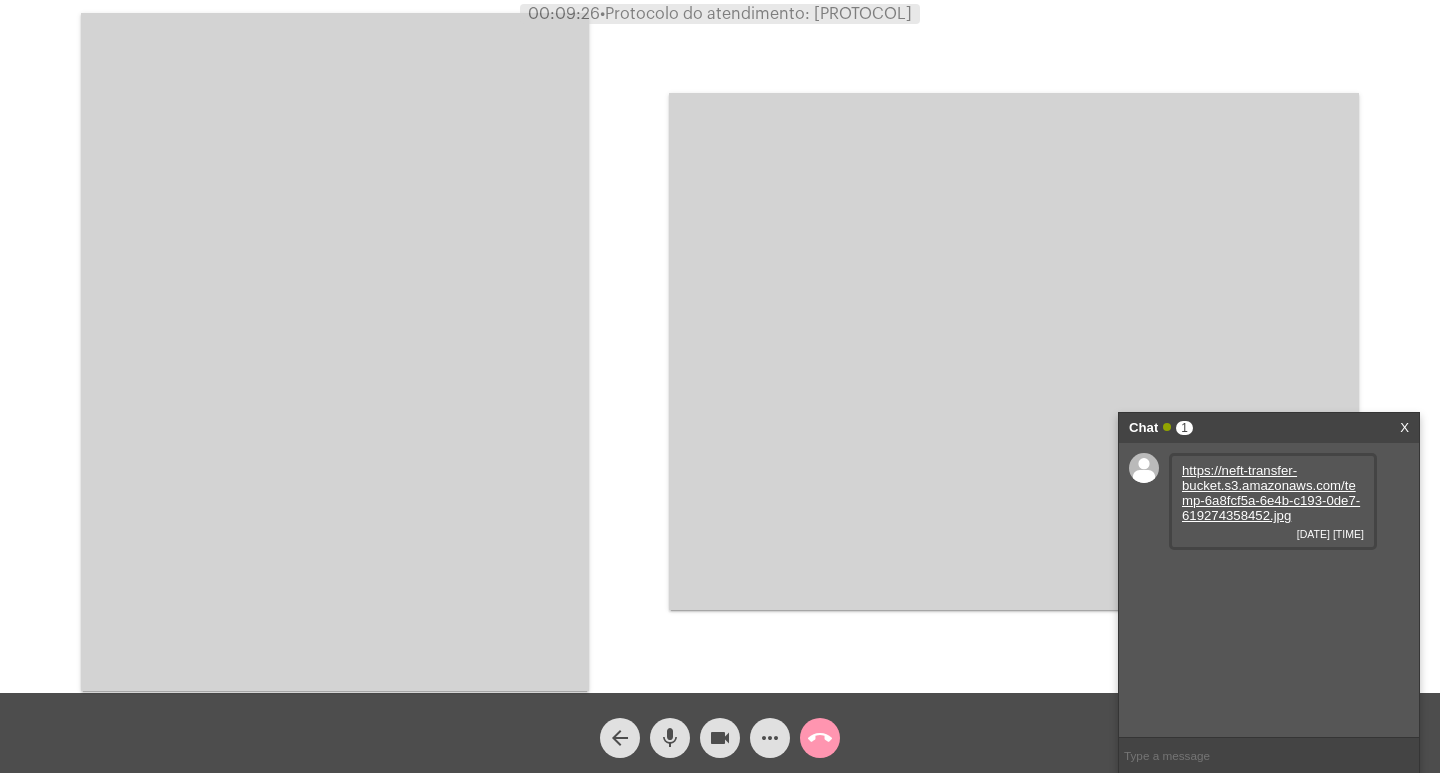 click at bounding box center (335, 352) 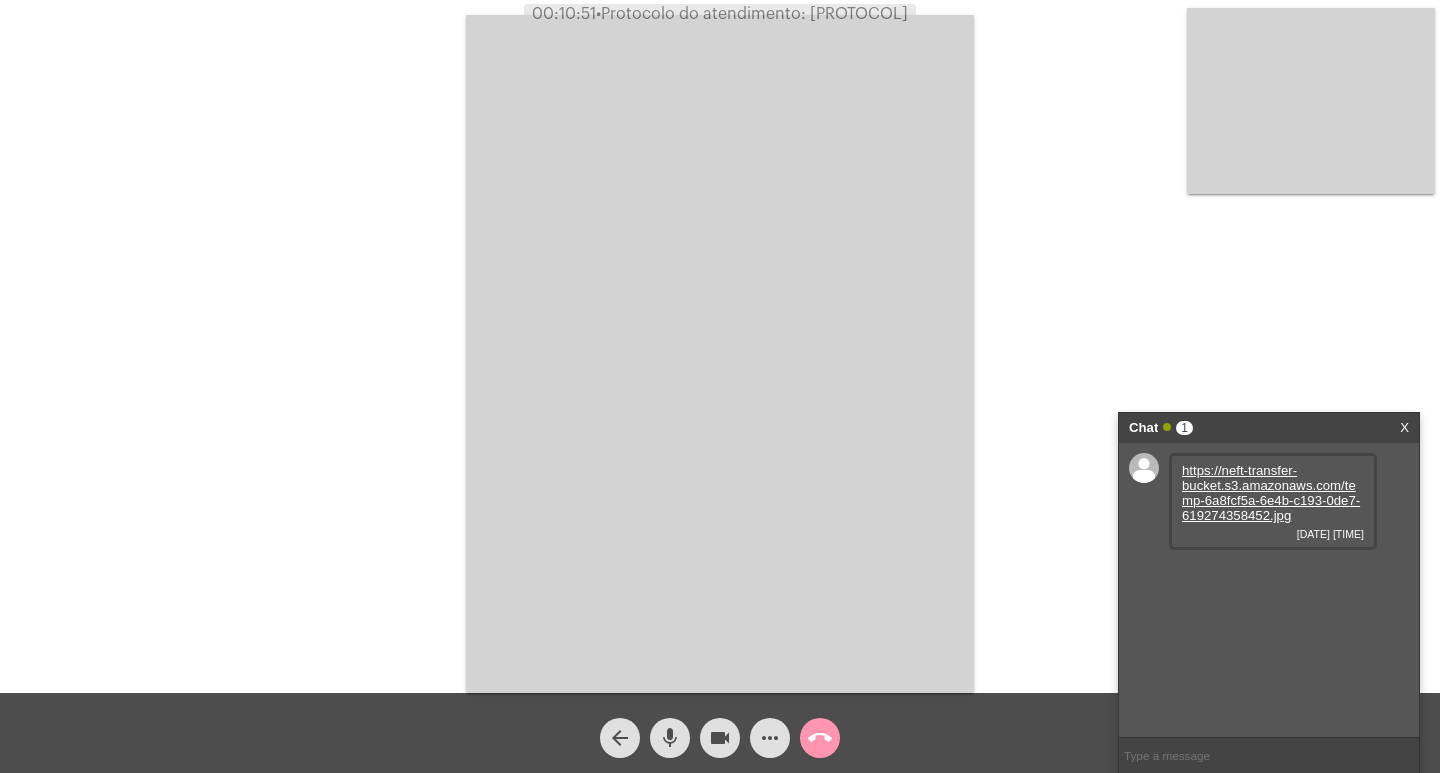 click on "Acessando Câmera e Microfone..." 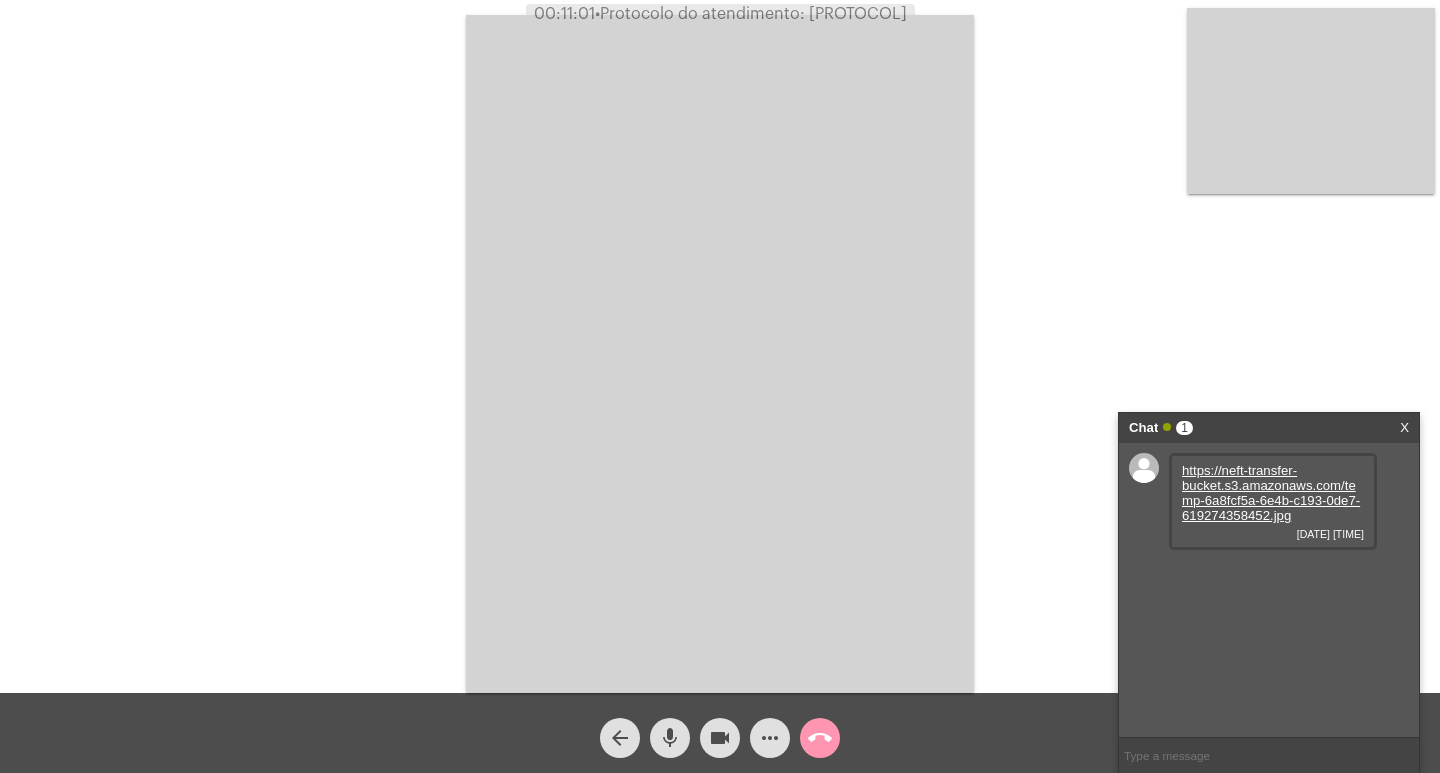 click on "X" at bounding box center [1404, 428] 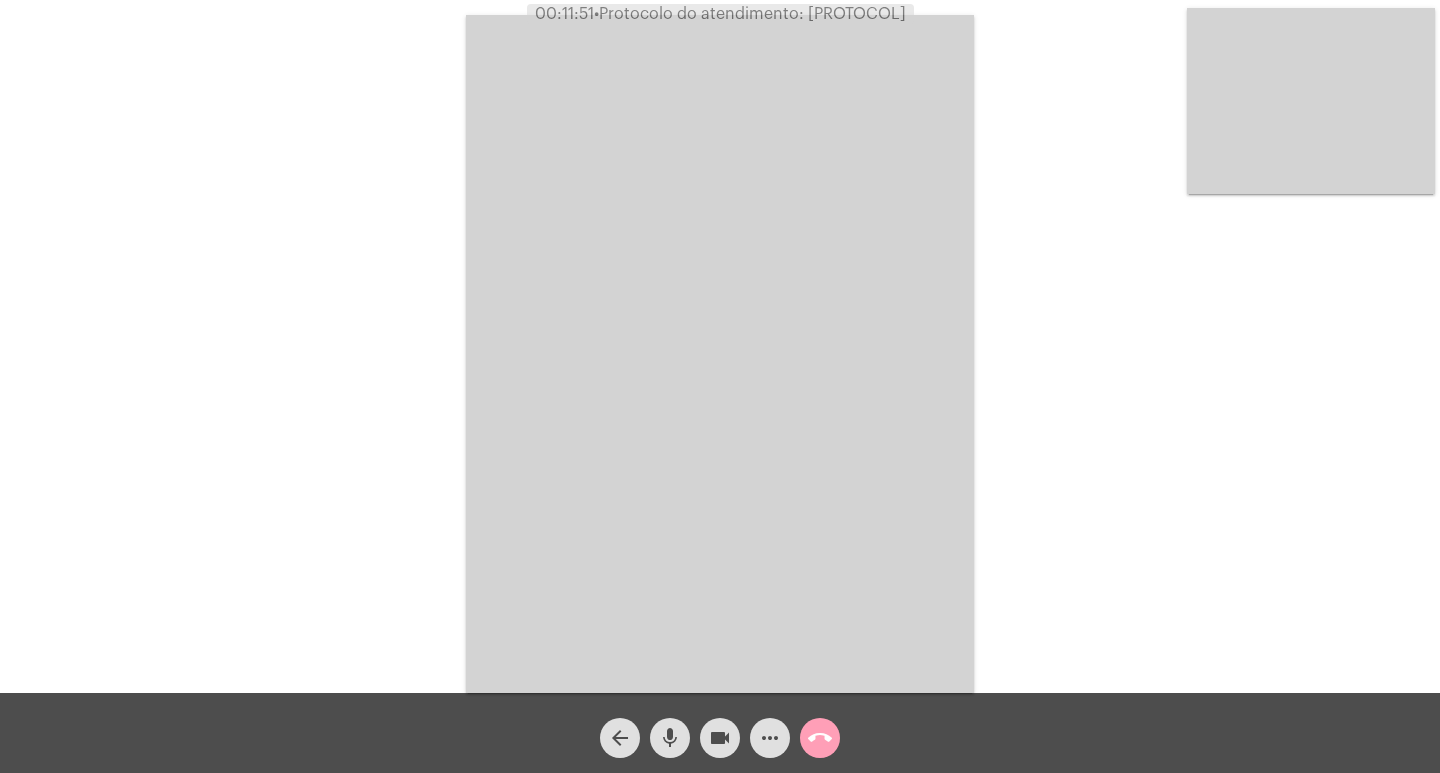 click on "call_end" 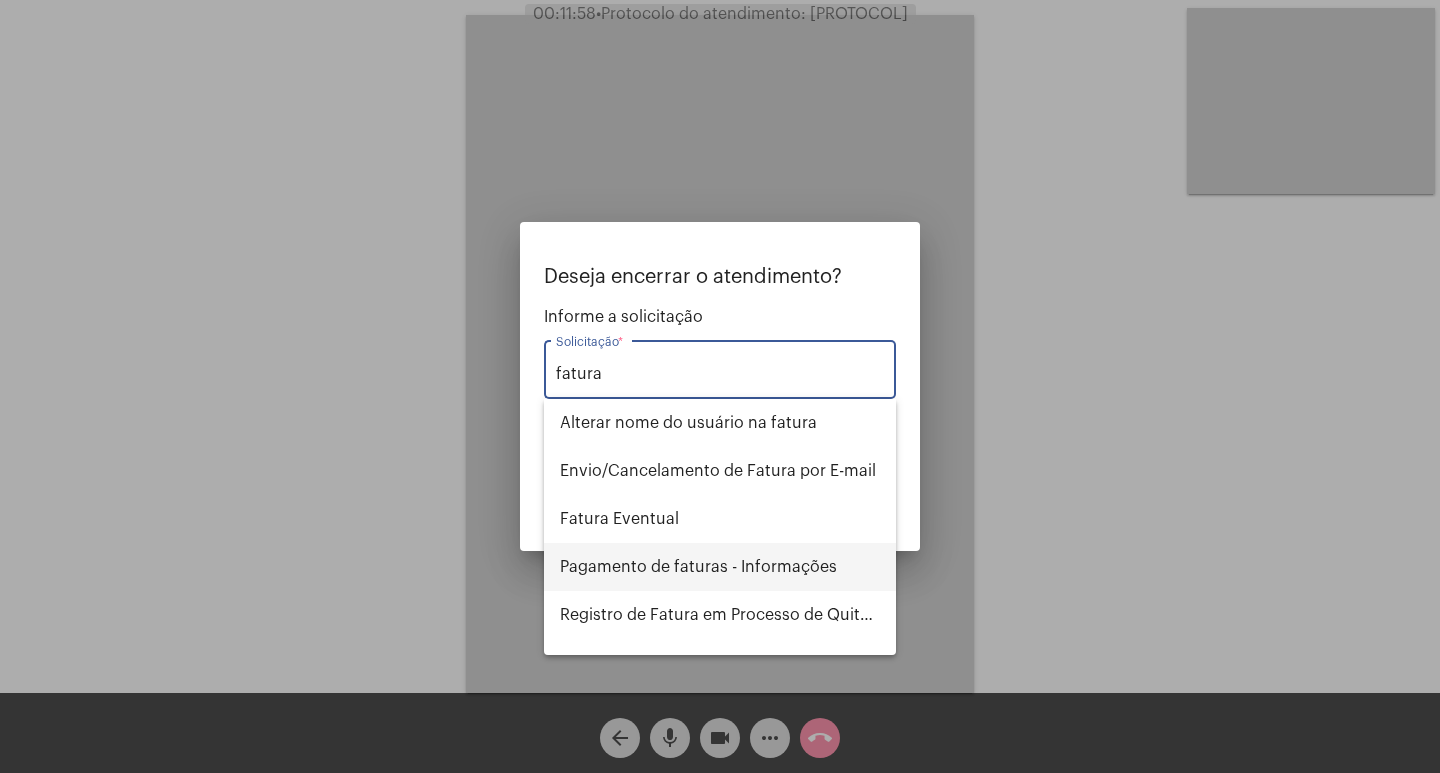 click on "Pagamento de faturas - Informações" at bounding box center (720, 567) 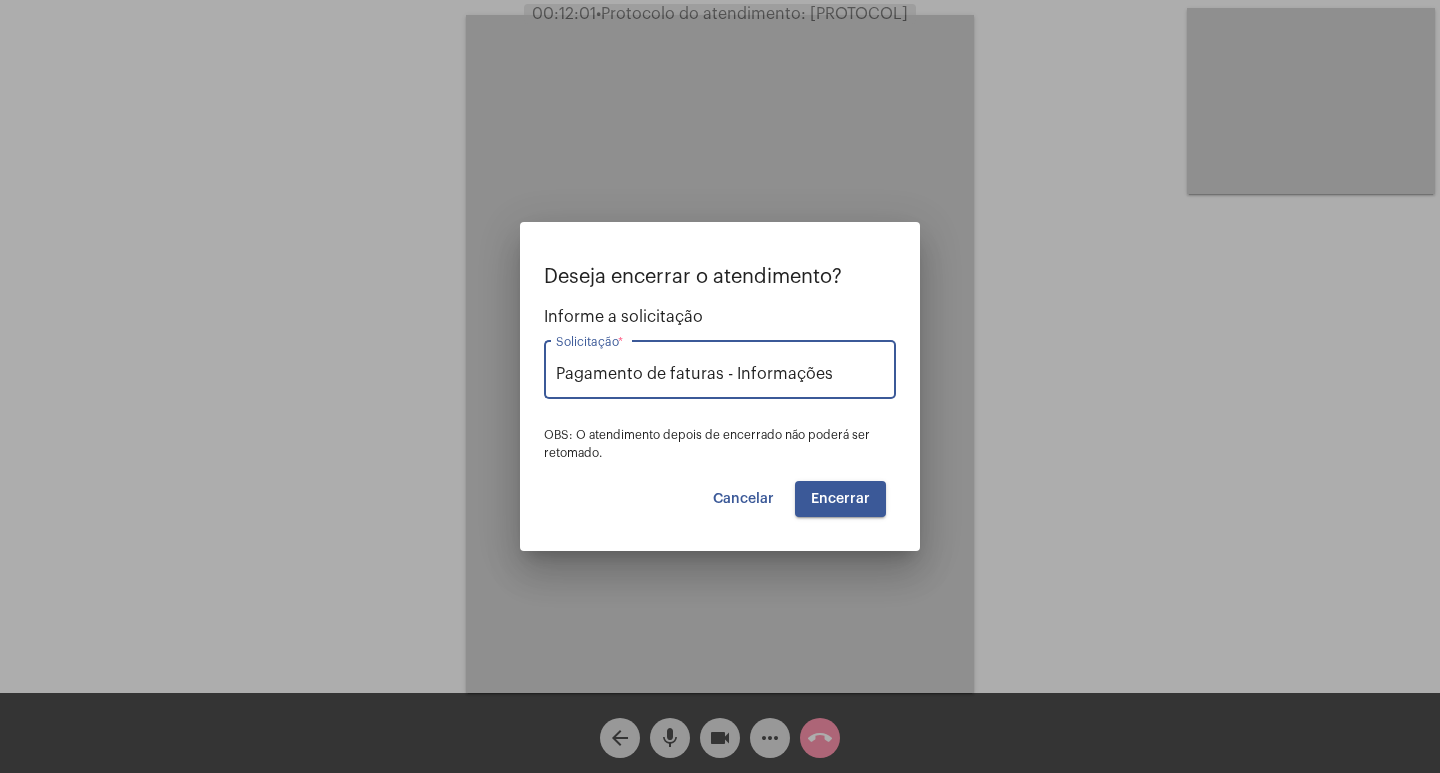 click on "Encerrar" at bounding box center [840, 499] 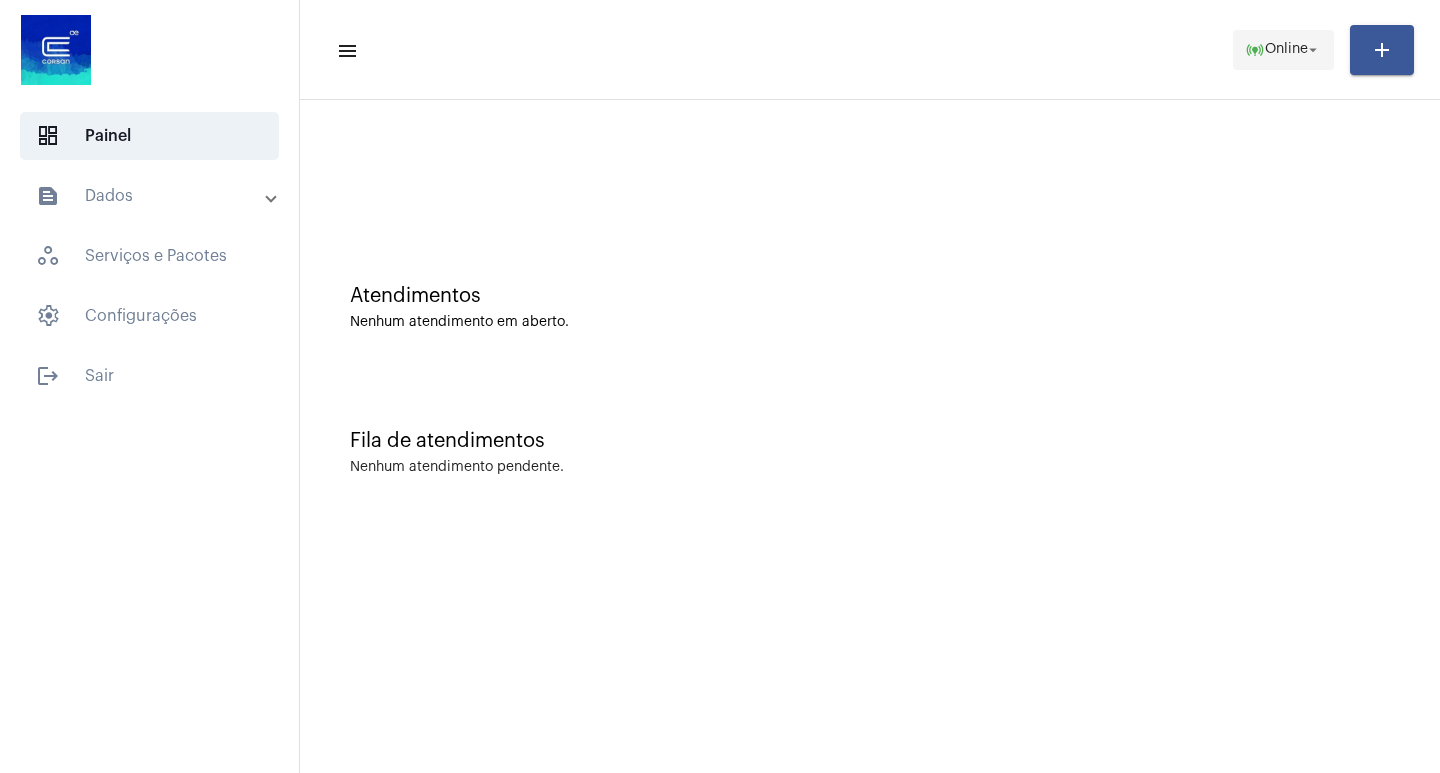 click on "online_prediction  Online arrow_drop_down" 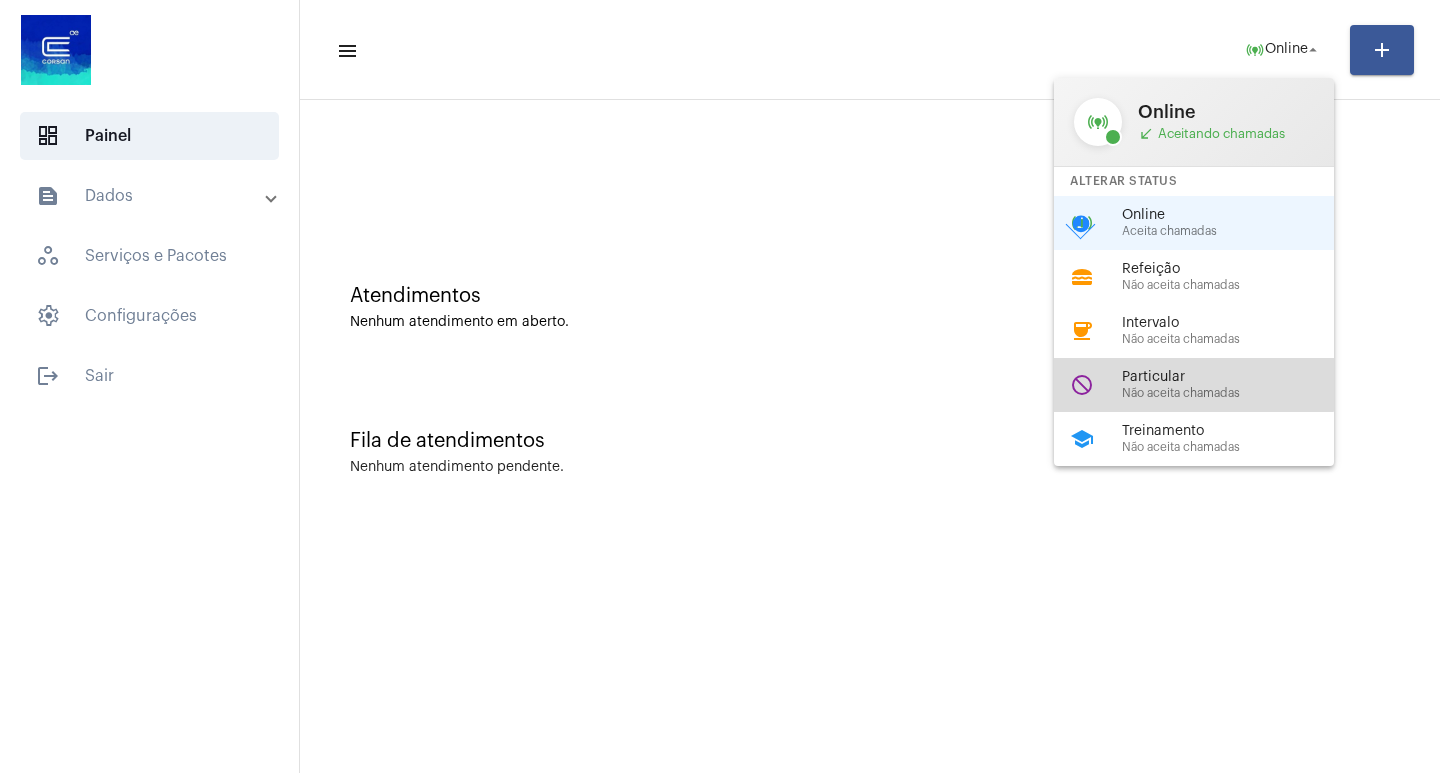 click on "do_not_disturb  Particular Não aceita chamadas" at bounding box center [1210, 385] 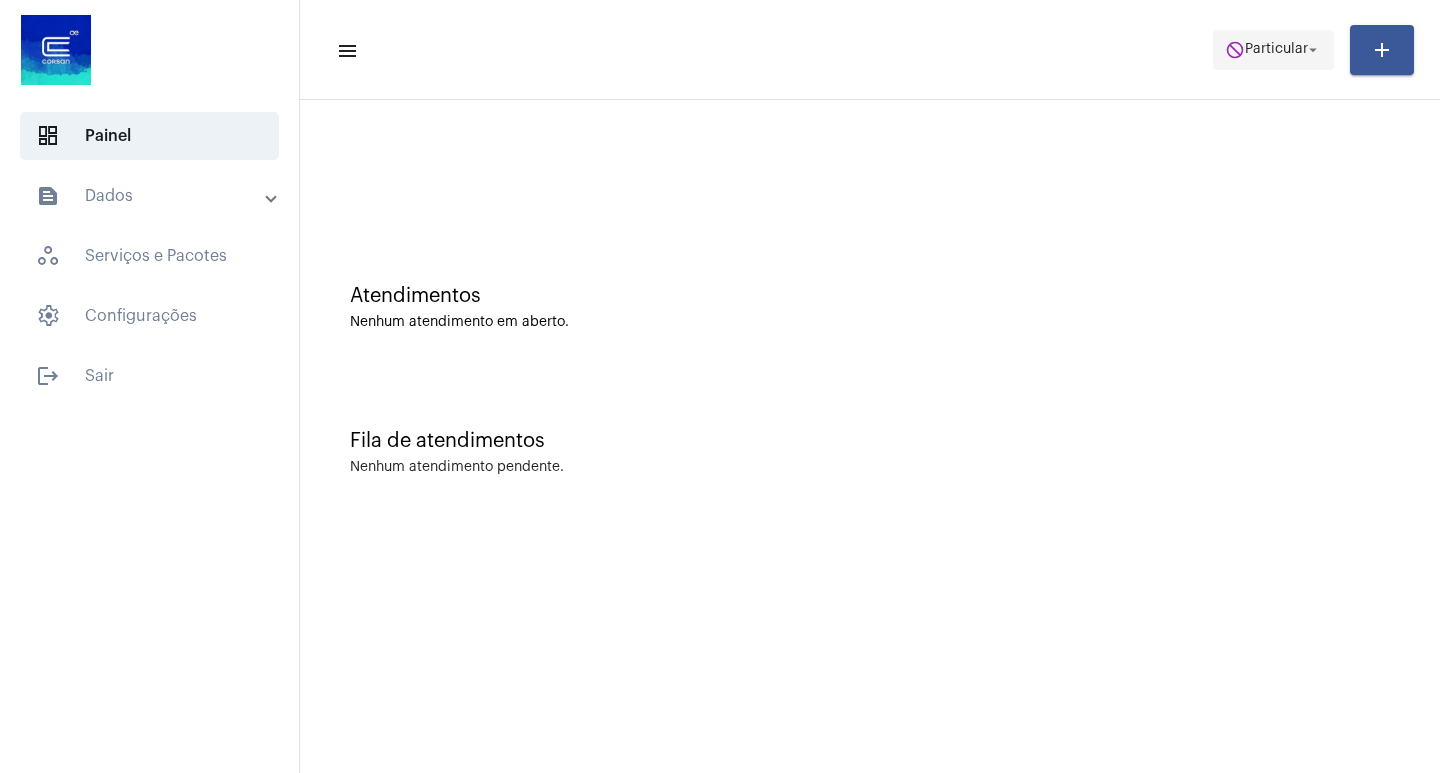 click on "Particular" 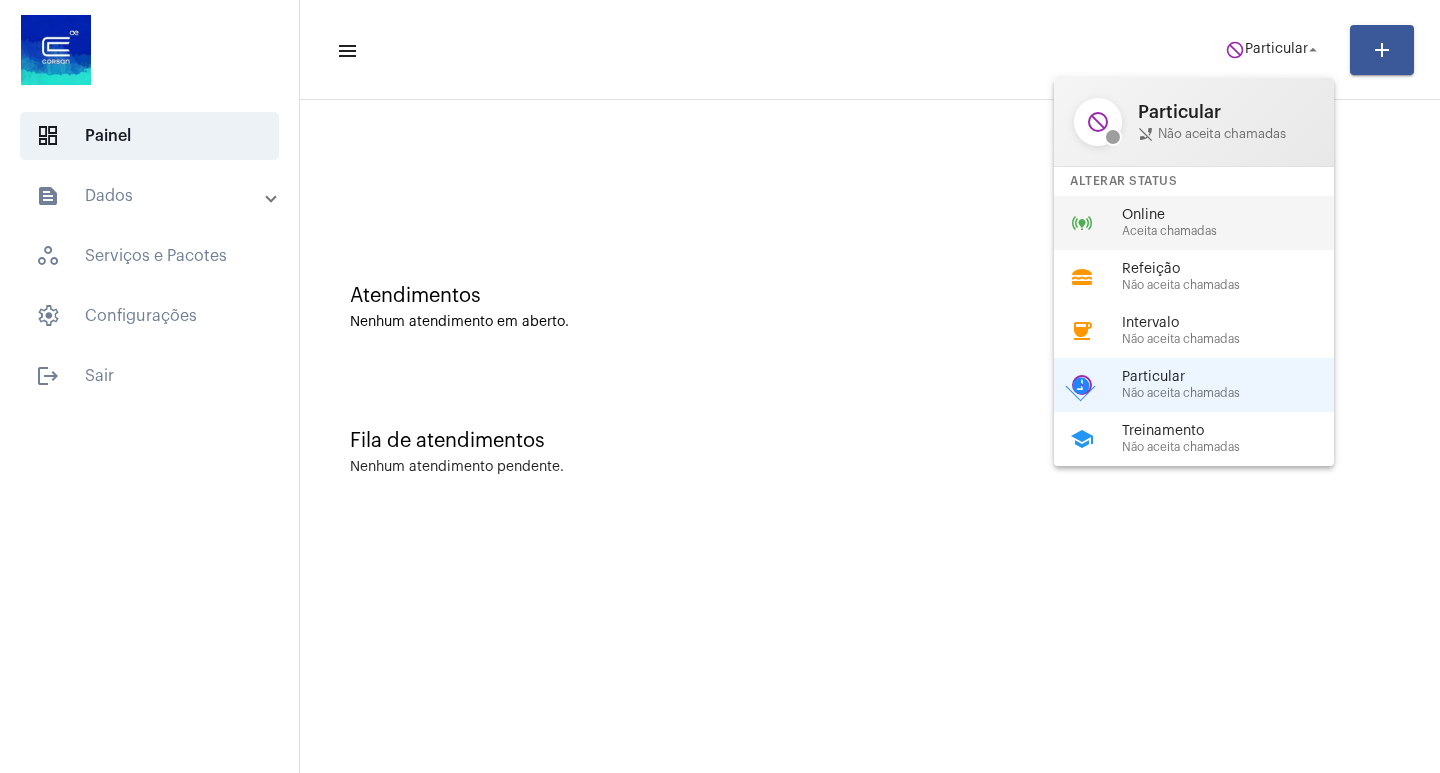 click on "Online" at bounding box center (1236, 215) 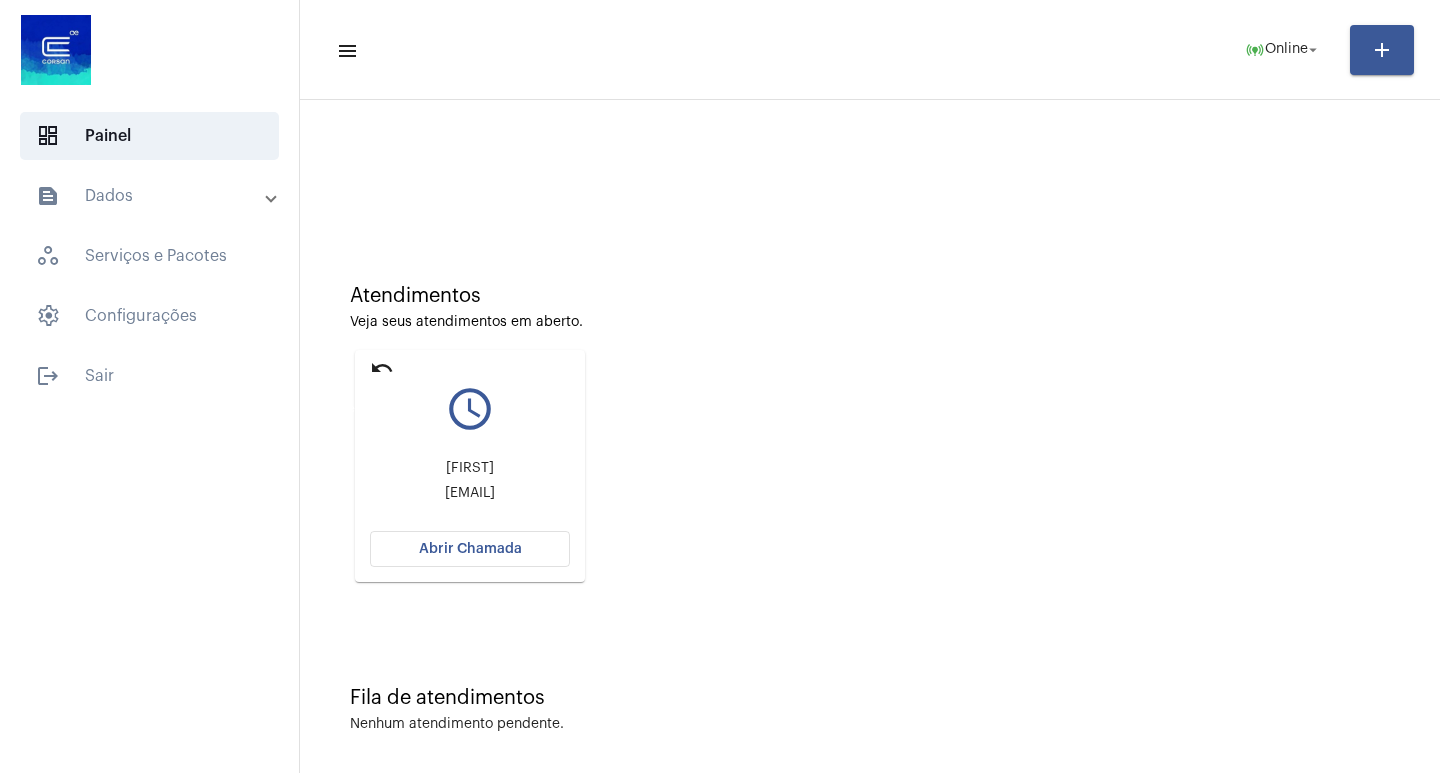 click on "undo" 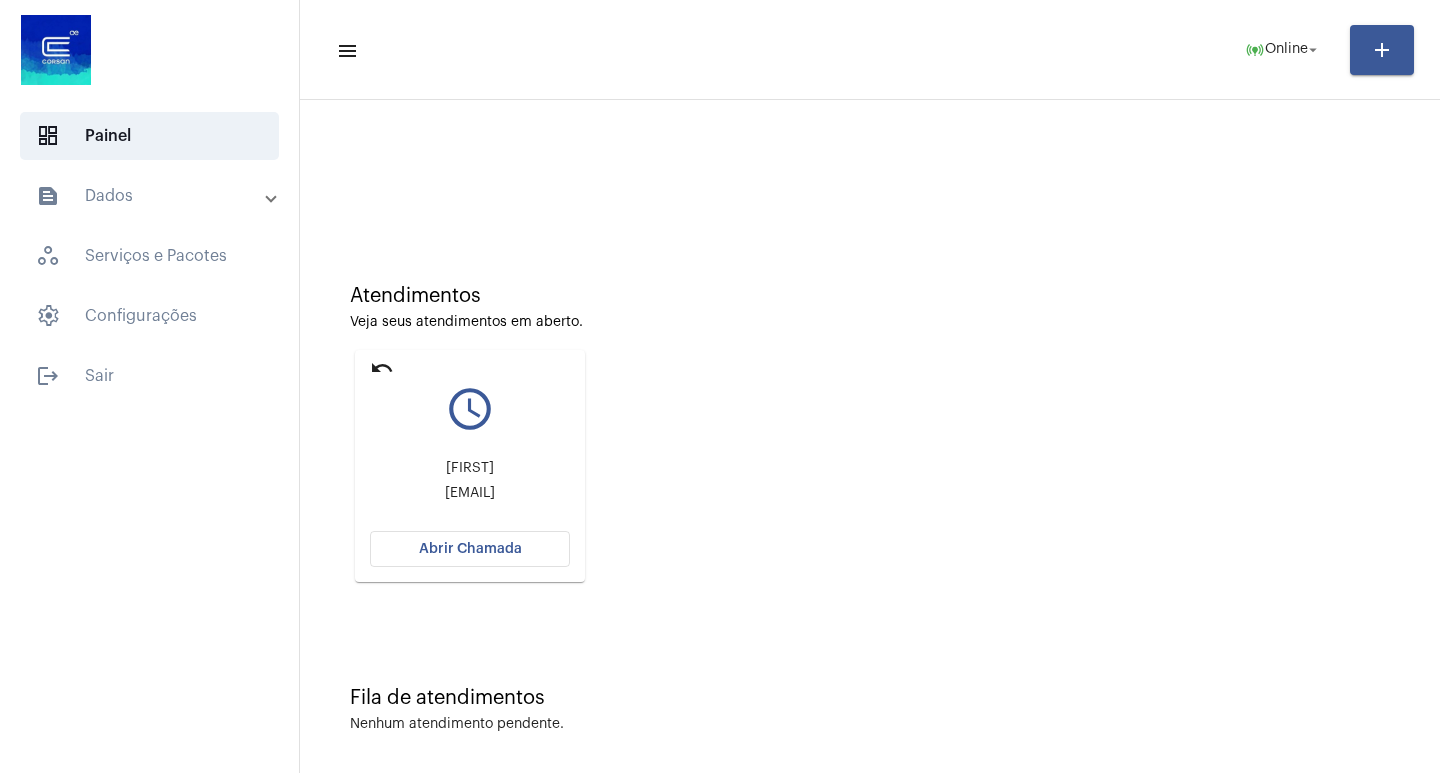 click on "undo query_builder [LAST] [EMAIL] Abrir Chamada" 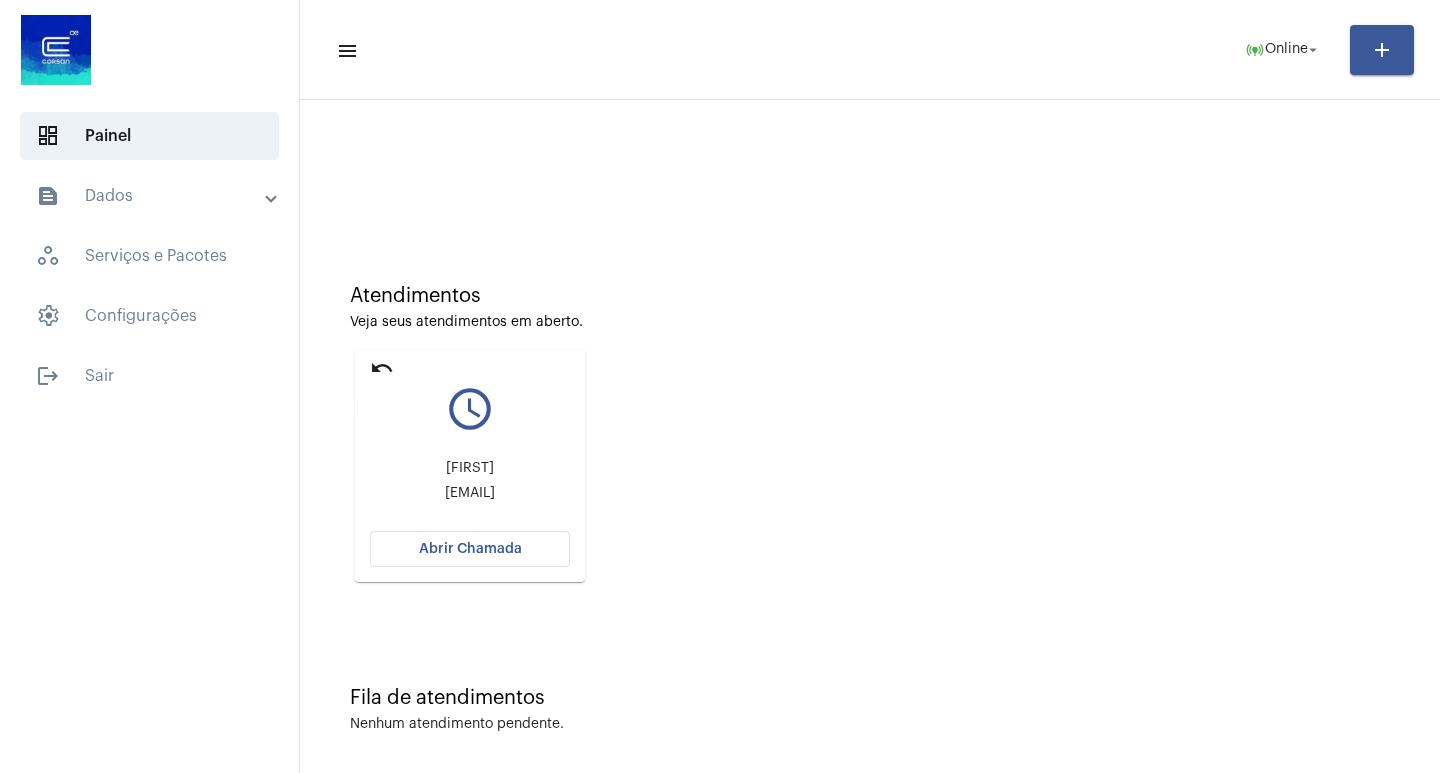 click on "undo" 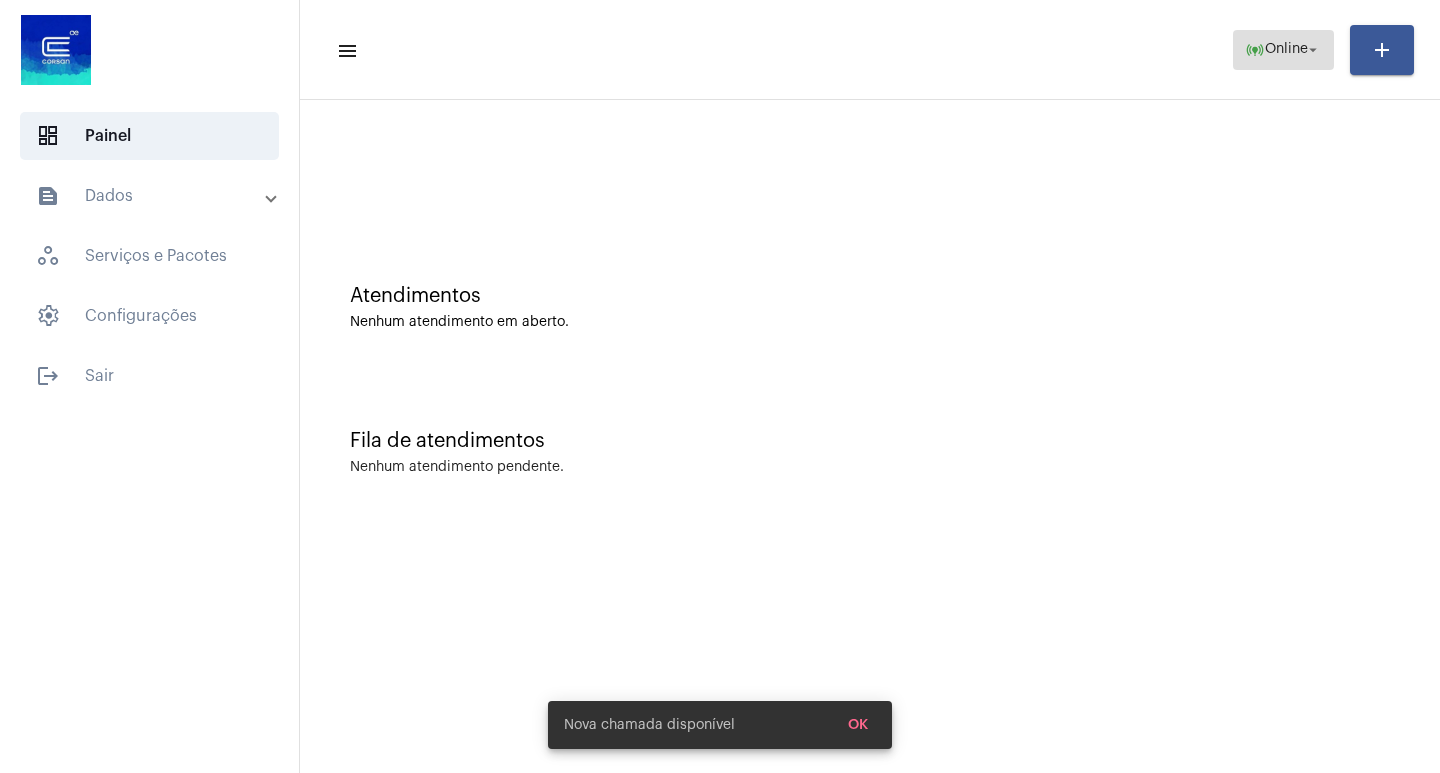 click on "online_prediction  Online arrow_drop_down" 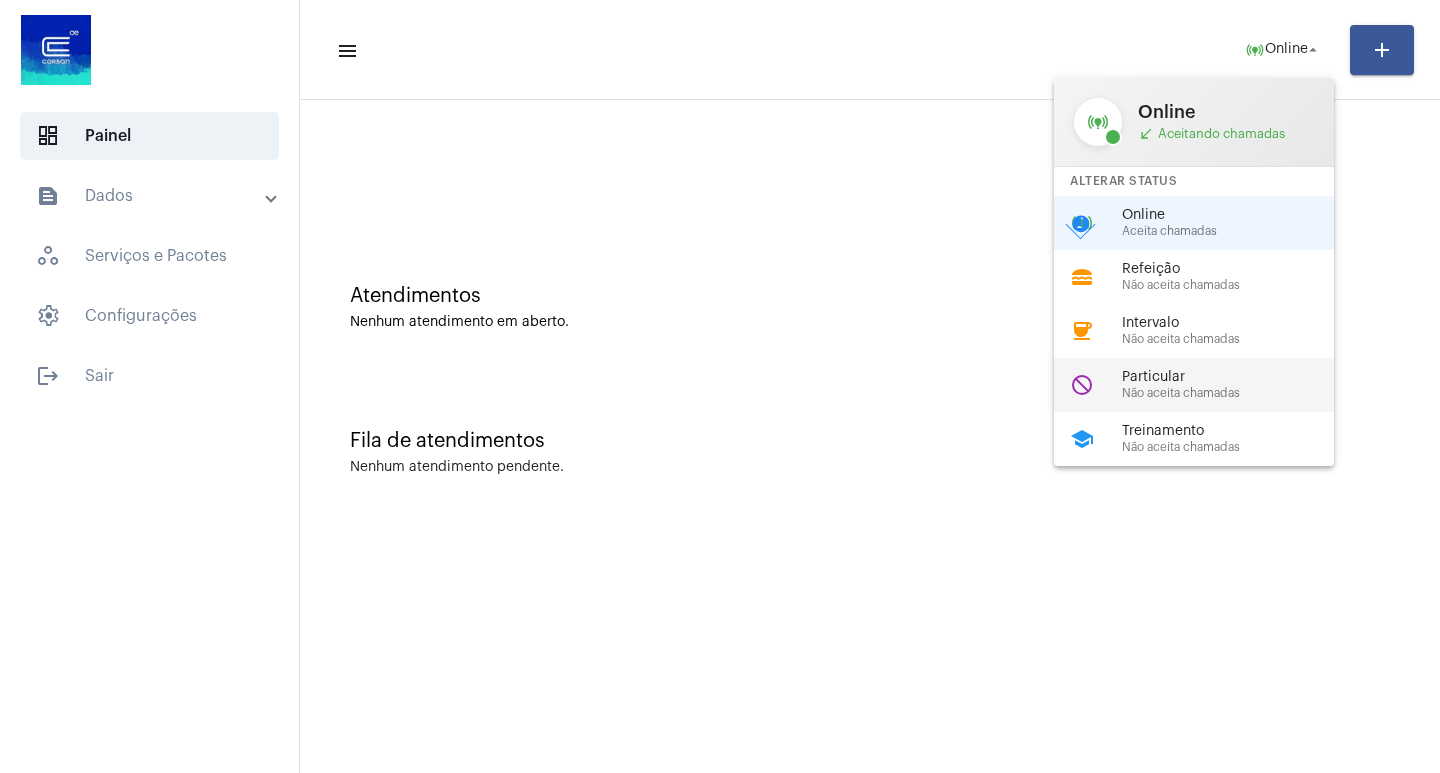 click on "do_not_disturb  Particular Não aceita chamadas" at bounding box center (1210, 385) 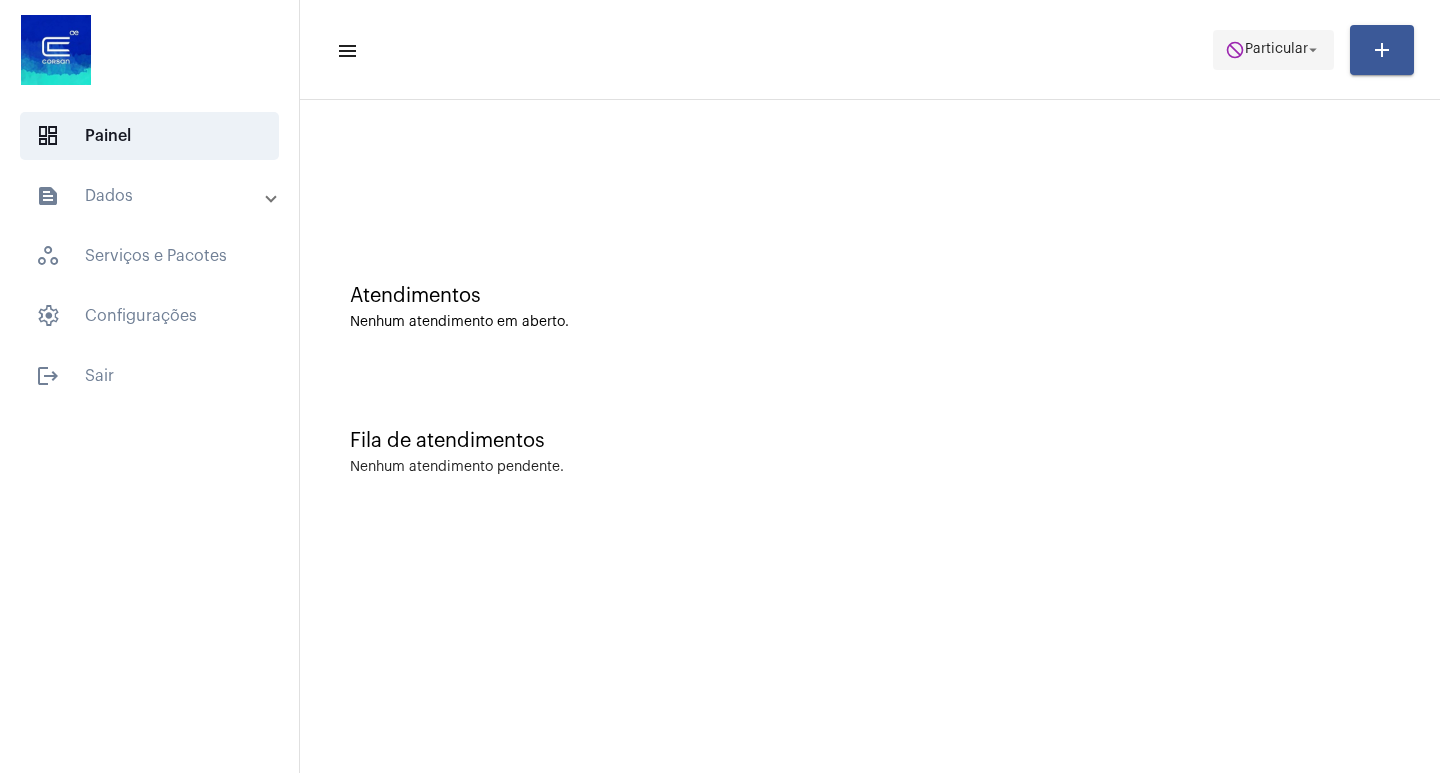 click on "do_not_disturb  Particular arrow_drop_down" 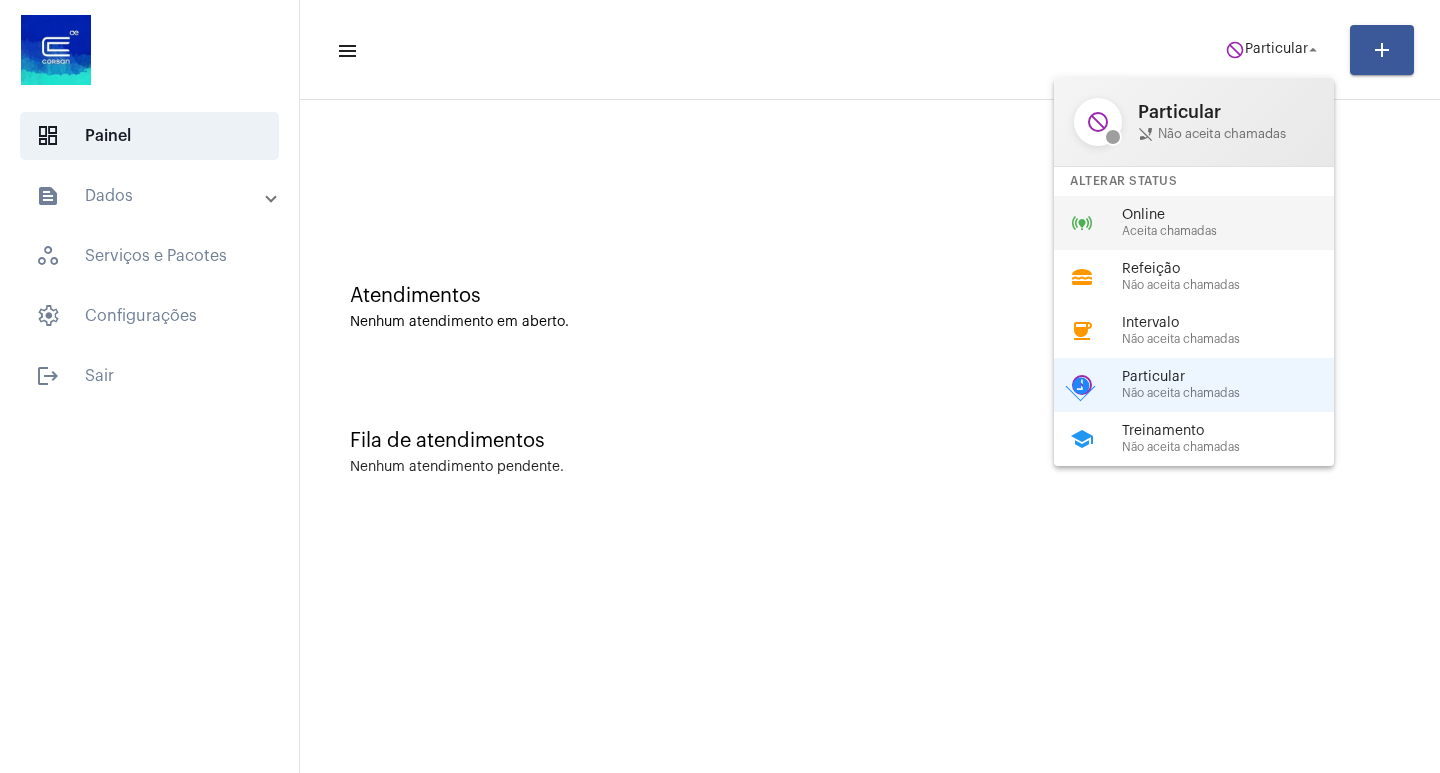 click on "Online" at bounding box center [1236, 215] 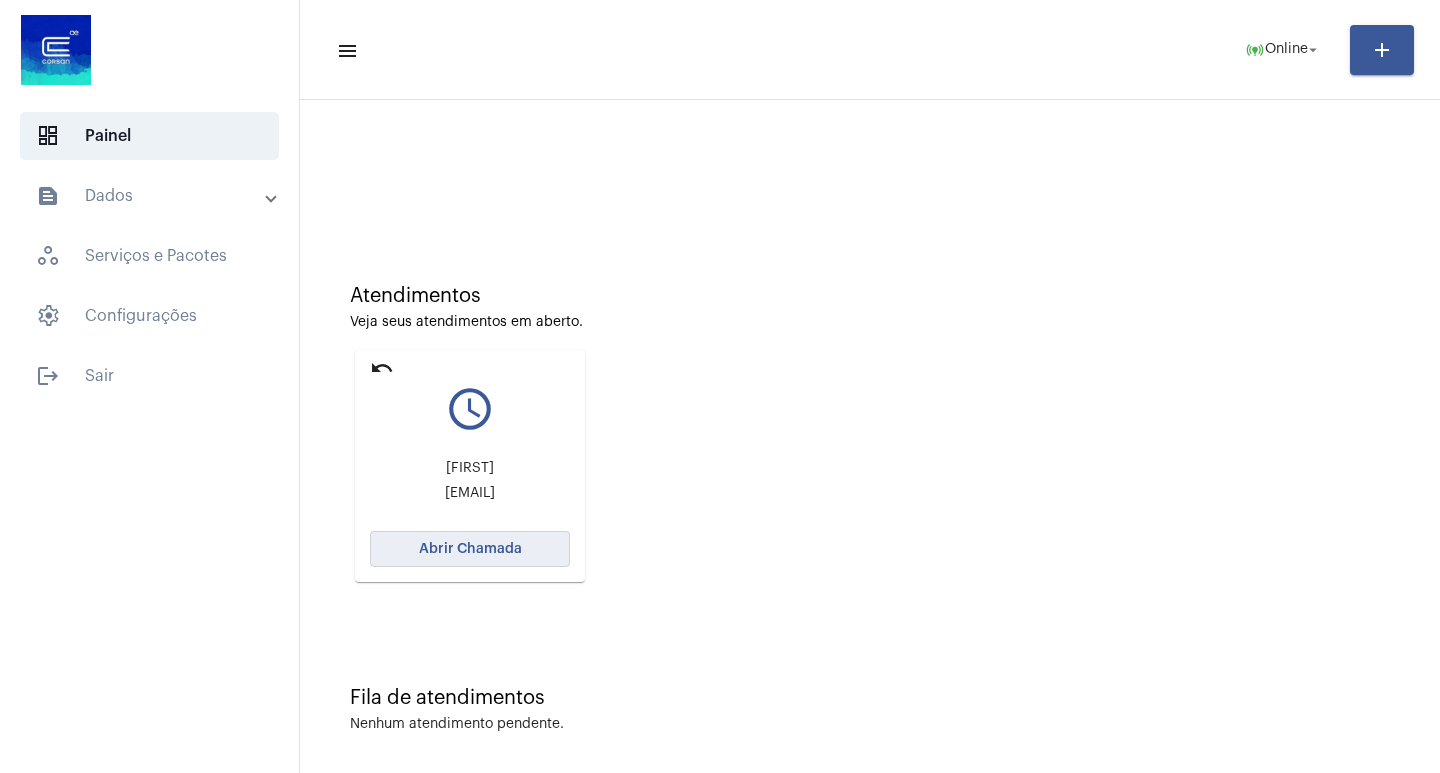 click on "Abrir Chamada" 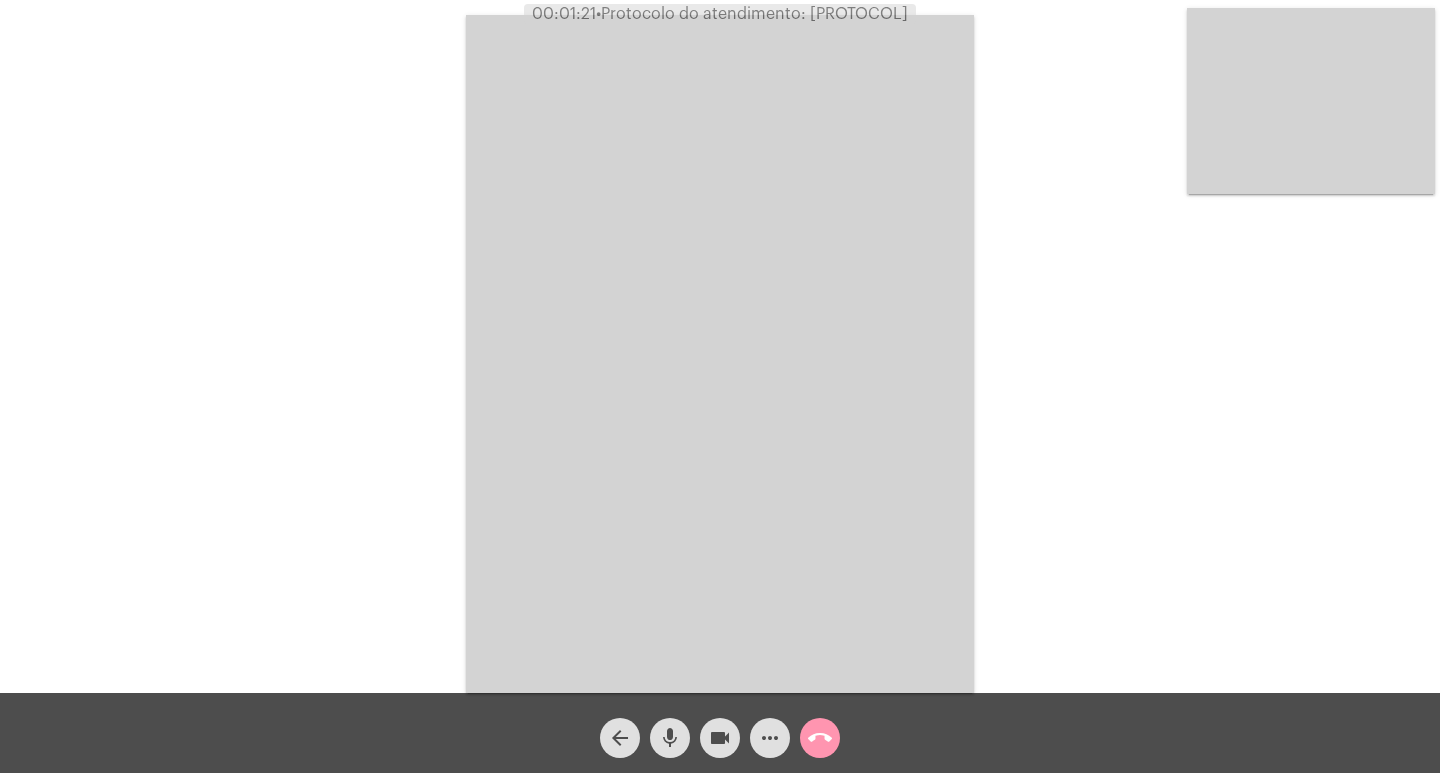 click on "call_end" 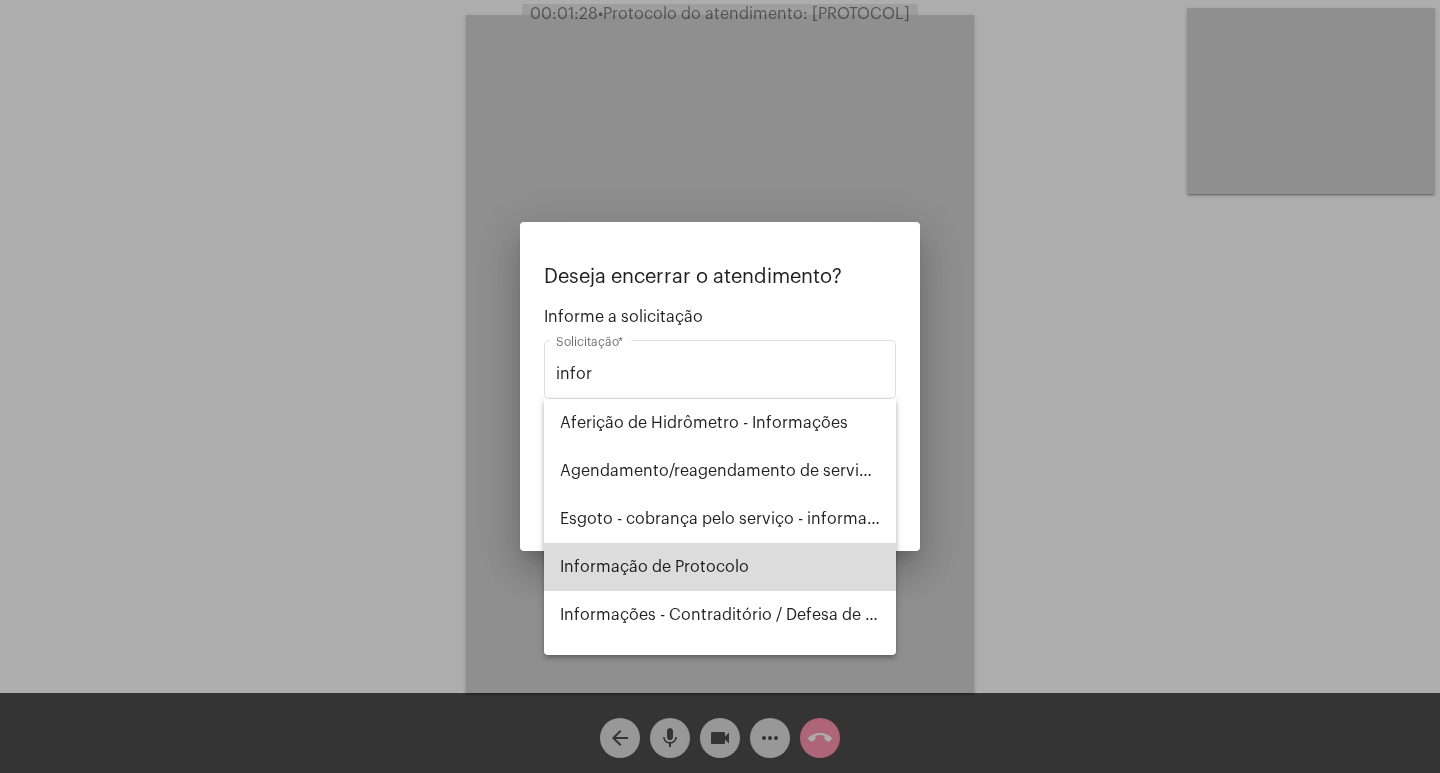 click on "Informação de Protocolo" at bounding box center (720, 567) 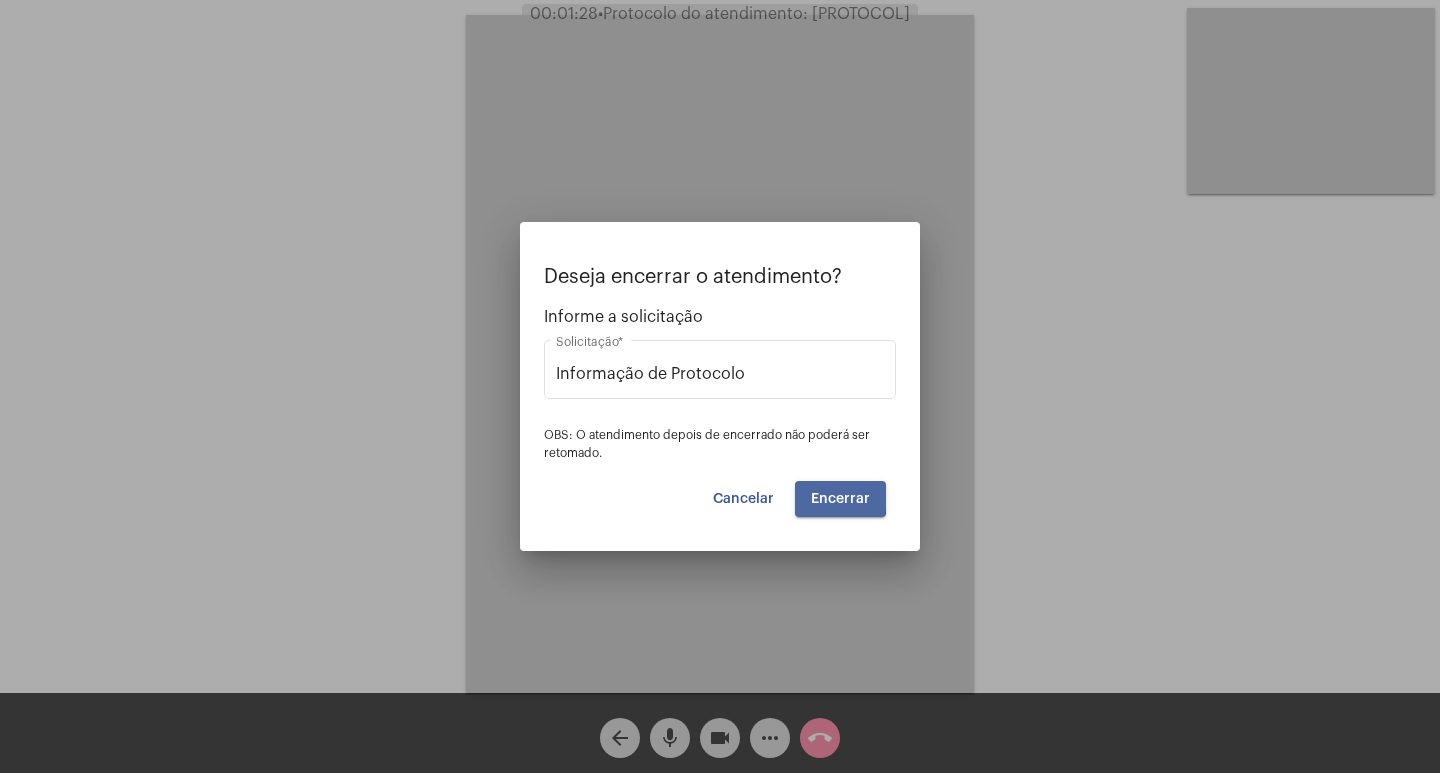 click on "Encerrar" at bounding box center (840, 499) 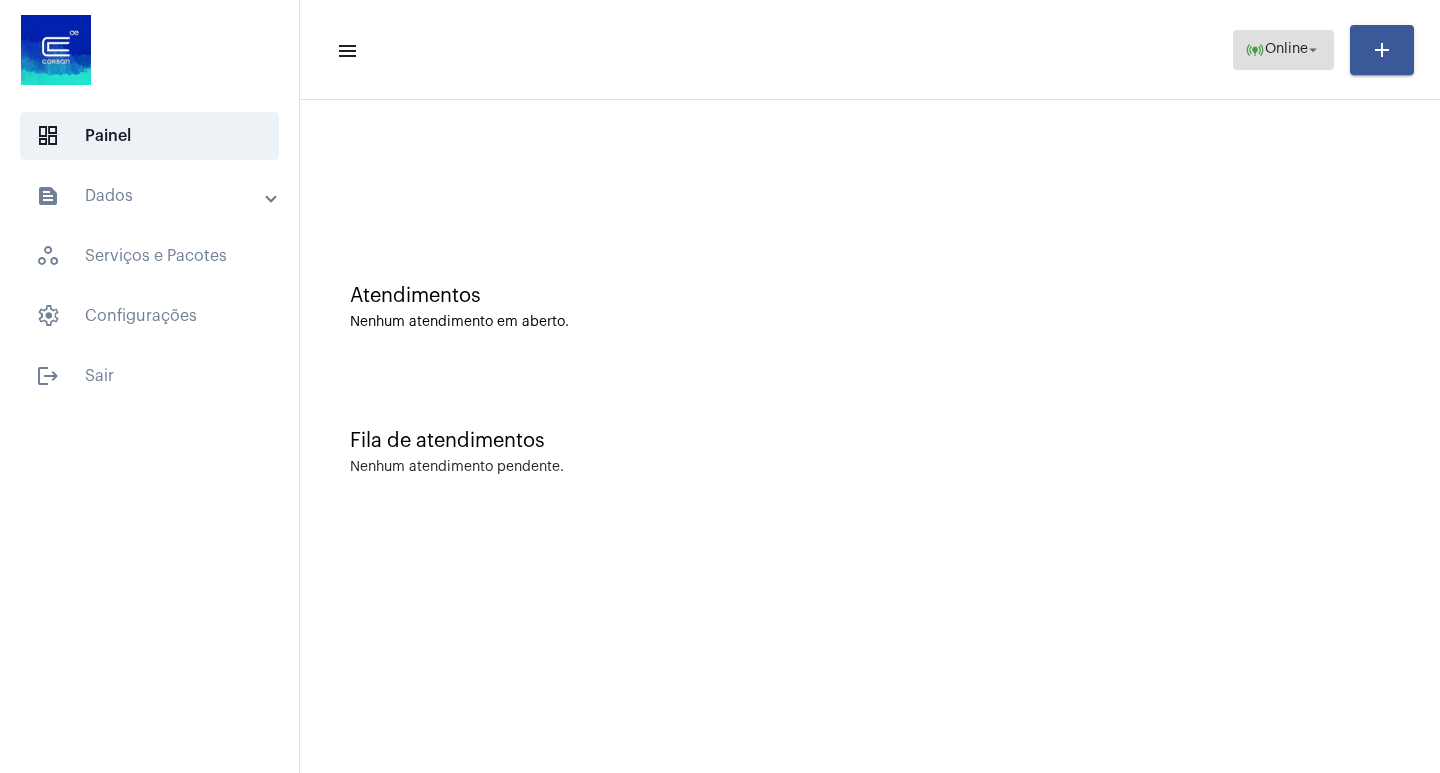 click on "arrow_drop_down" 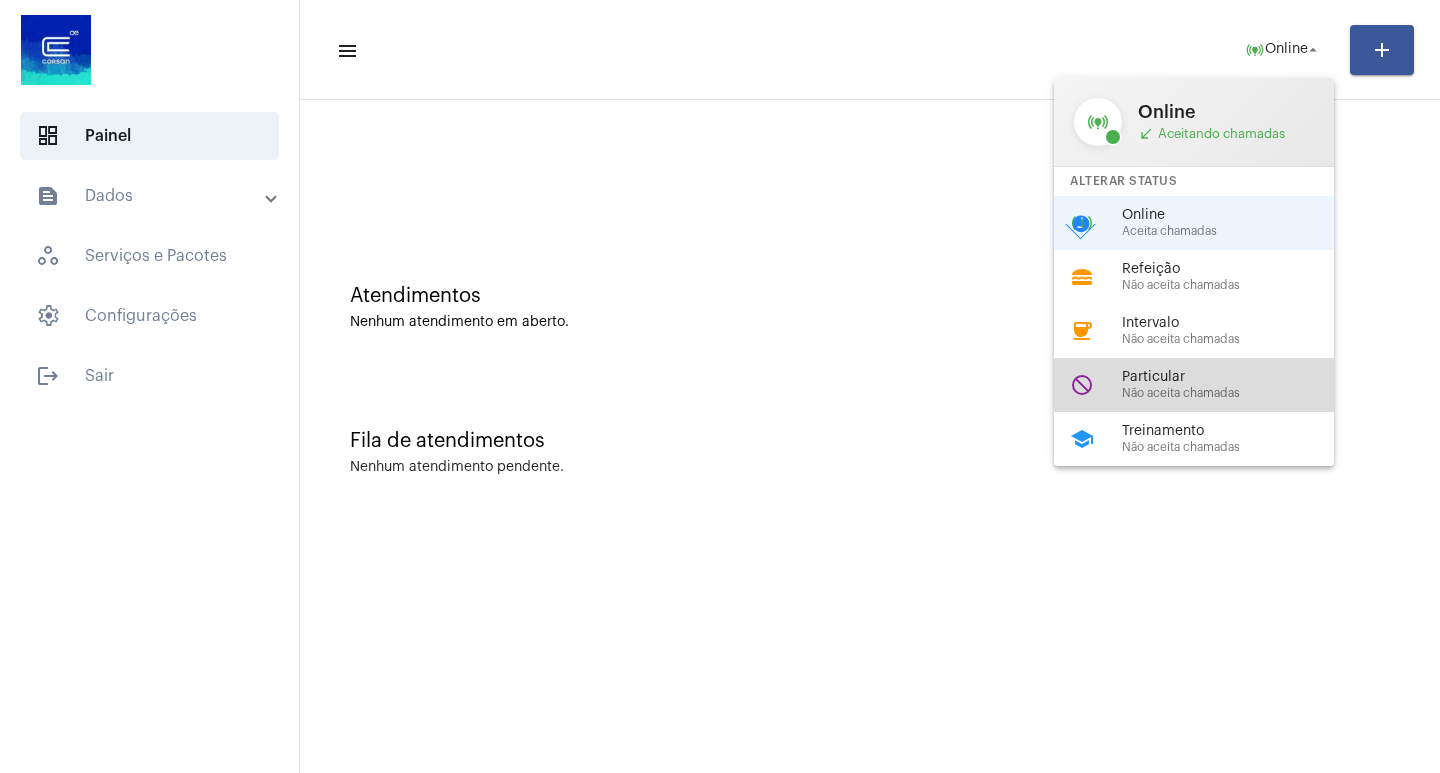 click on "Particular Não aceita chamadas" at bounding box center [1236, 385] 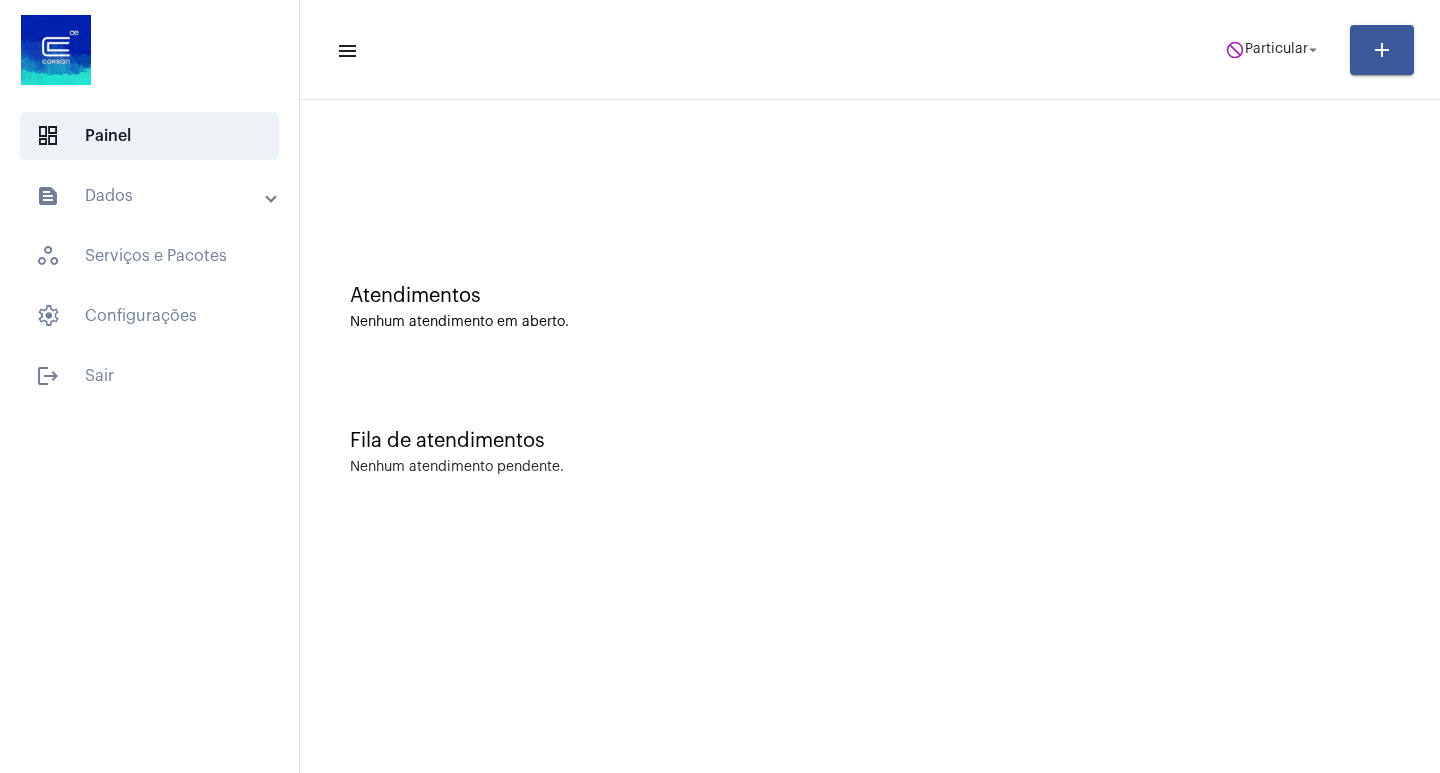 click on "menu  do_not_disturb  Particular arrow_drop_down add" 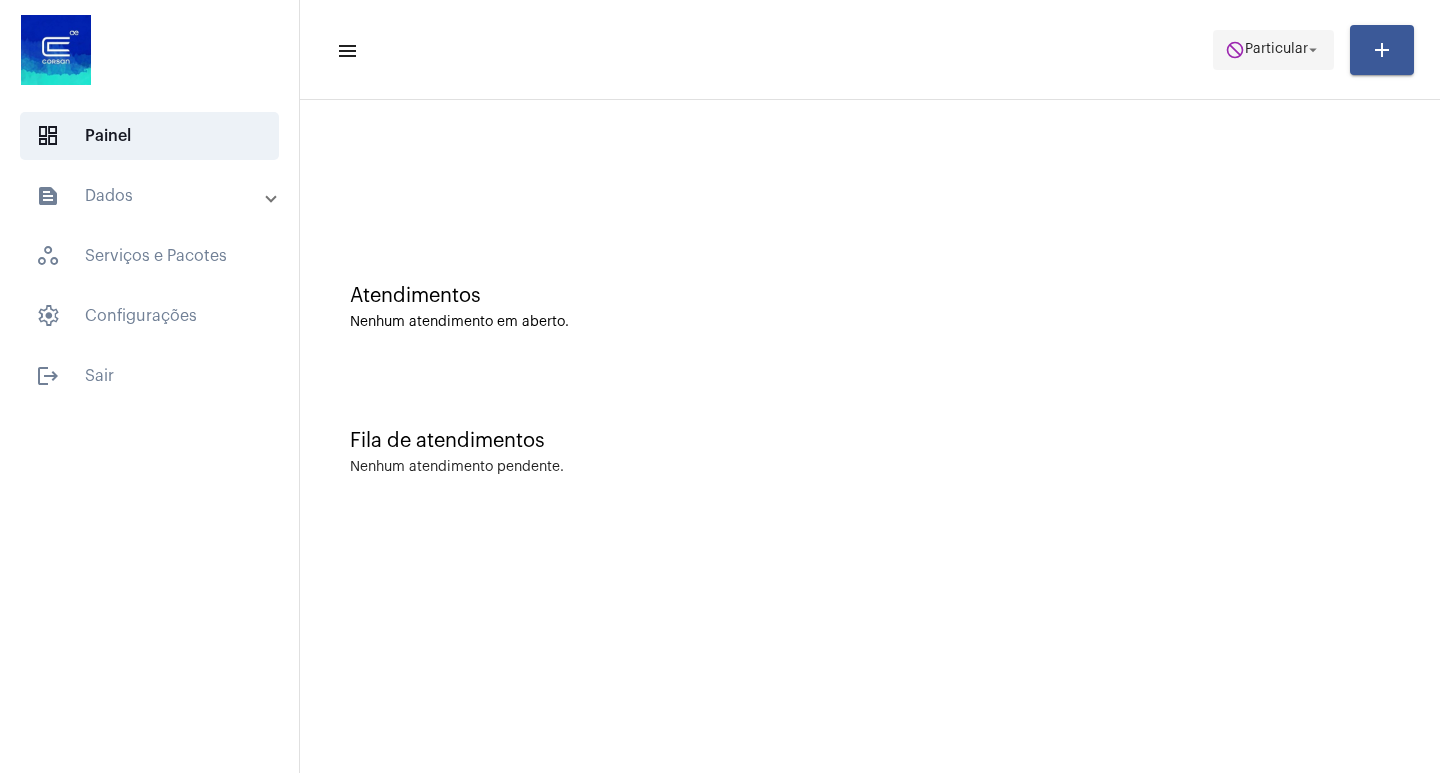 click on "Particular" 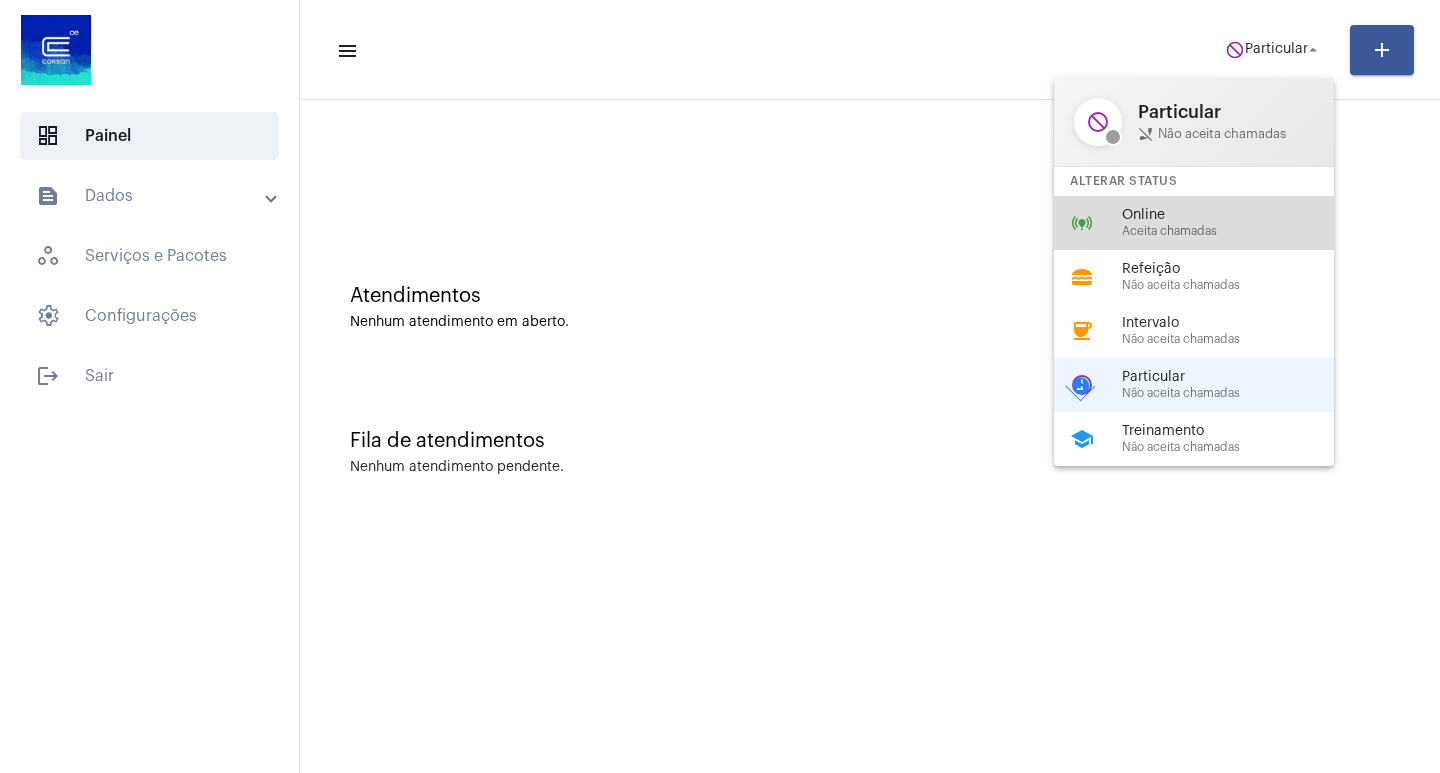 click on "Aceita chamadas" at bounding box center (1236, 231) 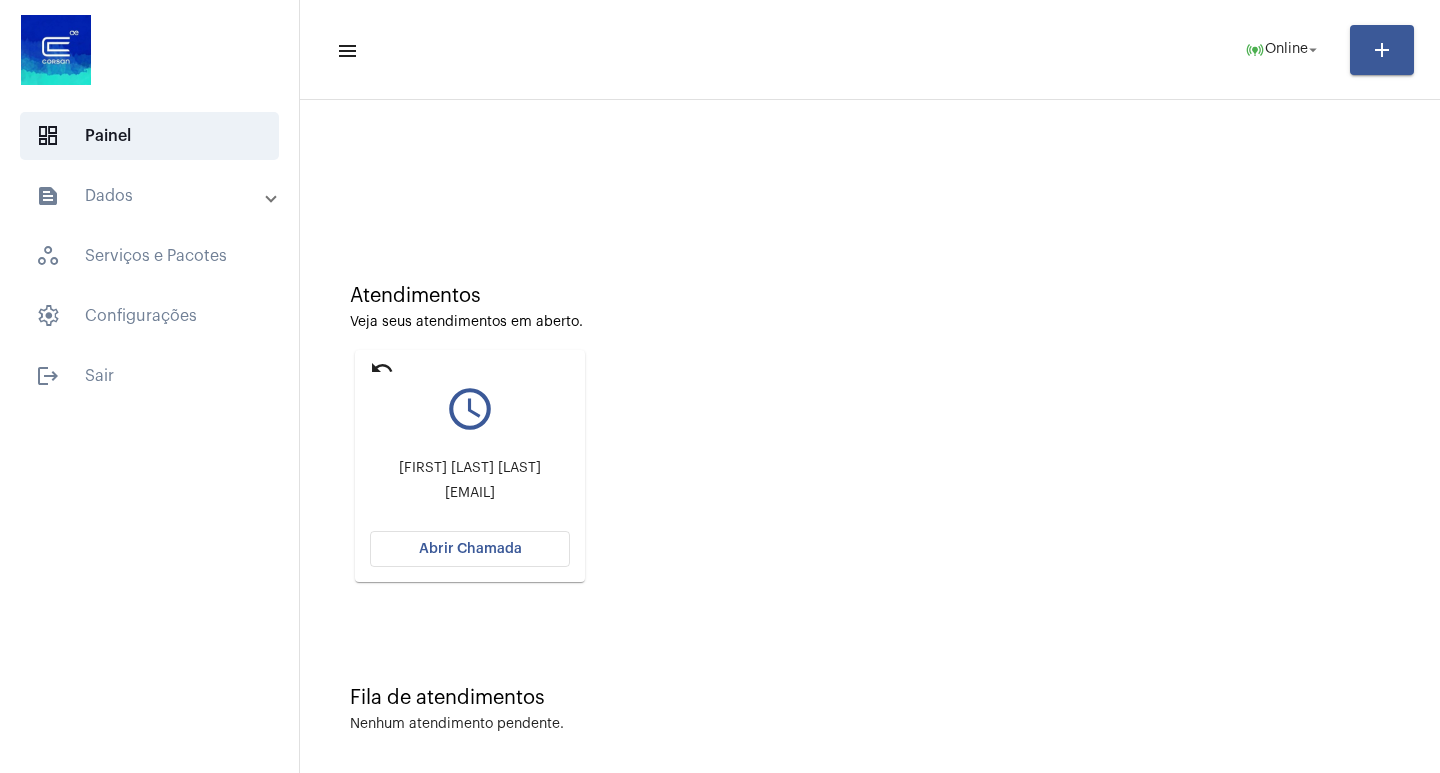 click on "Abrir Chamada" 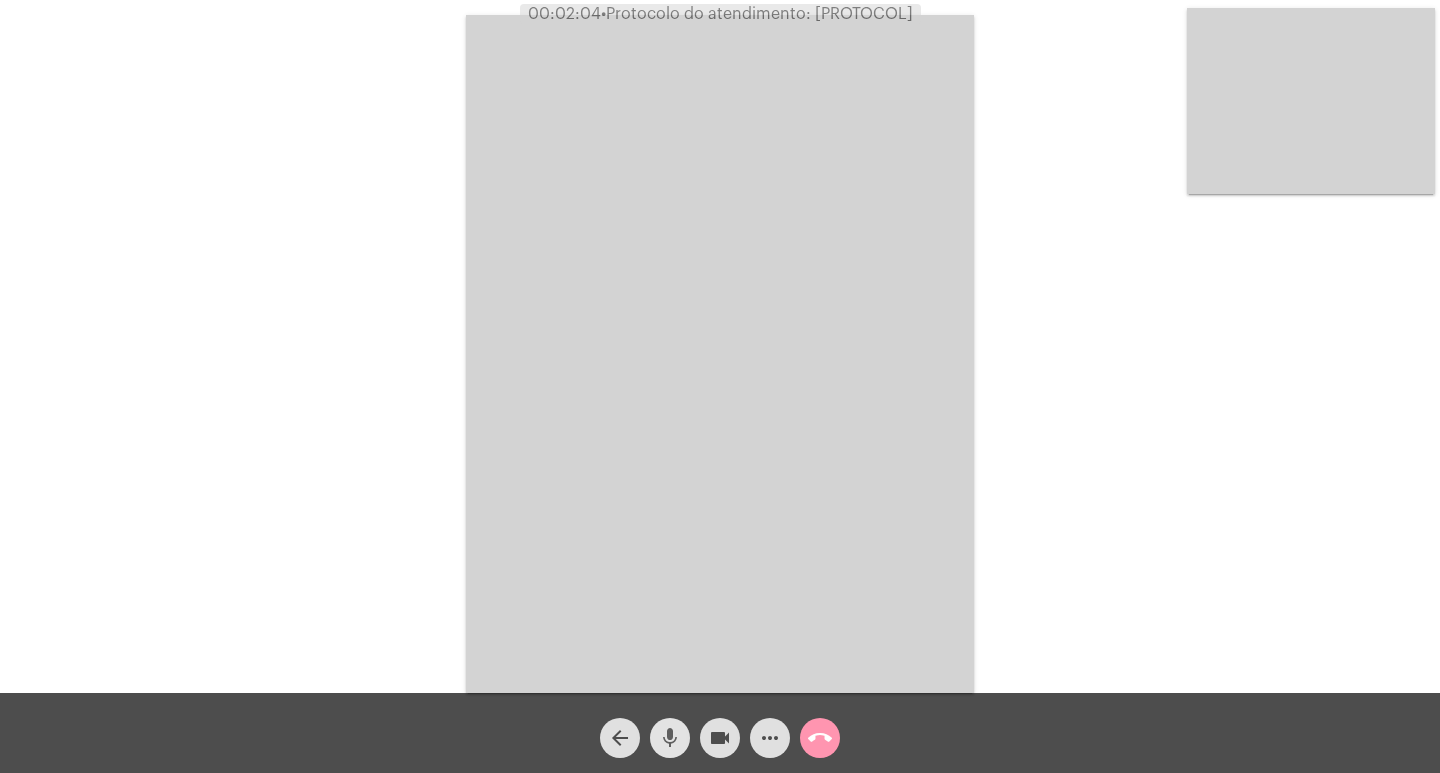 click on "mic" 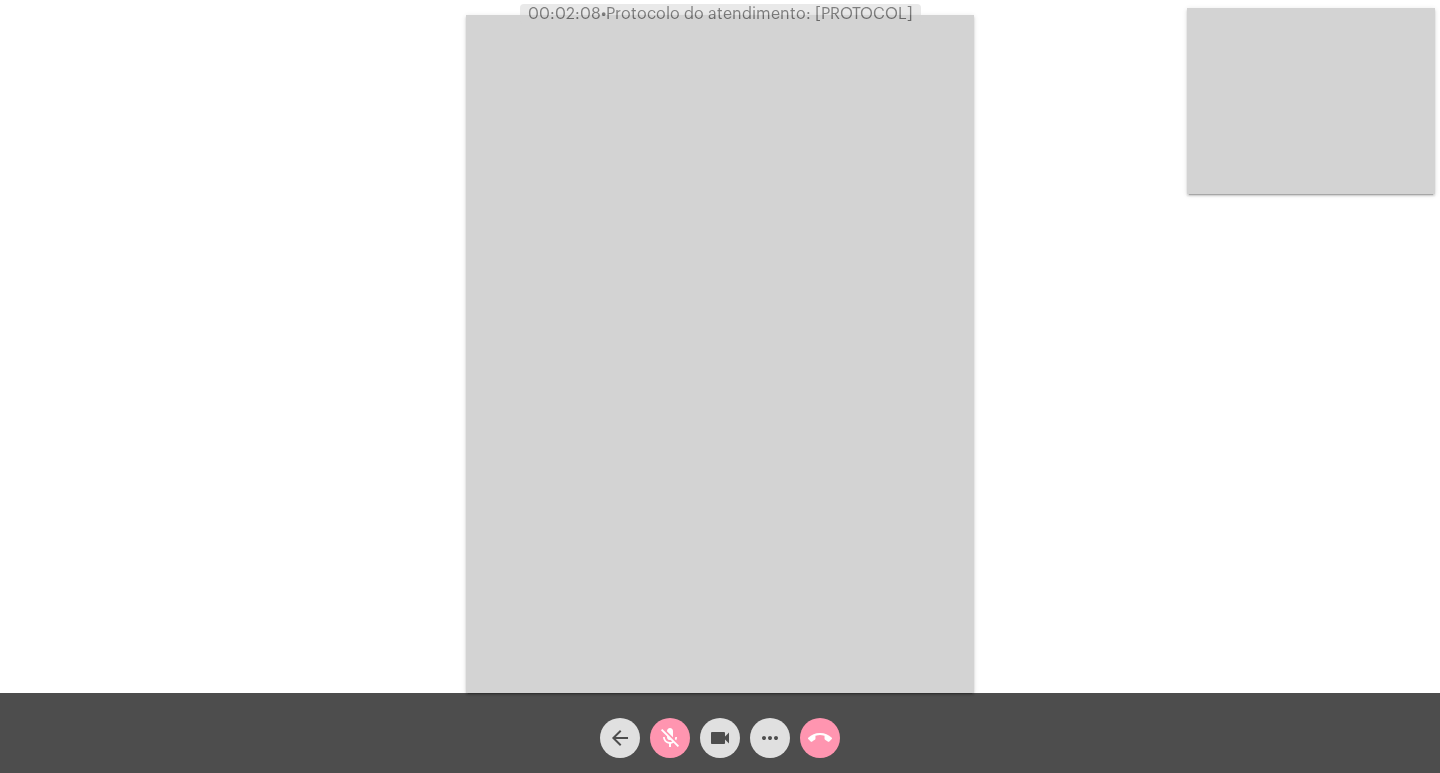 click on "mic_off" 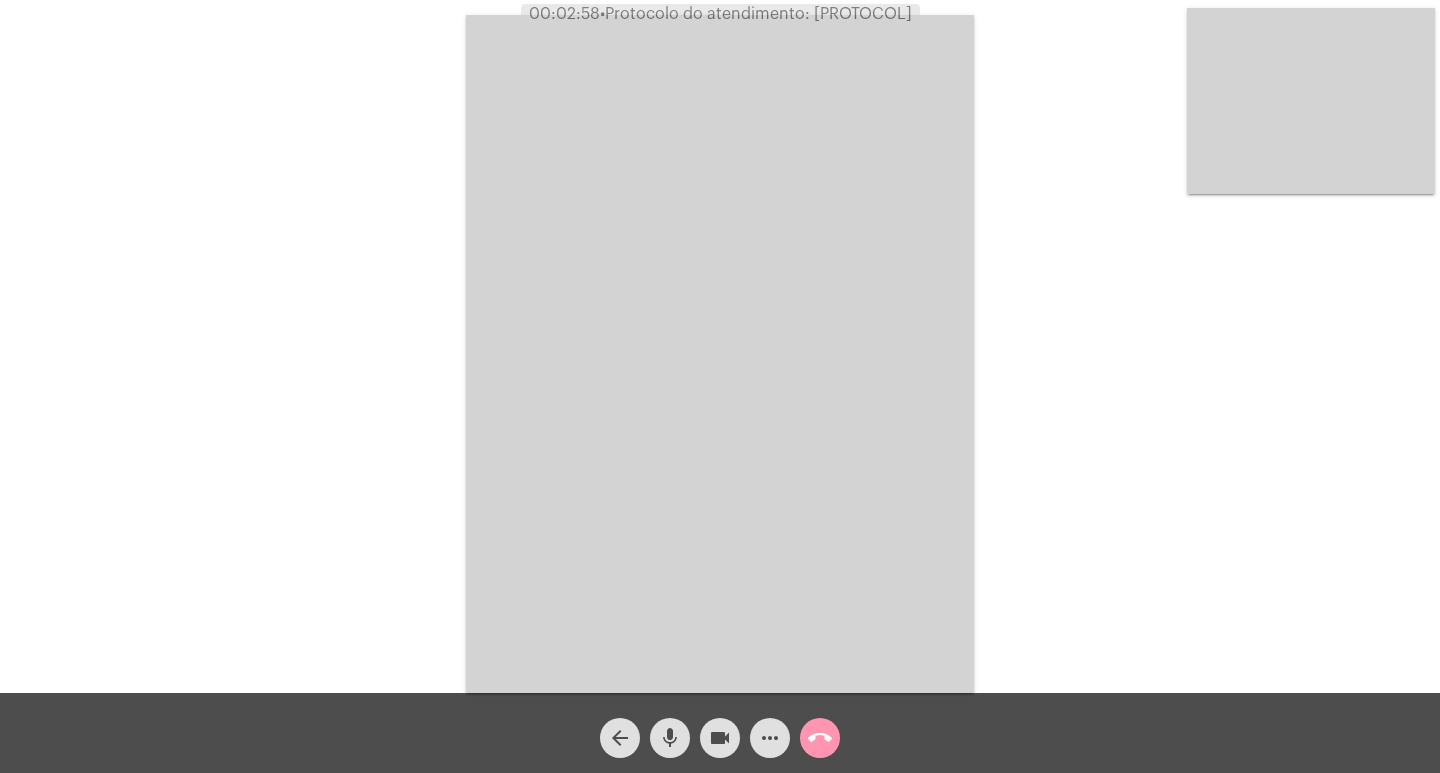 click on "call_end" 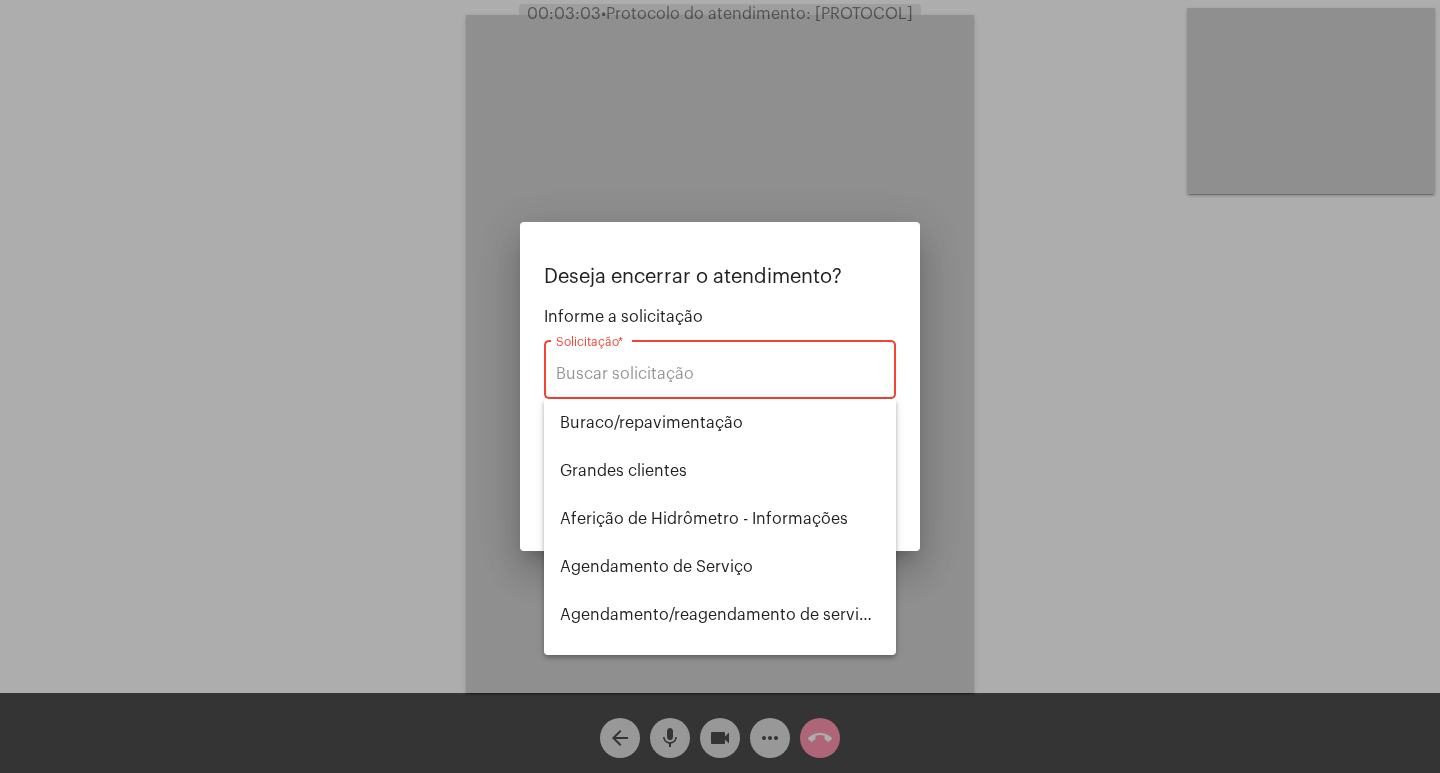 click at bounding box center [720, 386] 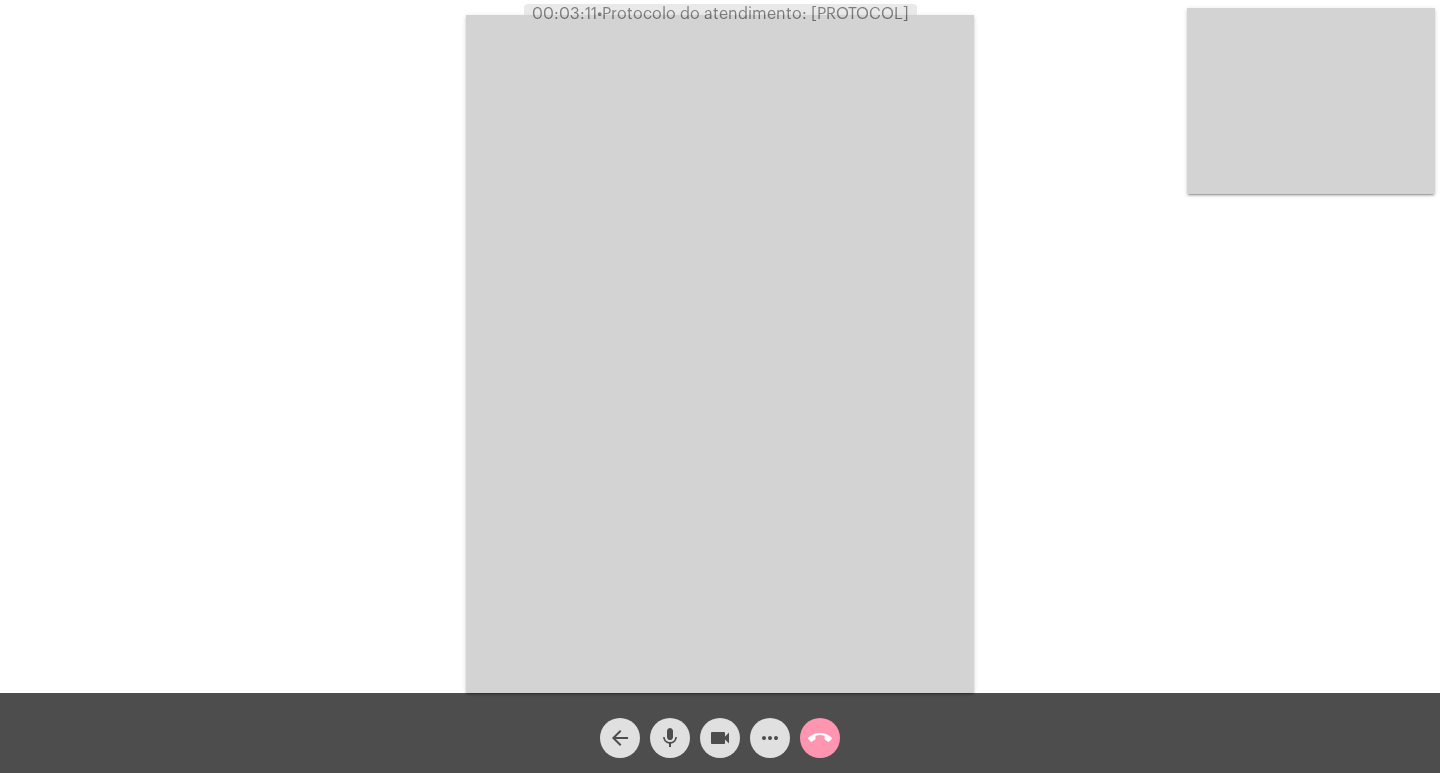click on "arrow_back mic videocam more_horiz call_end" 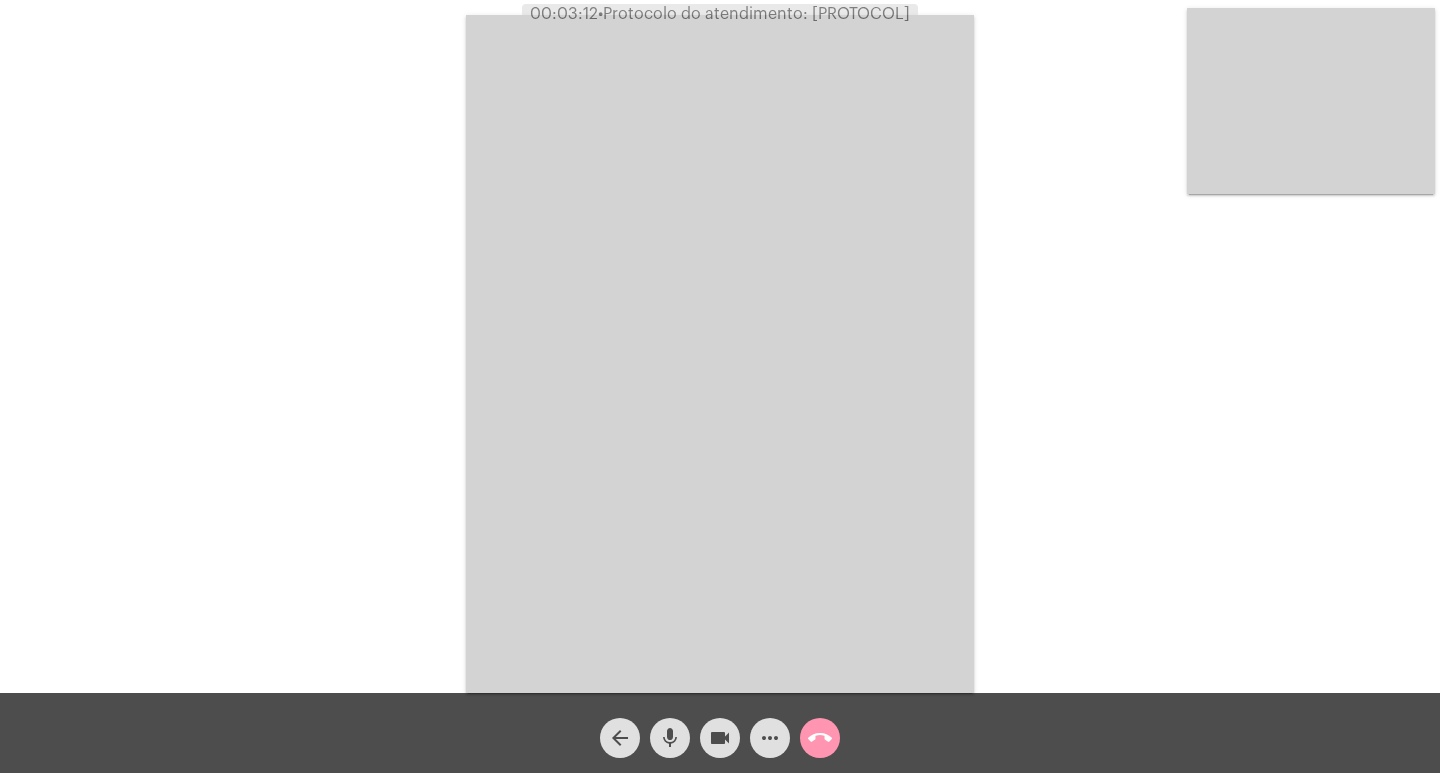 click on "call_end" 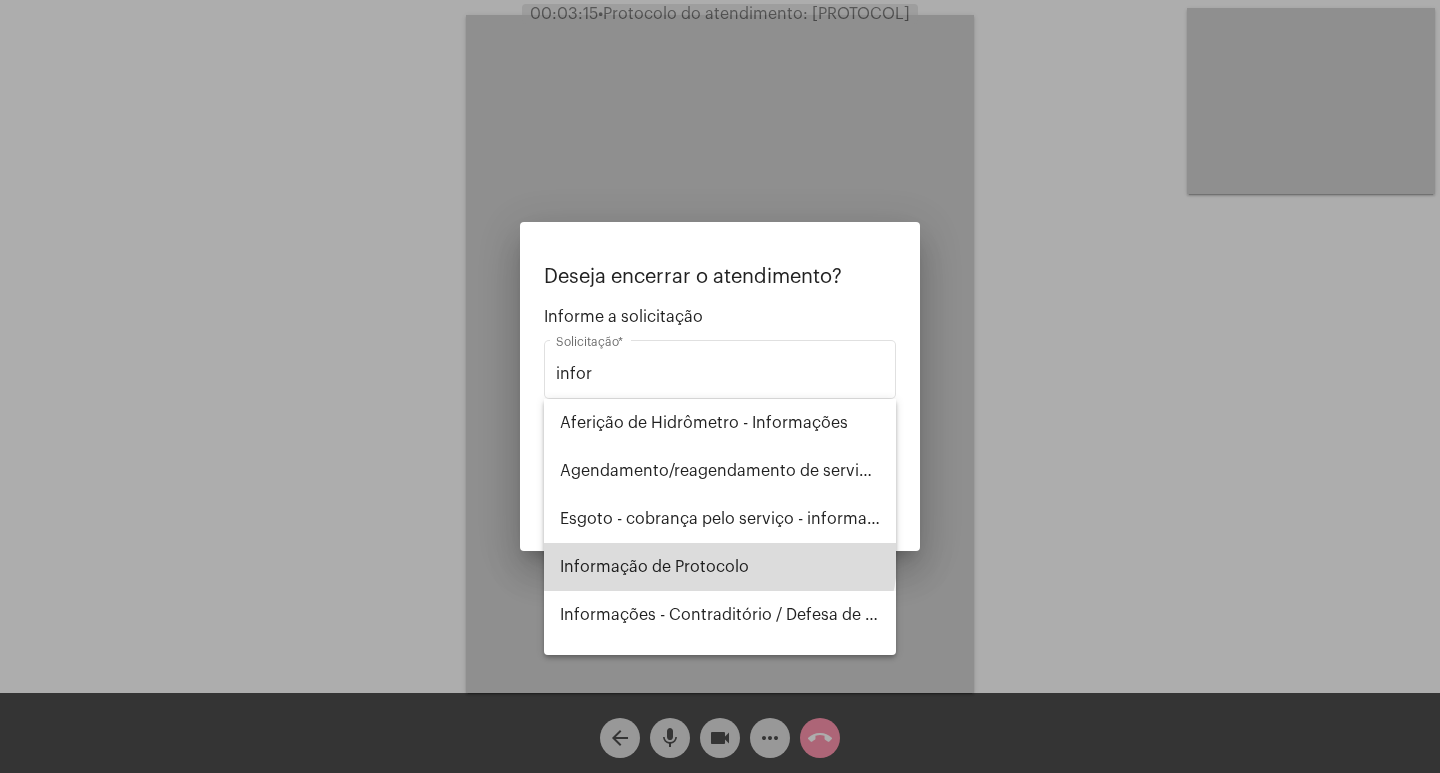 click on "Informação de Protocolo" at bounding box center (720, 567) 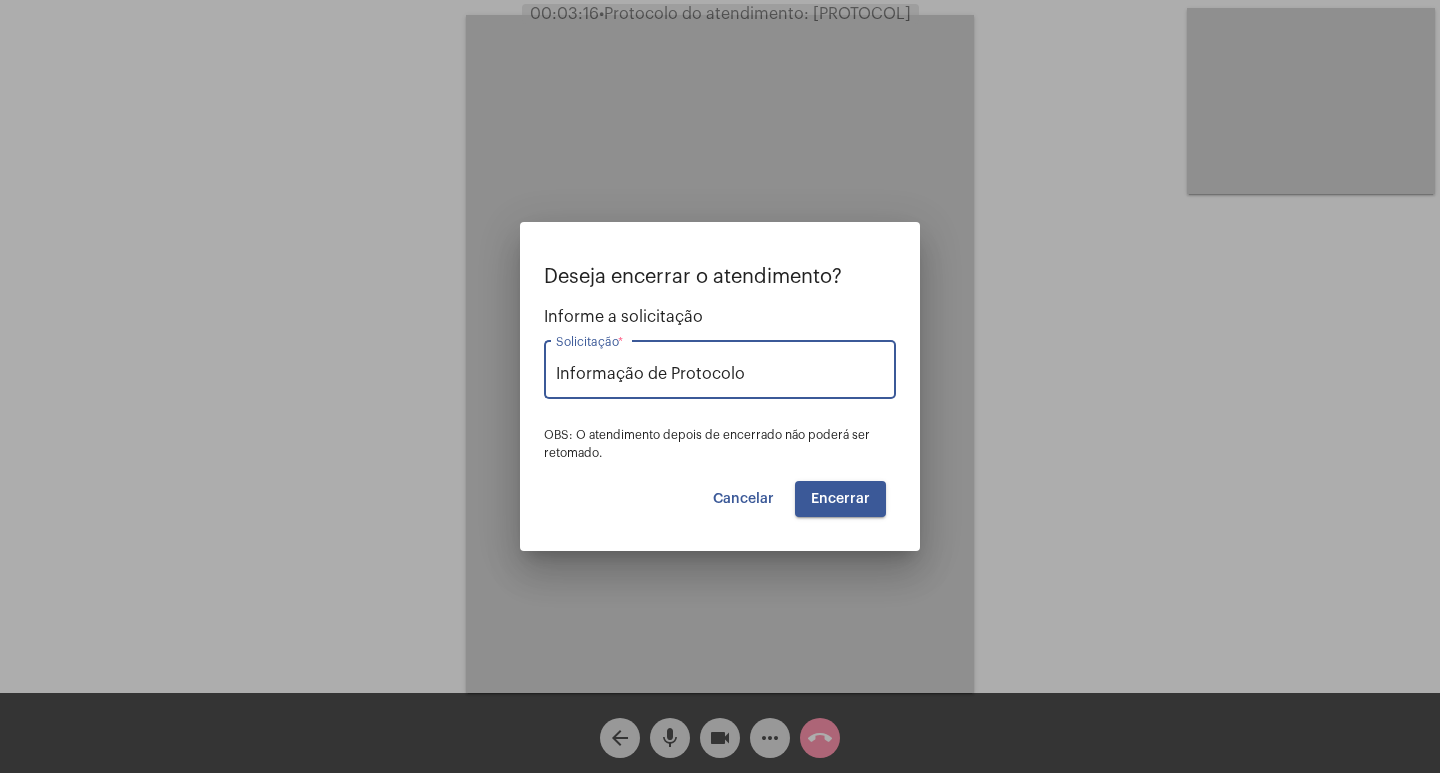 click on "Encerrar" at bounding box center (840, 499) 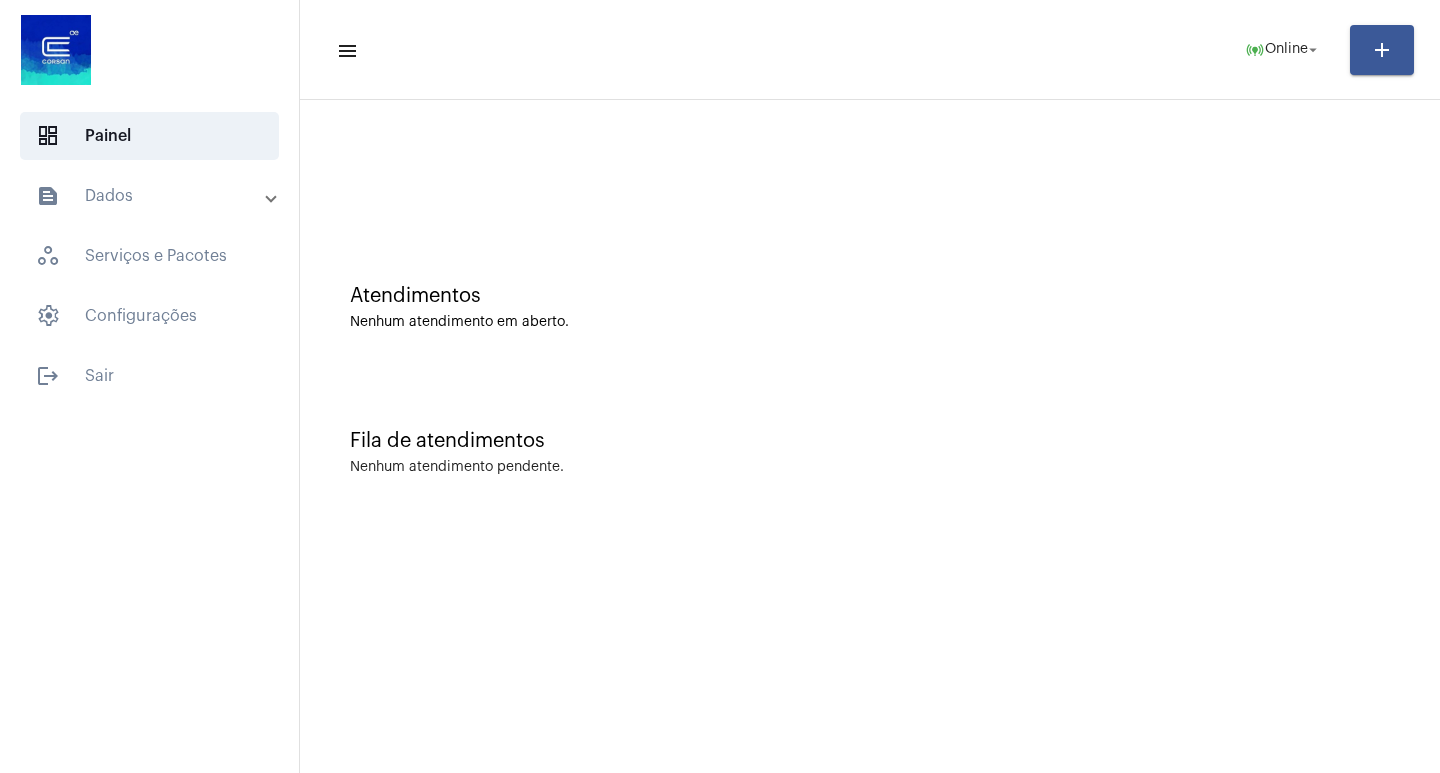 click on "Atendimentos Nenhum atendimento em aberto." 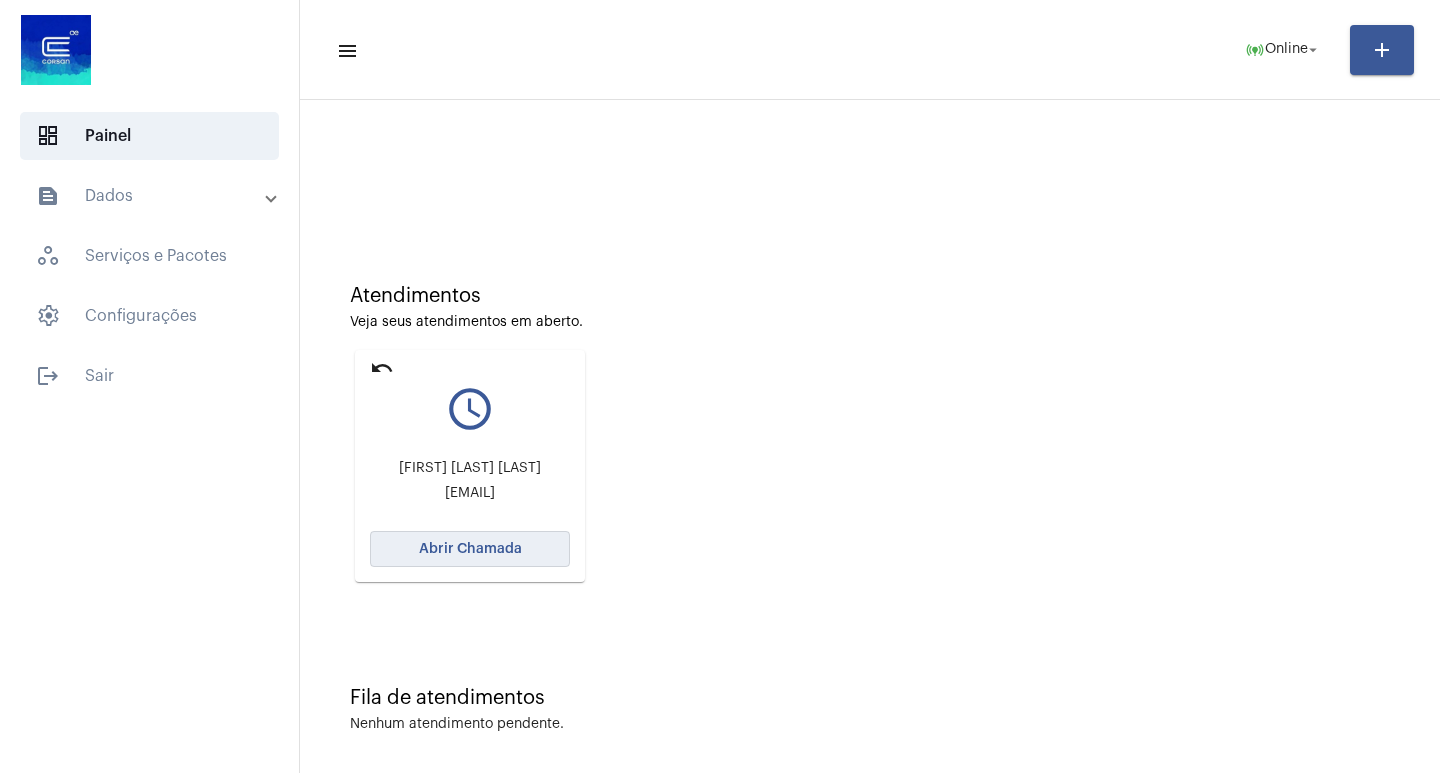 click on "Abrir Chamada" 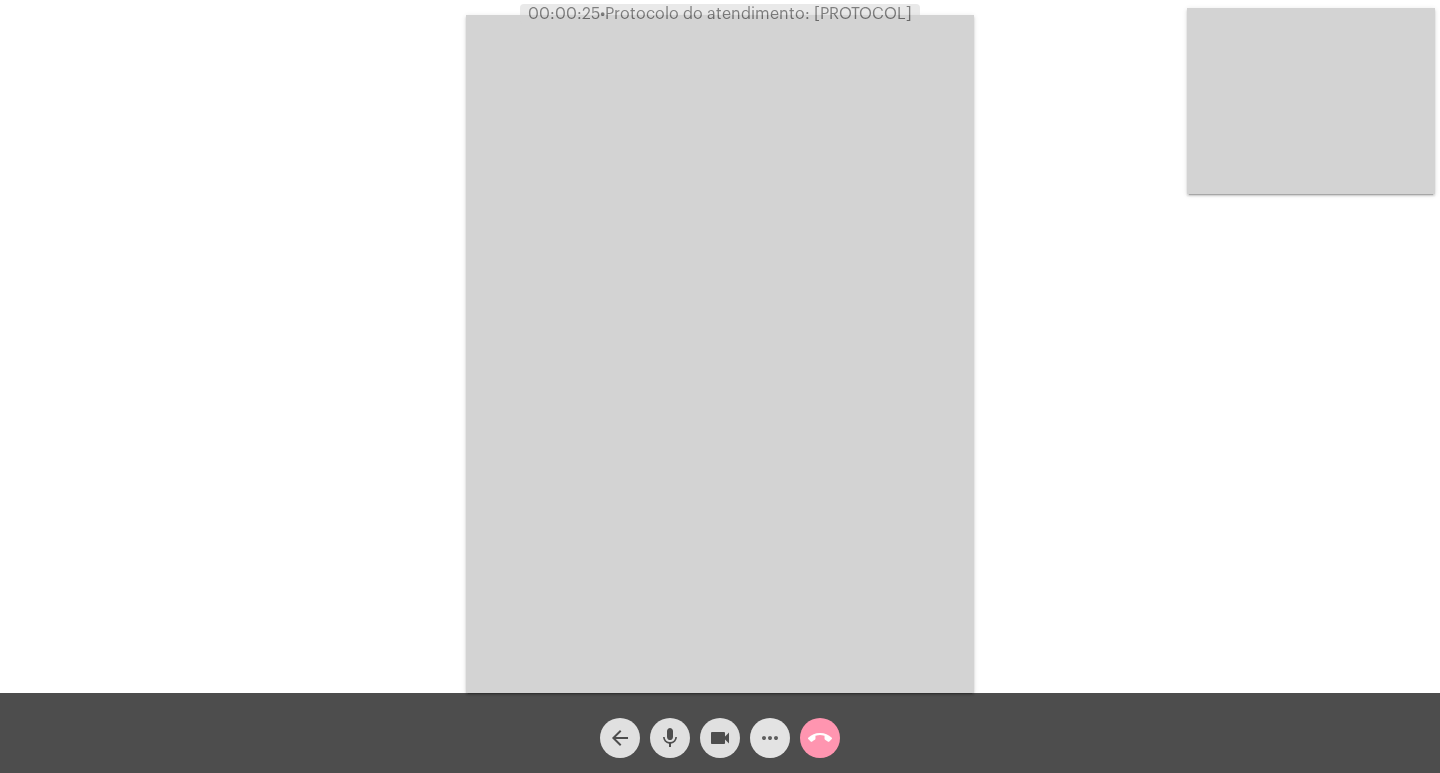 click on "more_horiz" 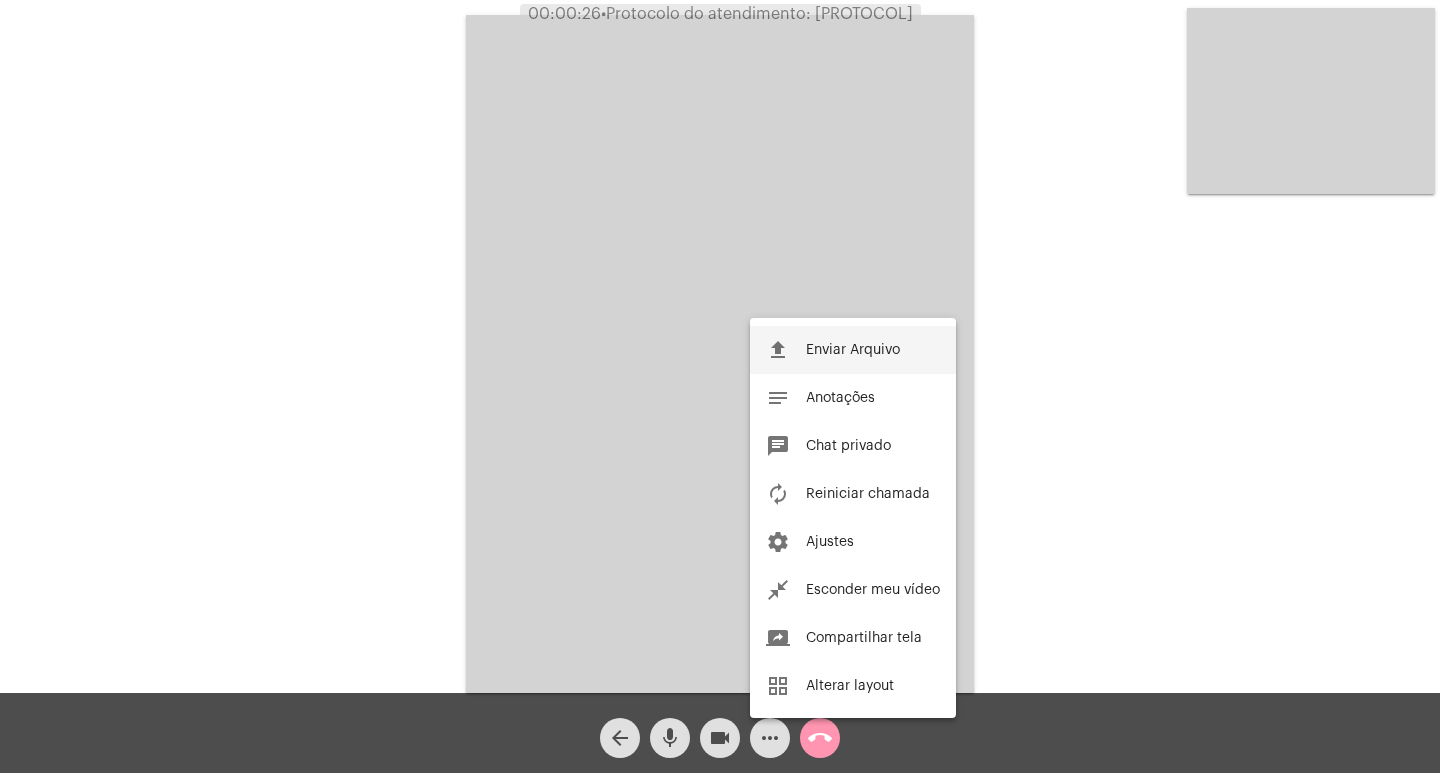 click on "Enviar Arquivo" at bounding box center (853, 350) 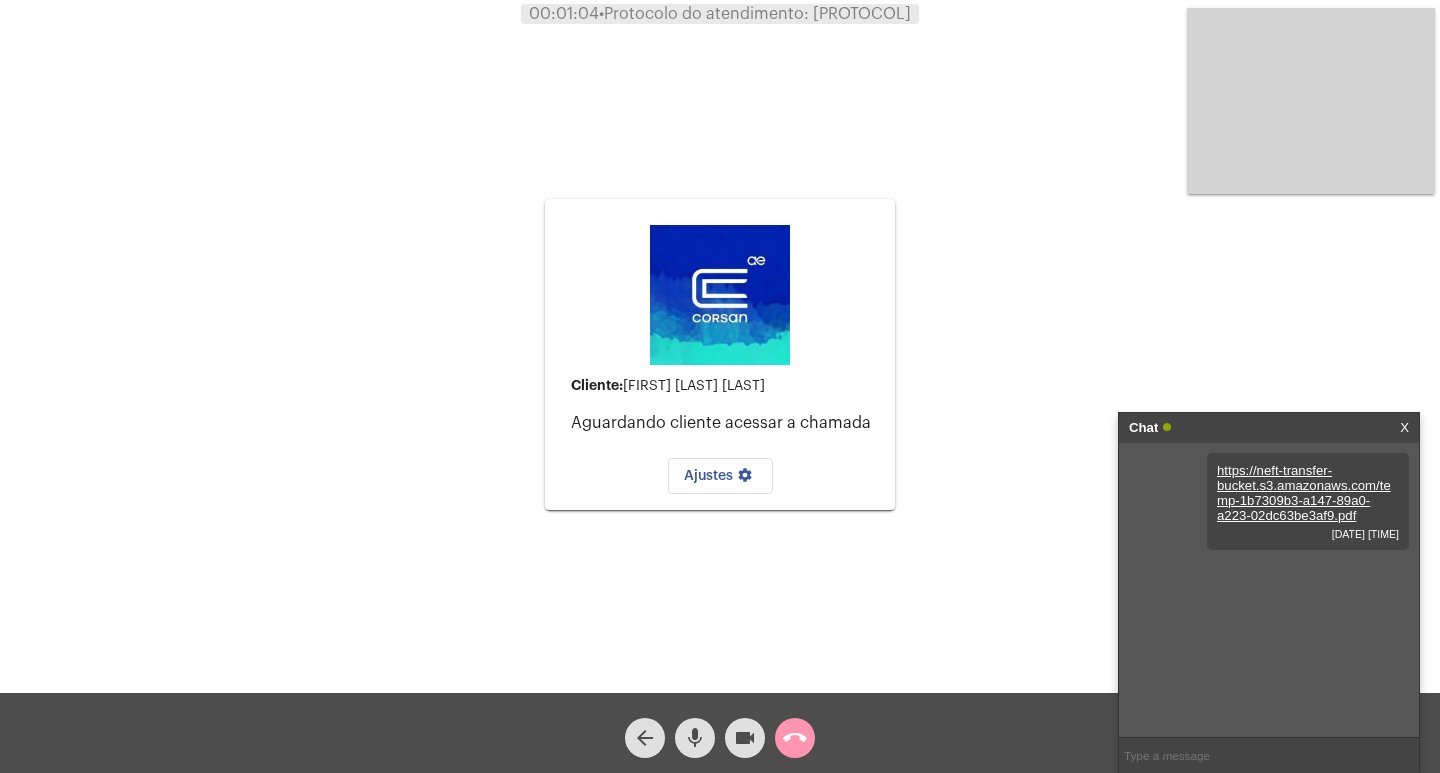 click on "Chat  X" at bounding box center (1269, 428) 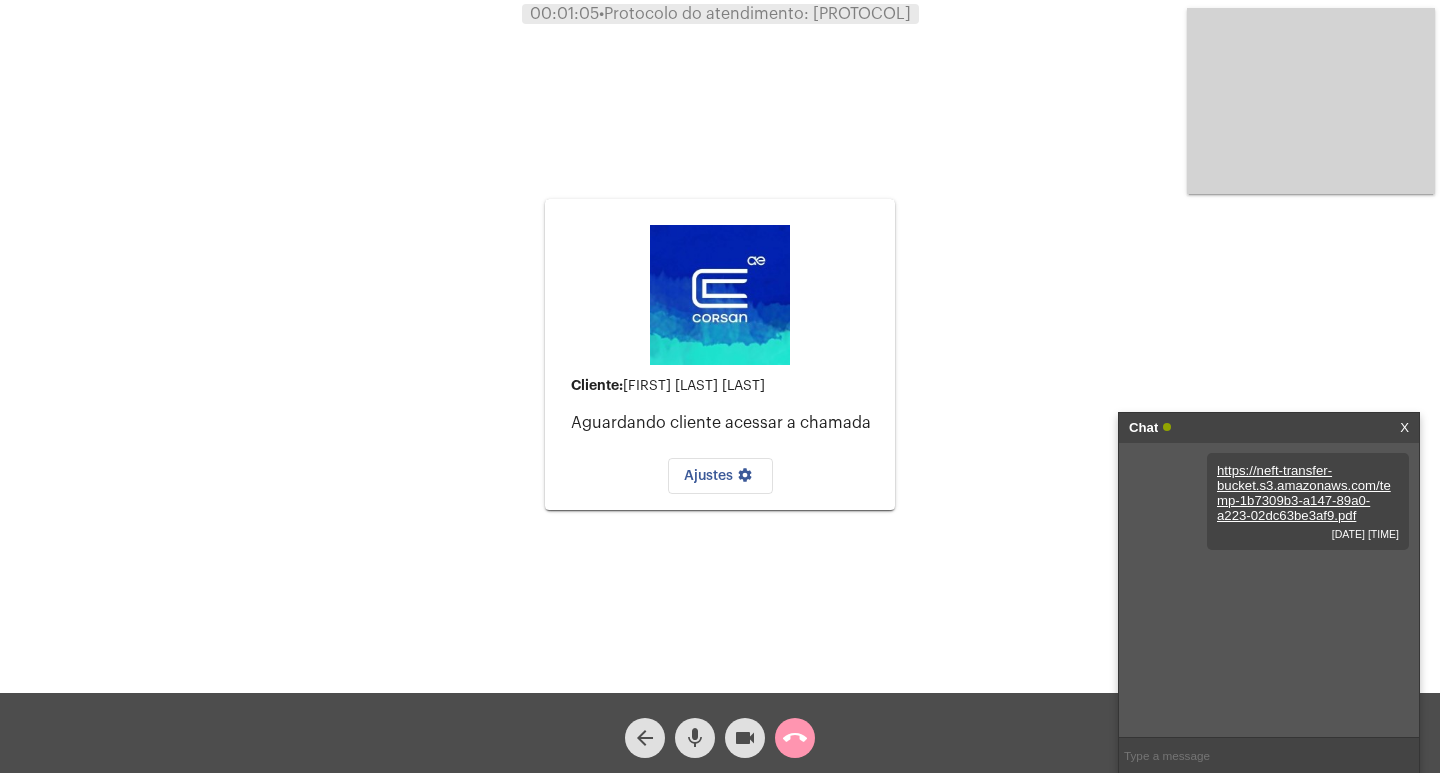 click on "X" at bounding box center (1404, 428) 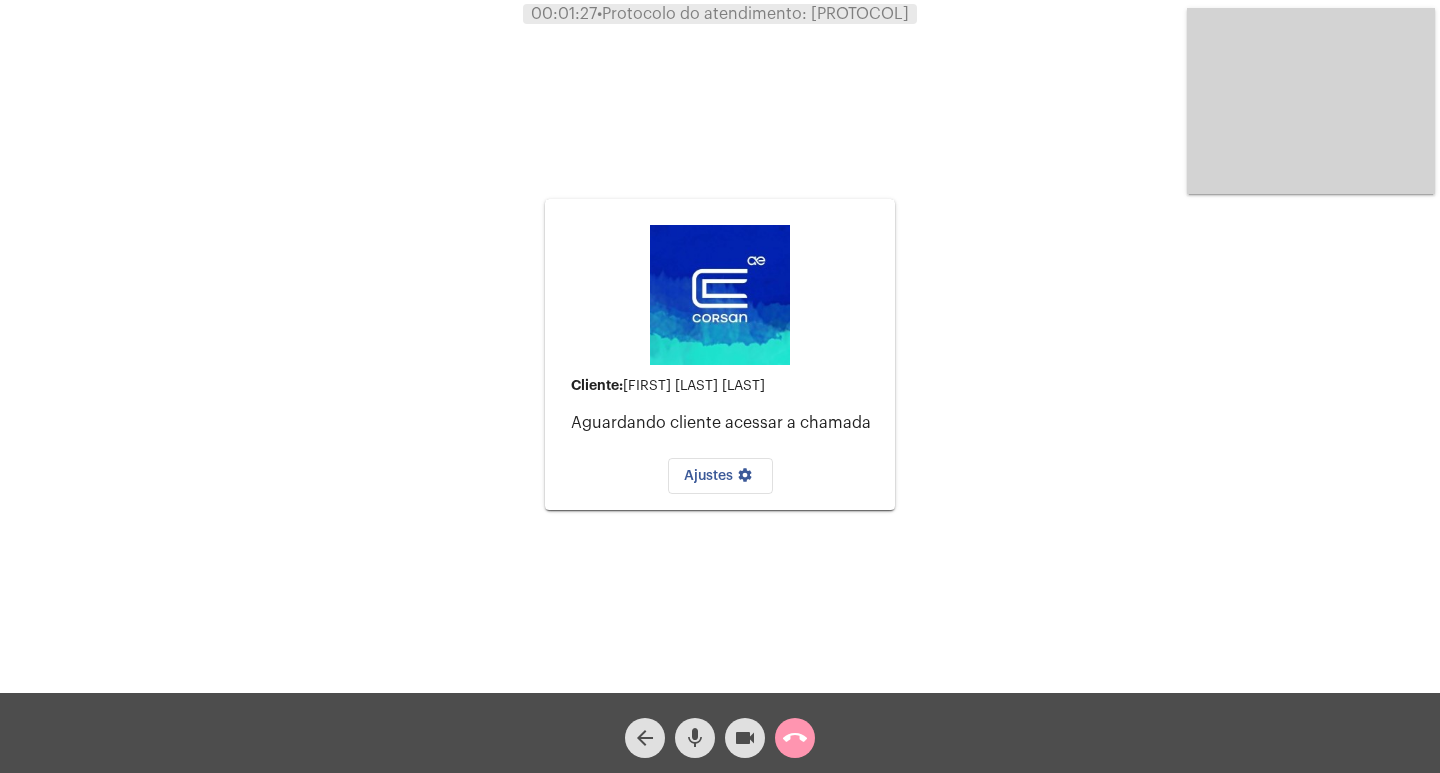 click on "call_end" 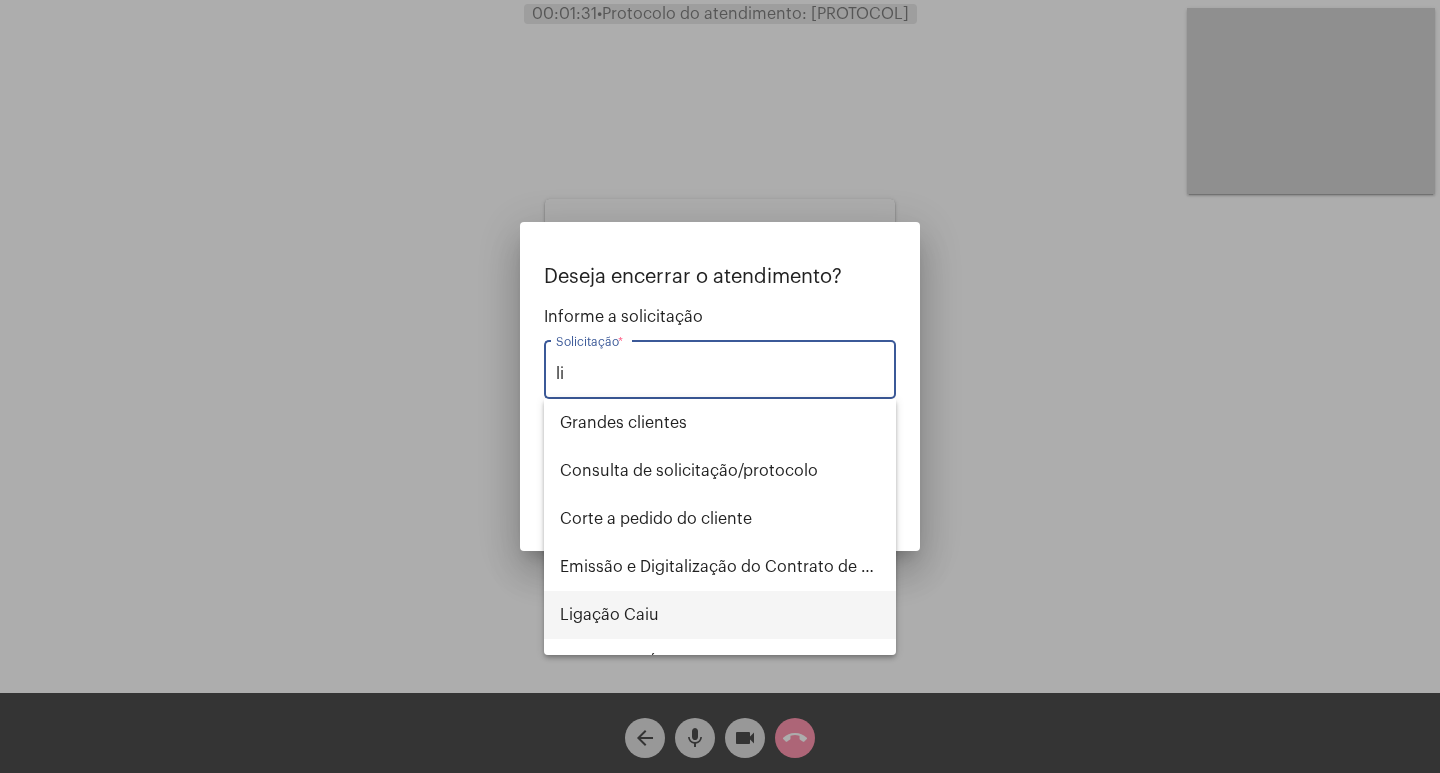 click on "Ligação Caiu" at bounding box center (720, 615) 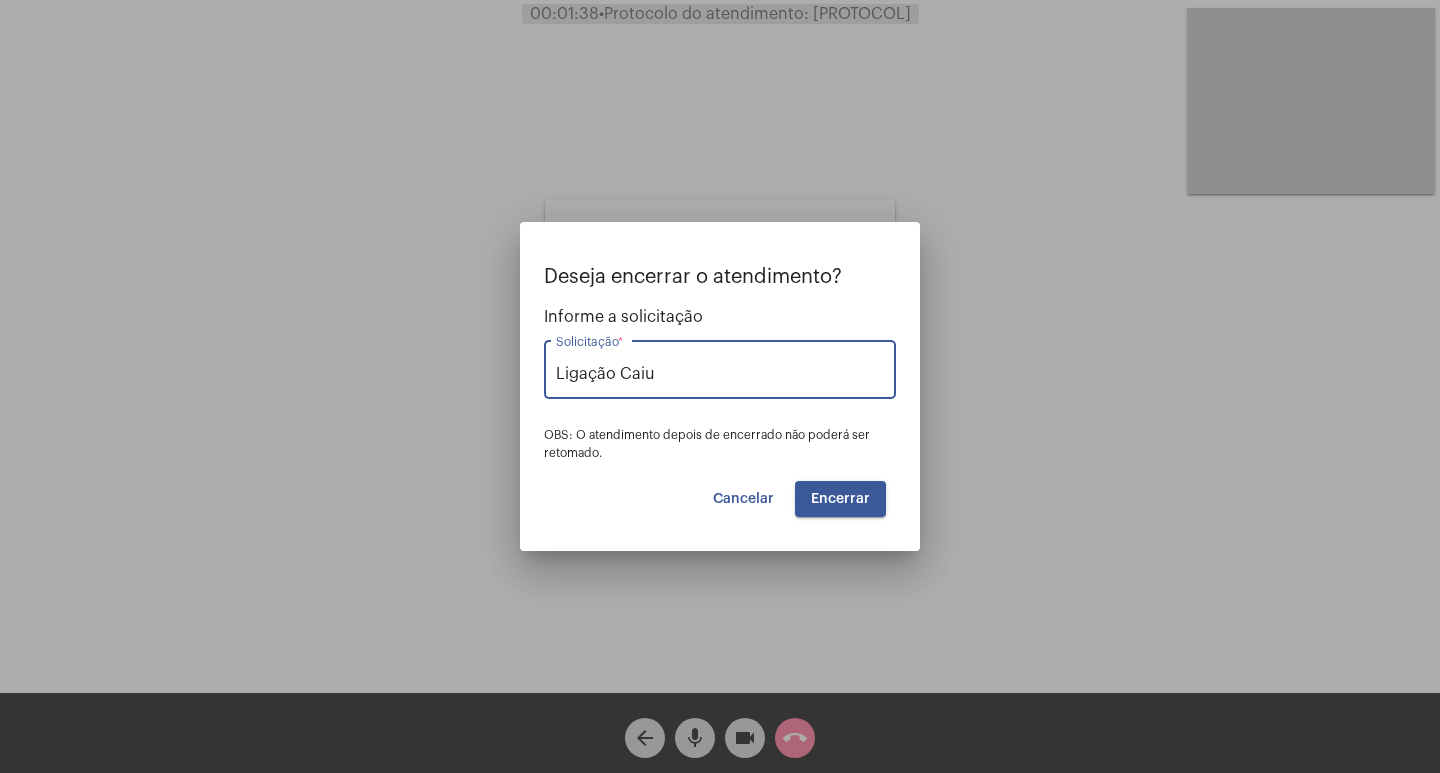 click on "Encerrar" at bounding box center (840, 499) 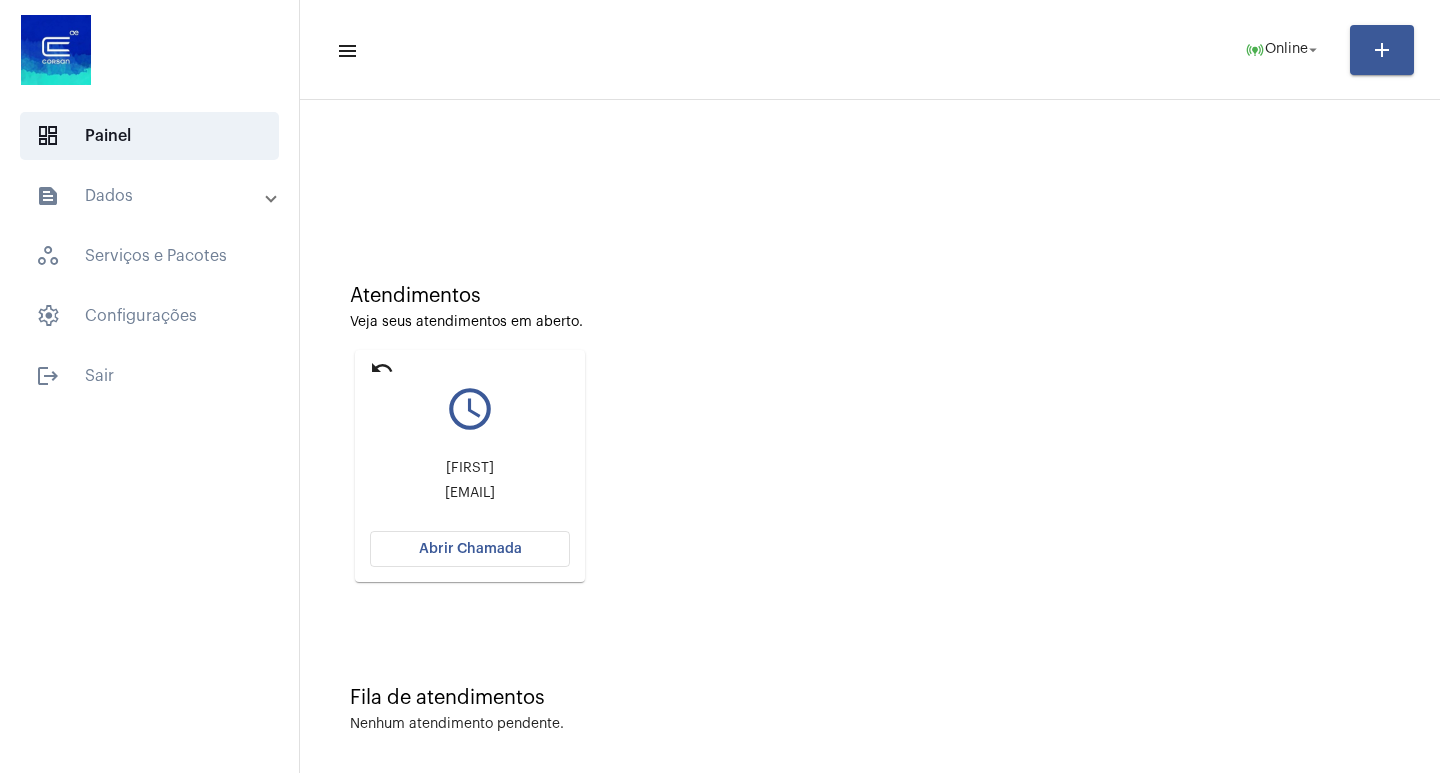 click on "Abrir Chamada" 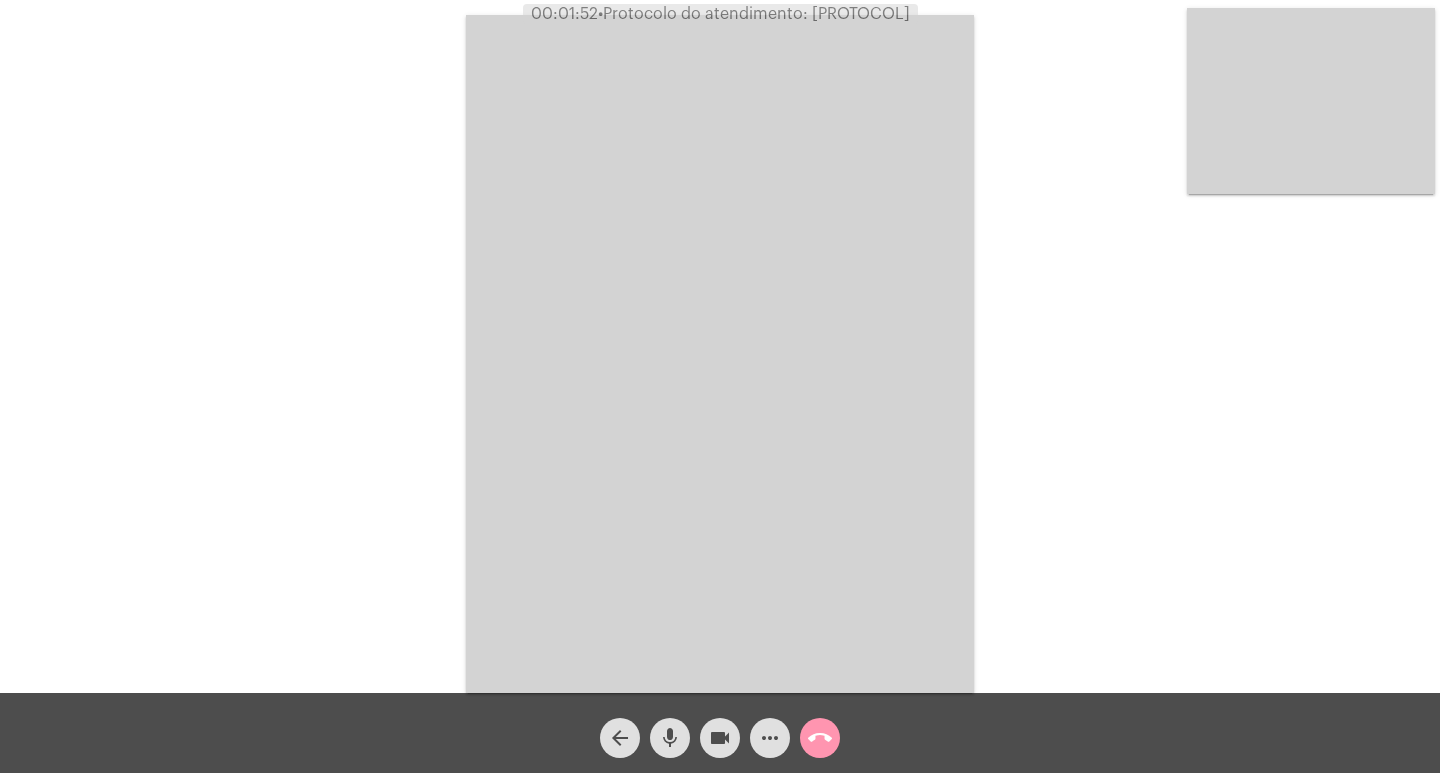 click on "mic" 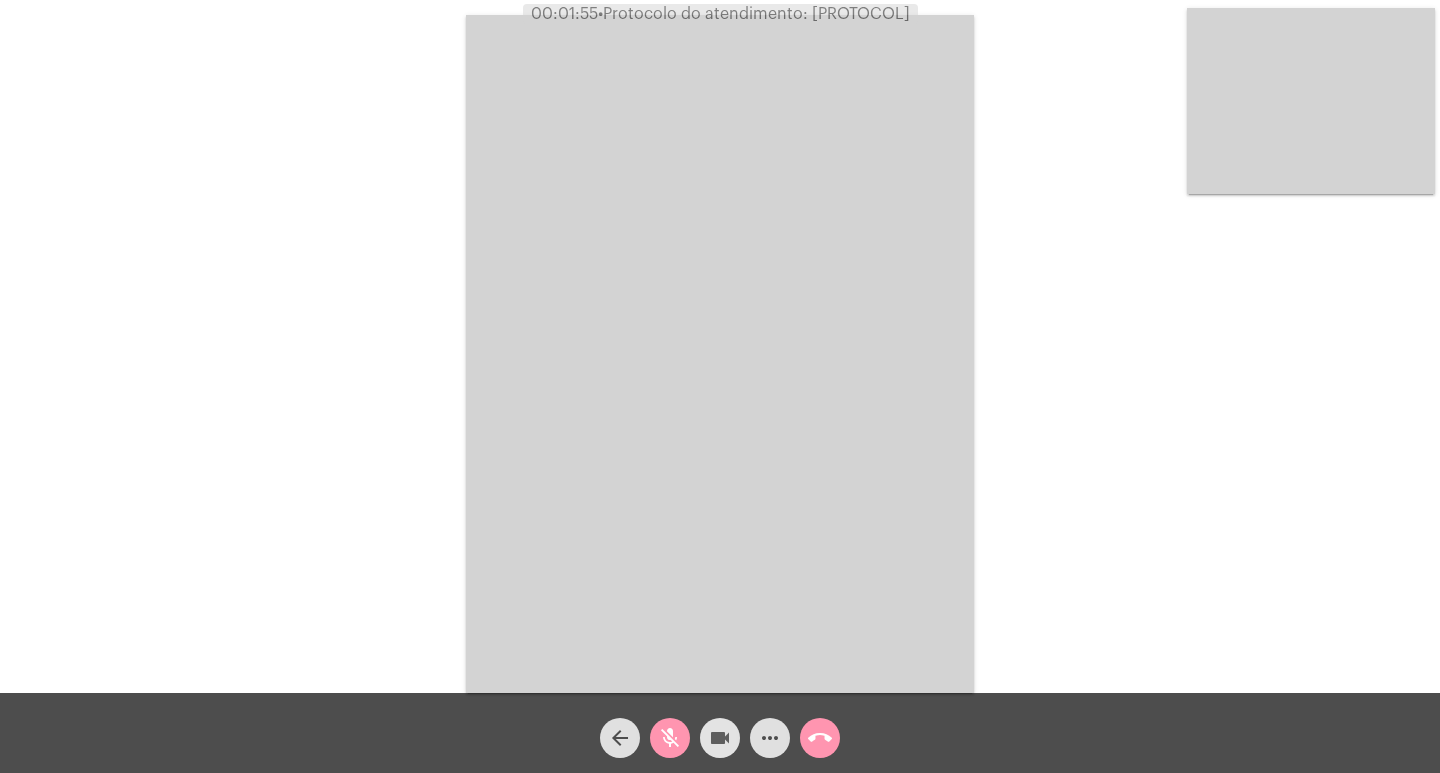 click on "videocam" 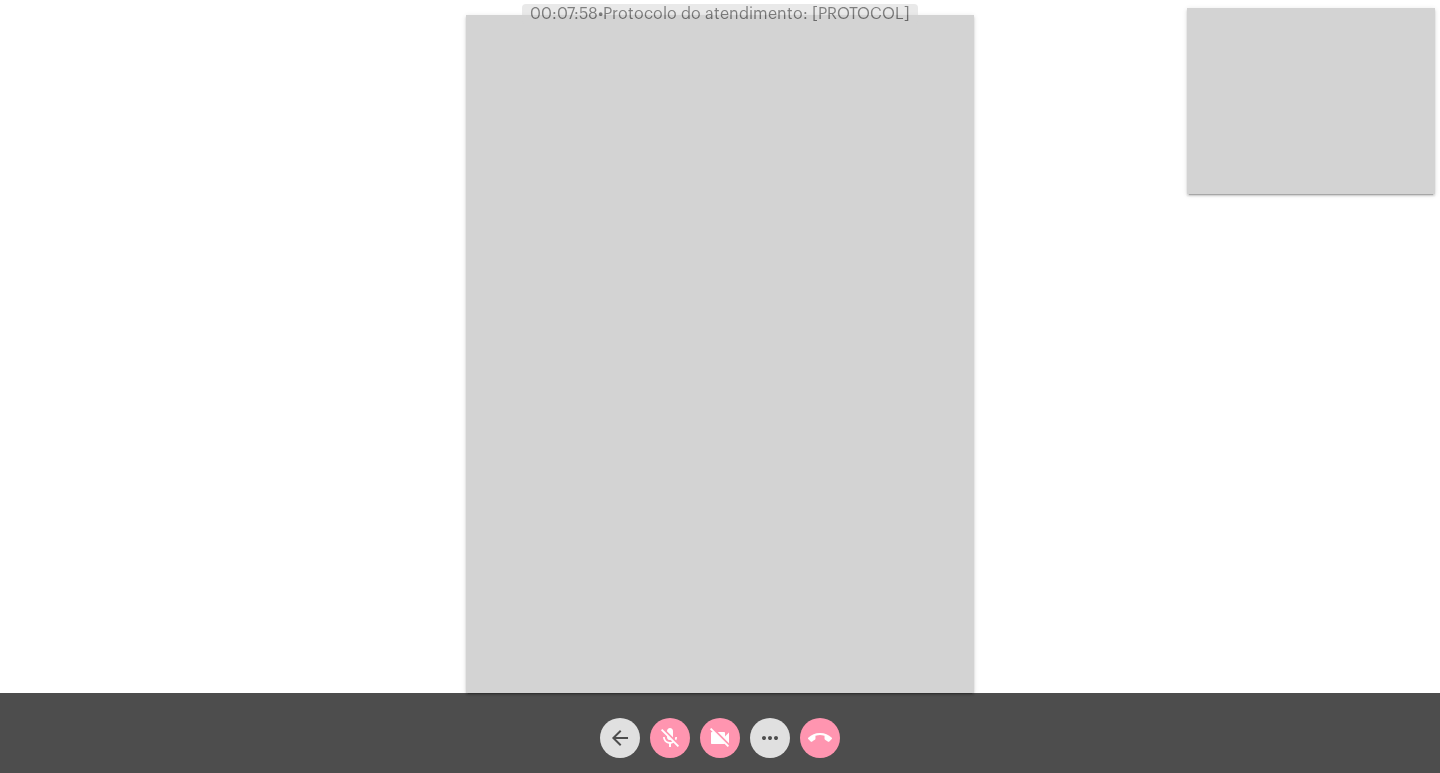 click on "mic_off" 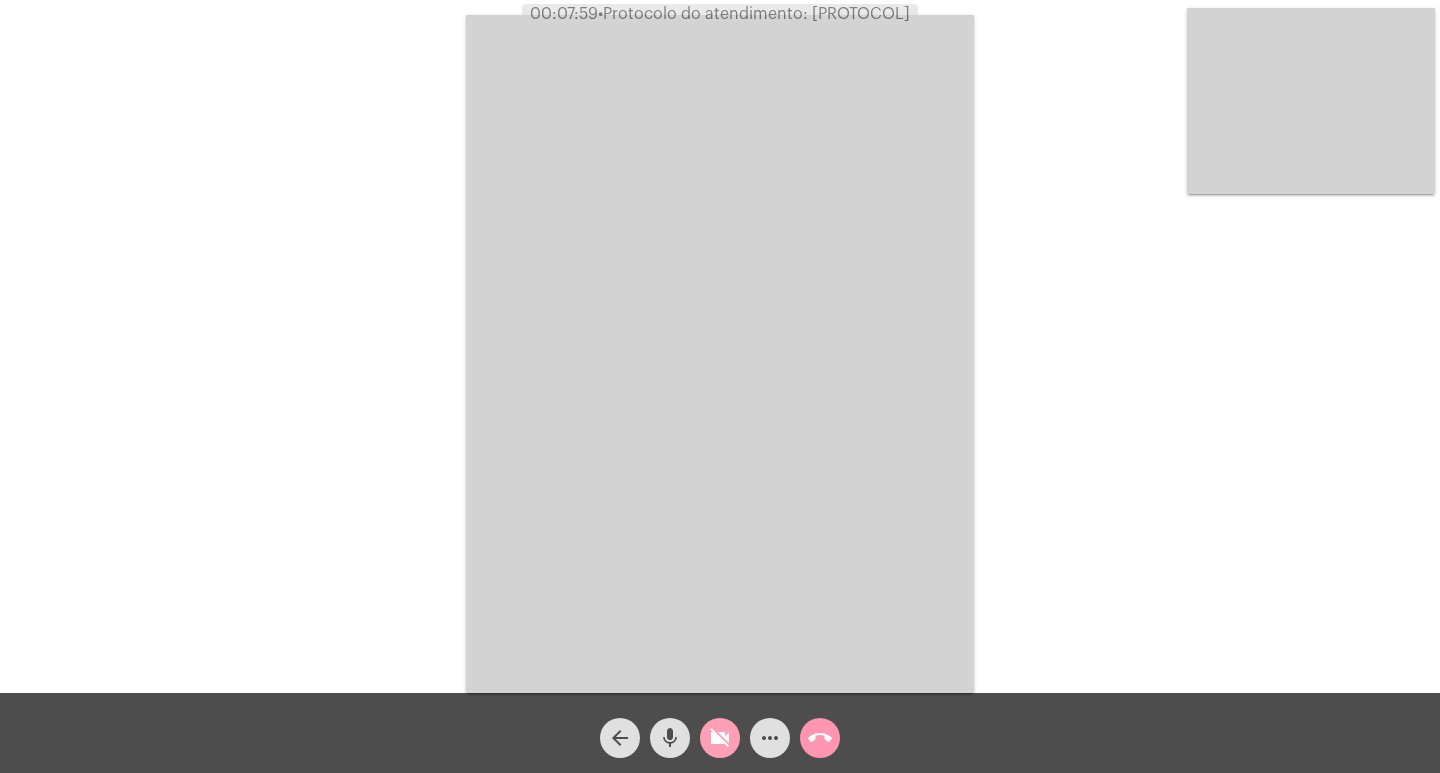 click on "videocam_off" 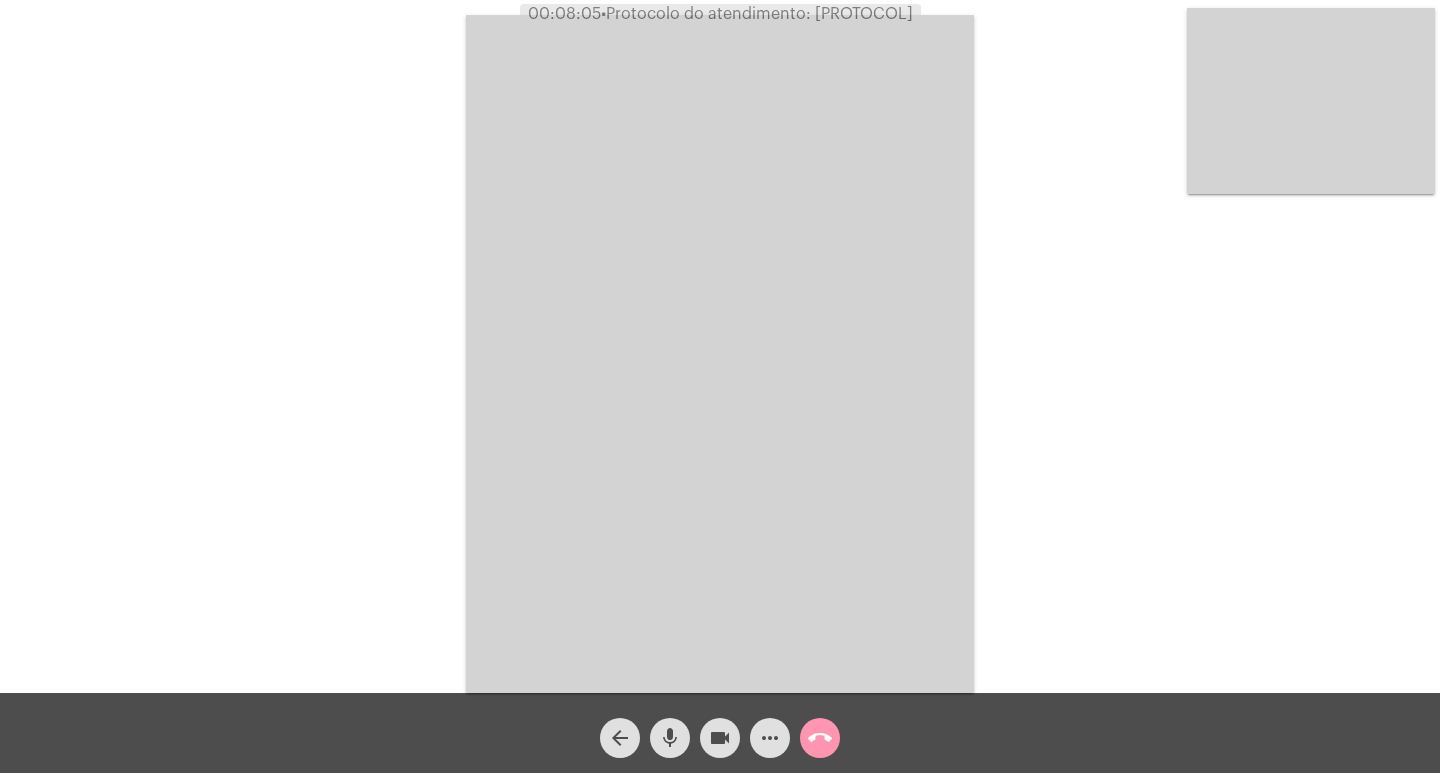 type 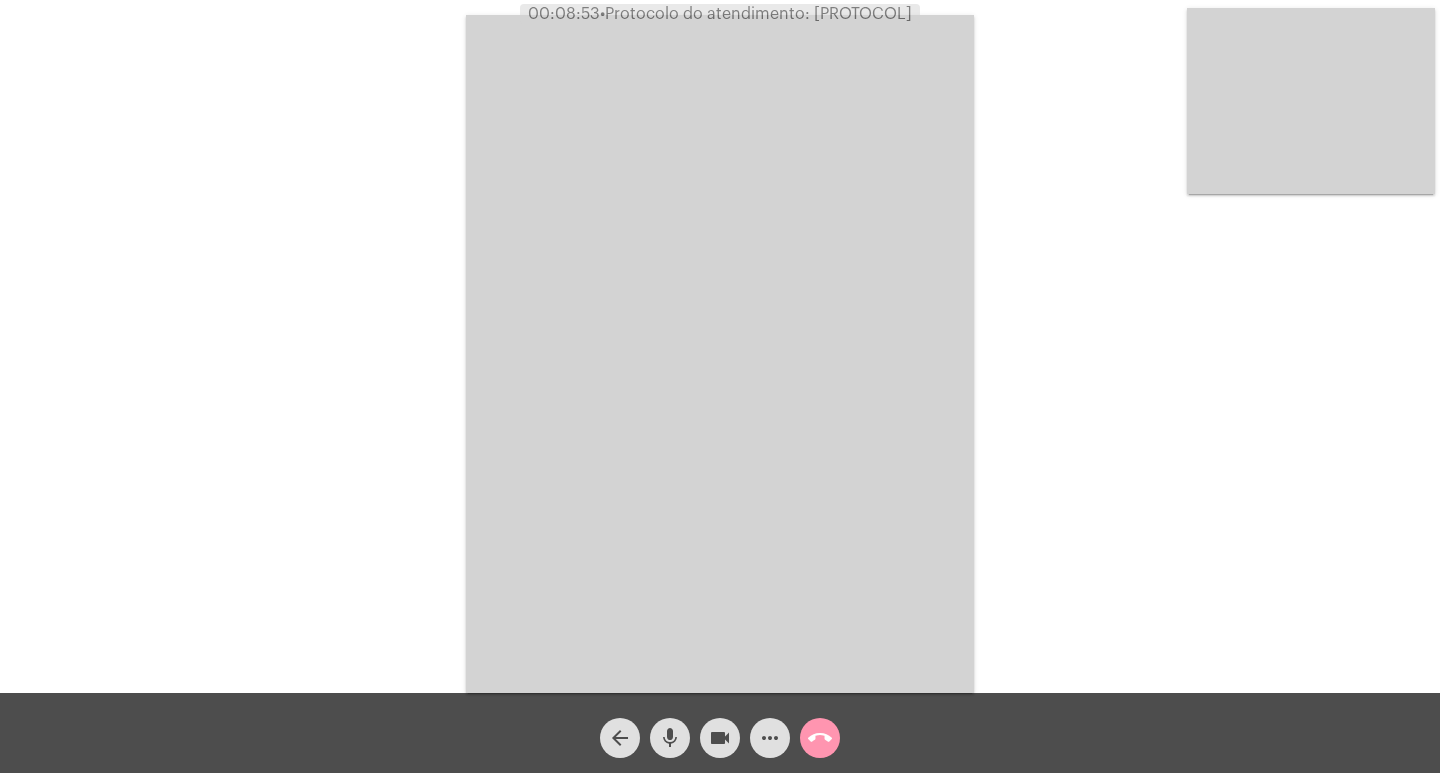 click on "call_end" 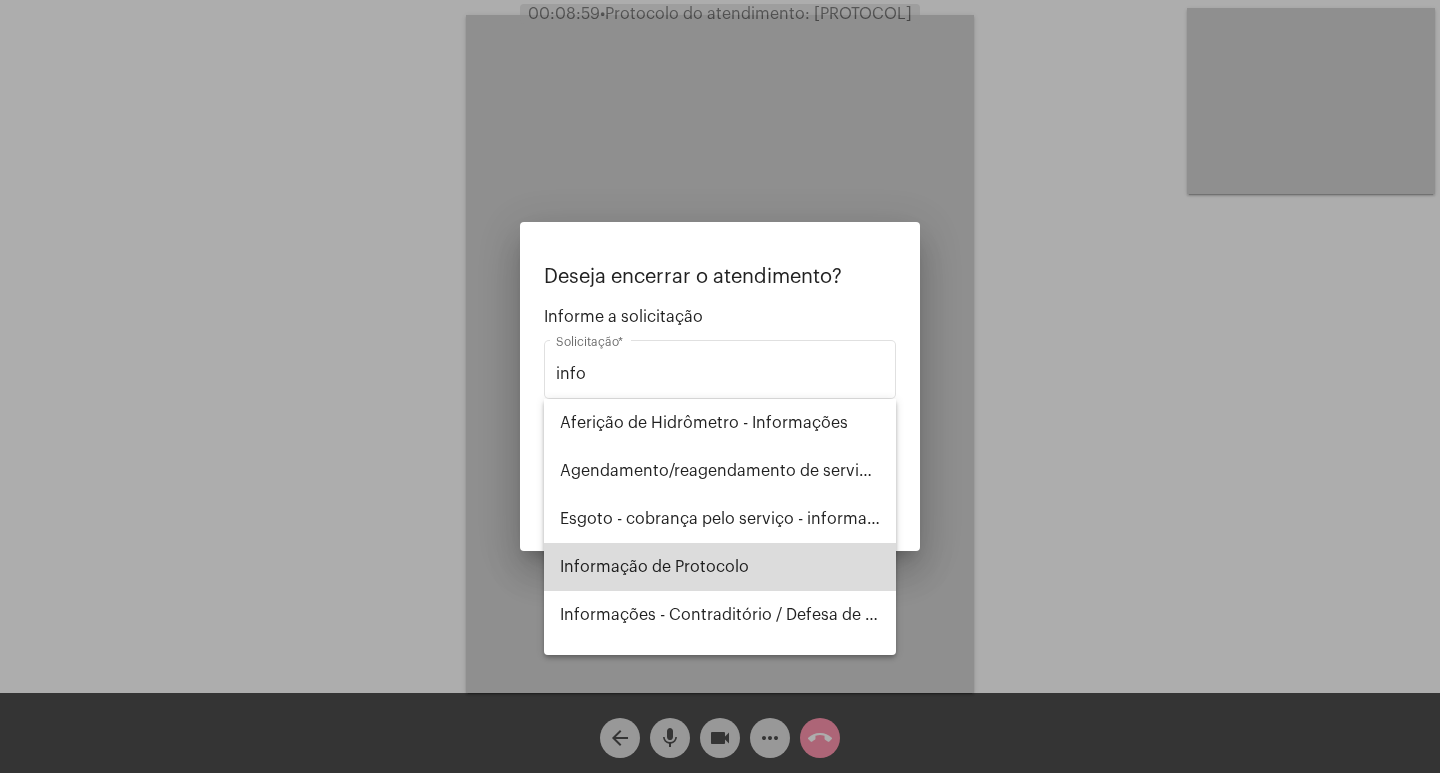 click on "Informação de Protocolo" at bounding box center (720, 567) 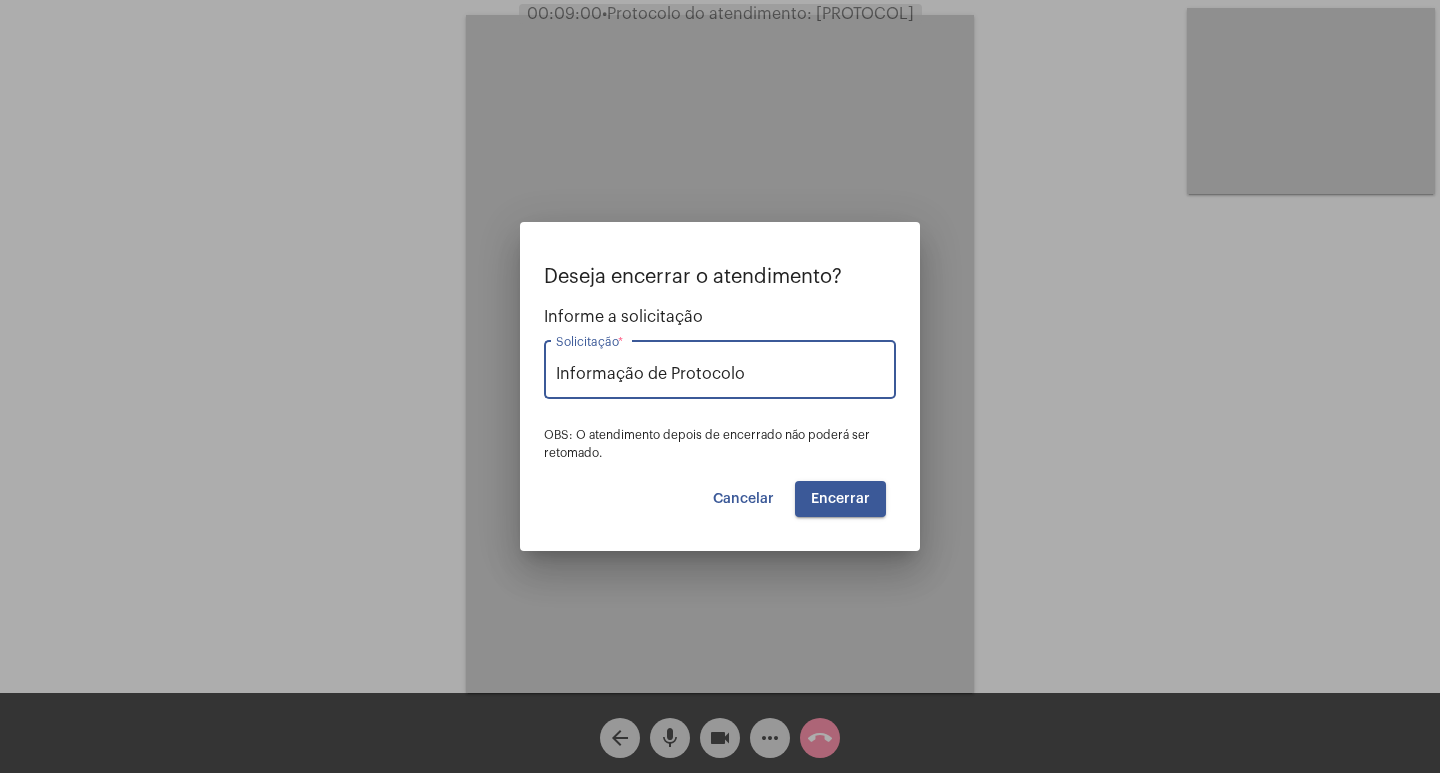 click on "Encerrar" at bounding box center [840, 499] 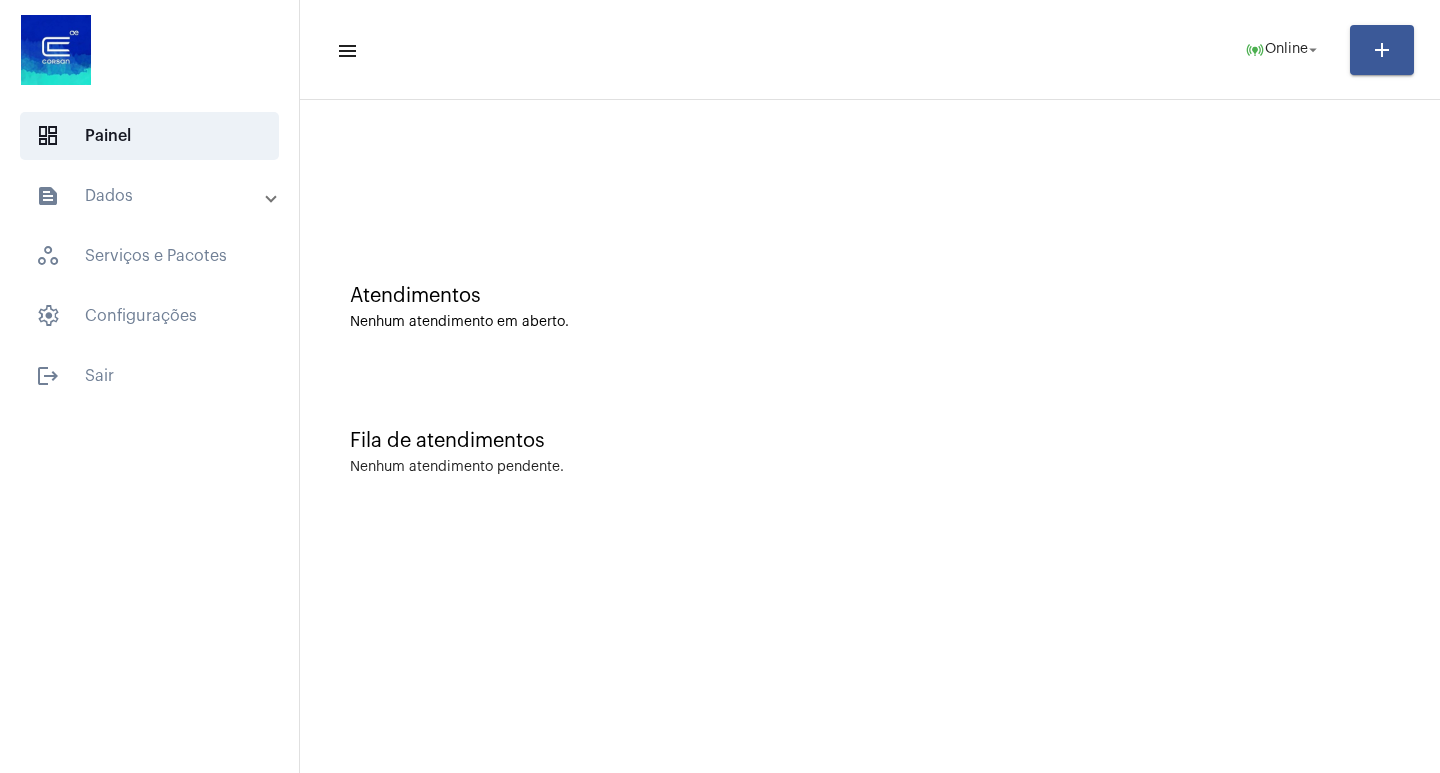 click on "text_snippet_outlined  Dados" at bounding box center (151, 196) 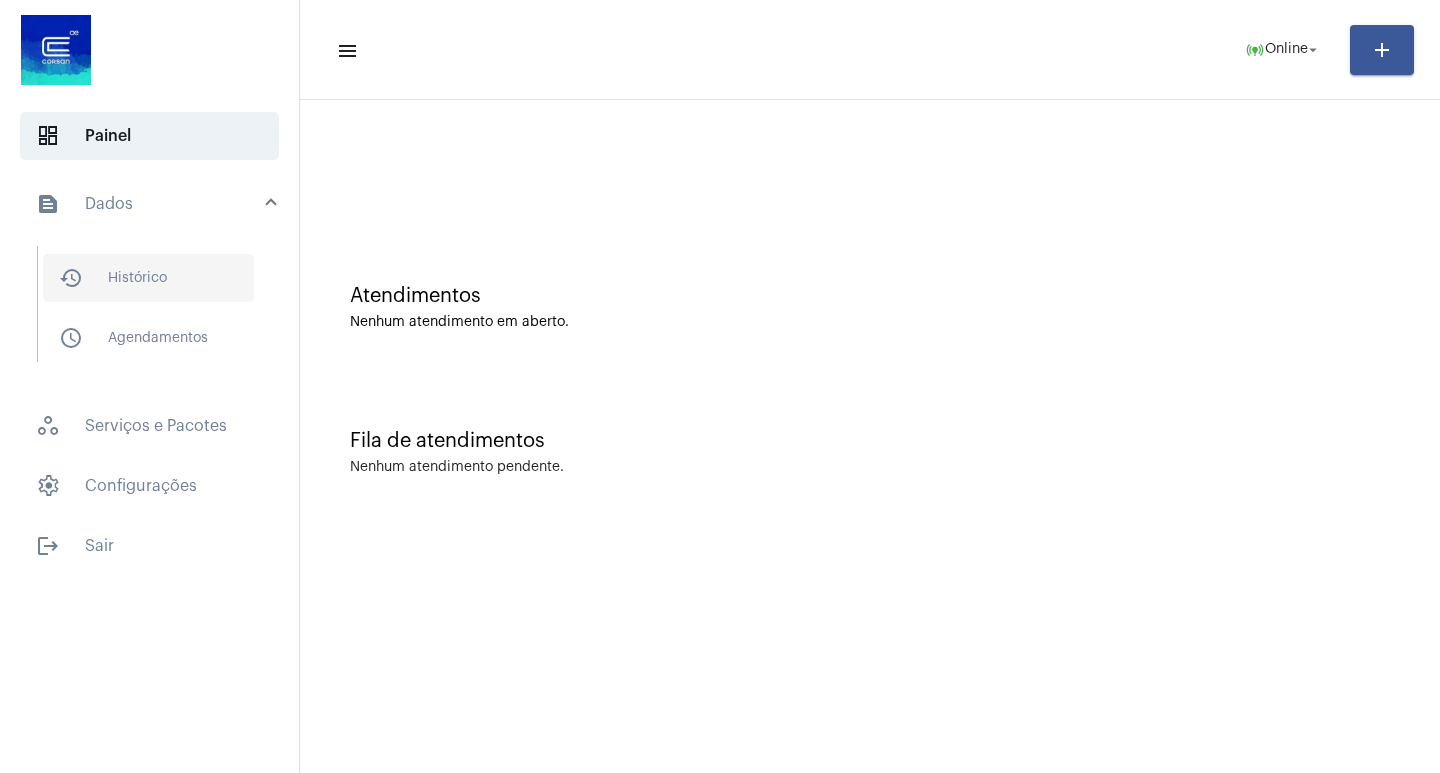 click on "history_outlined  Histórico" at bounding box center [148, 278] 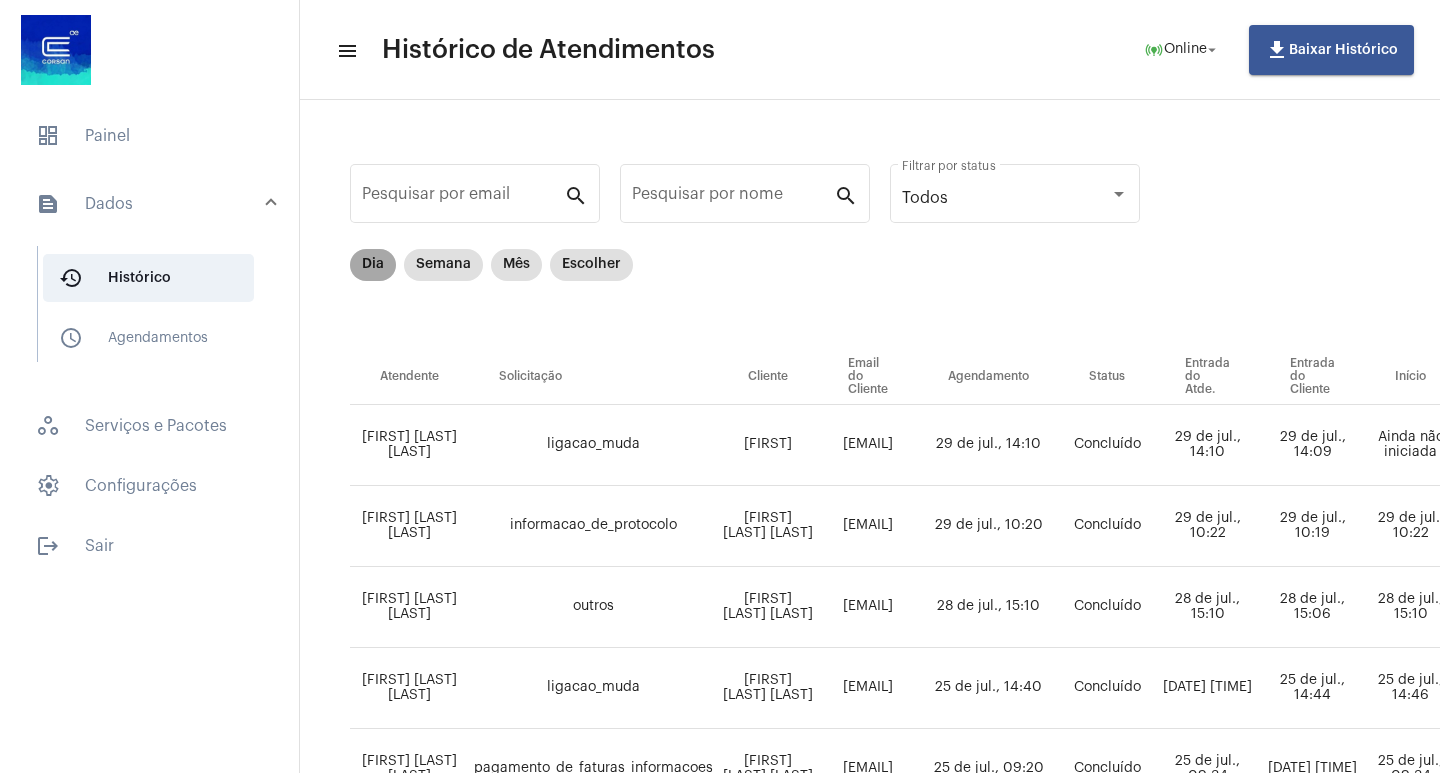 click on "Dia" at bounding box center (373, 265) 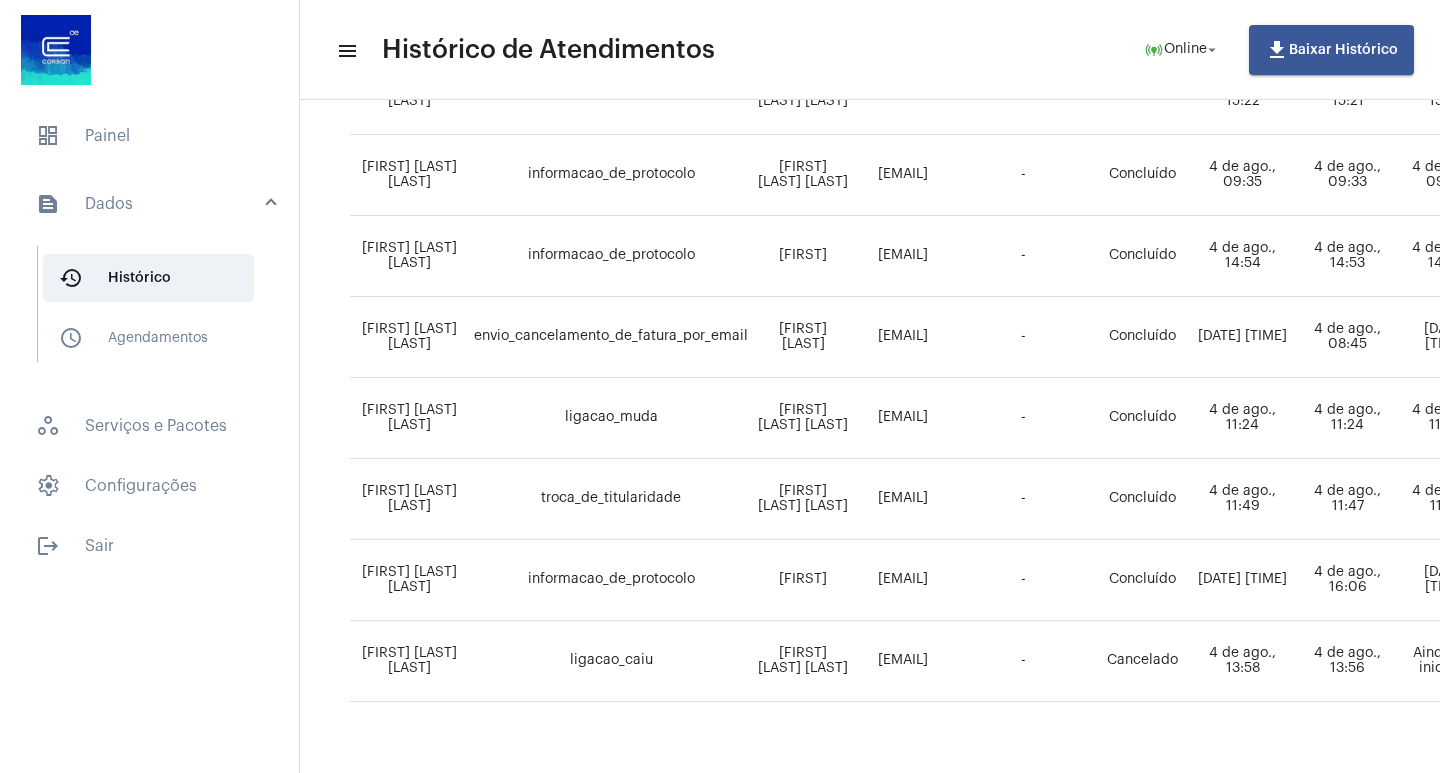 scroll, scrollTop: 806, scrollLeft: 0, axis: vertical 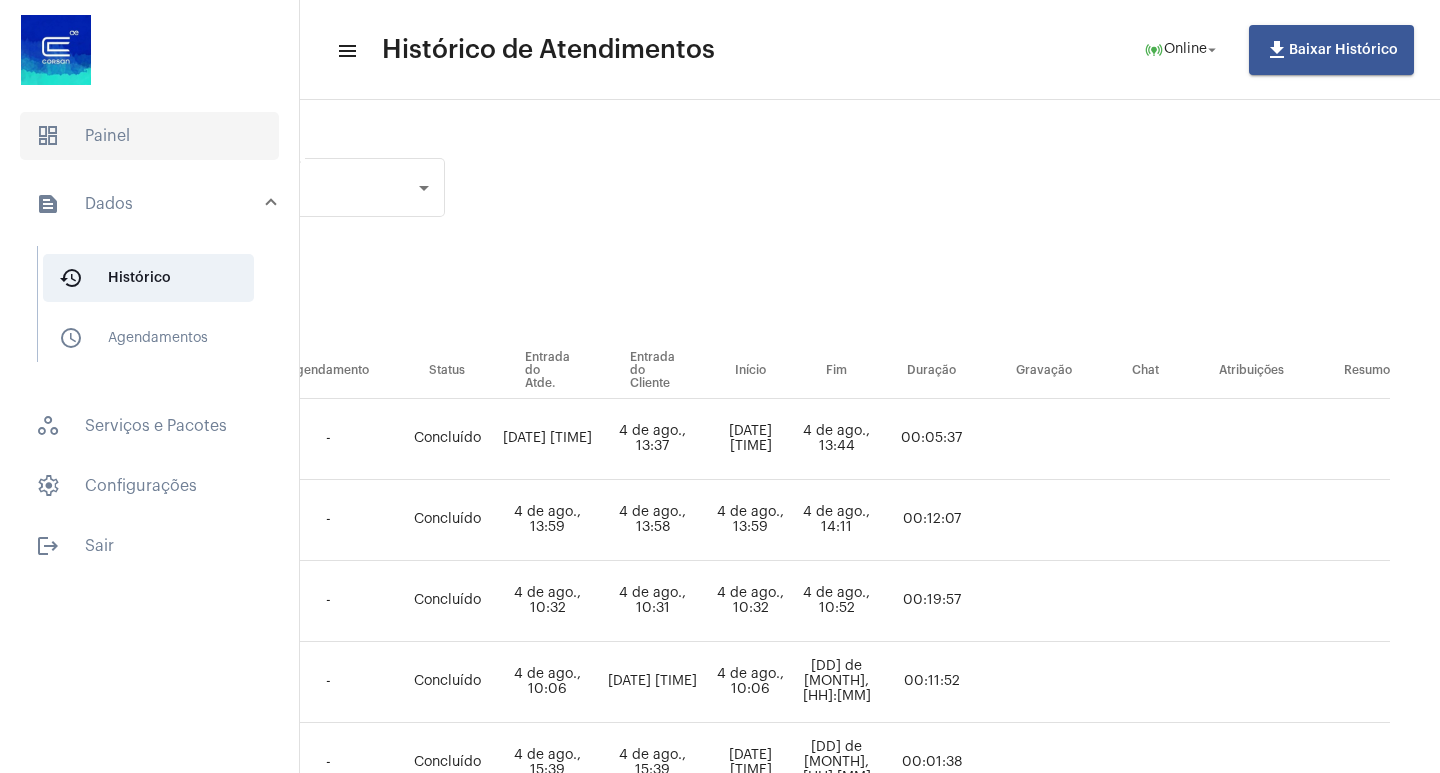click on "dashboard   Painel" 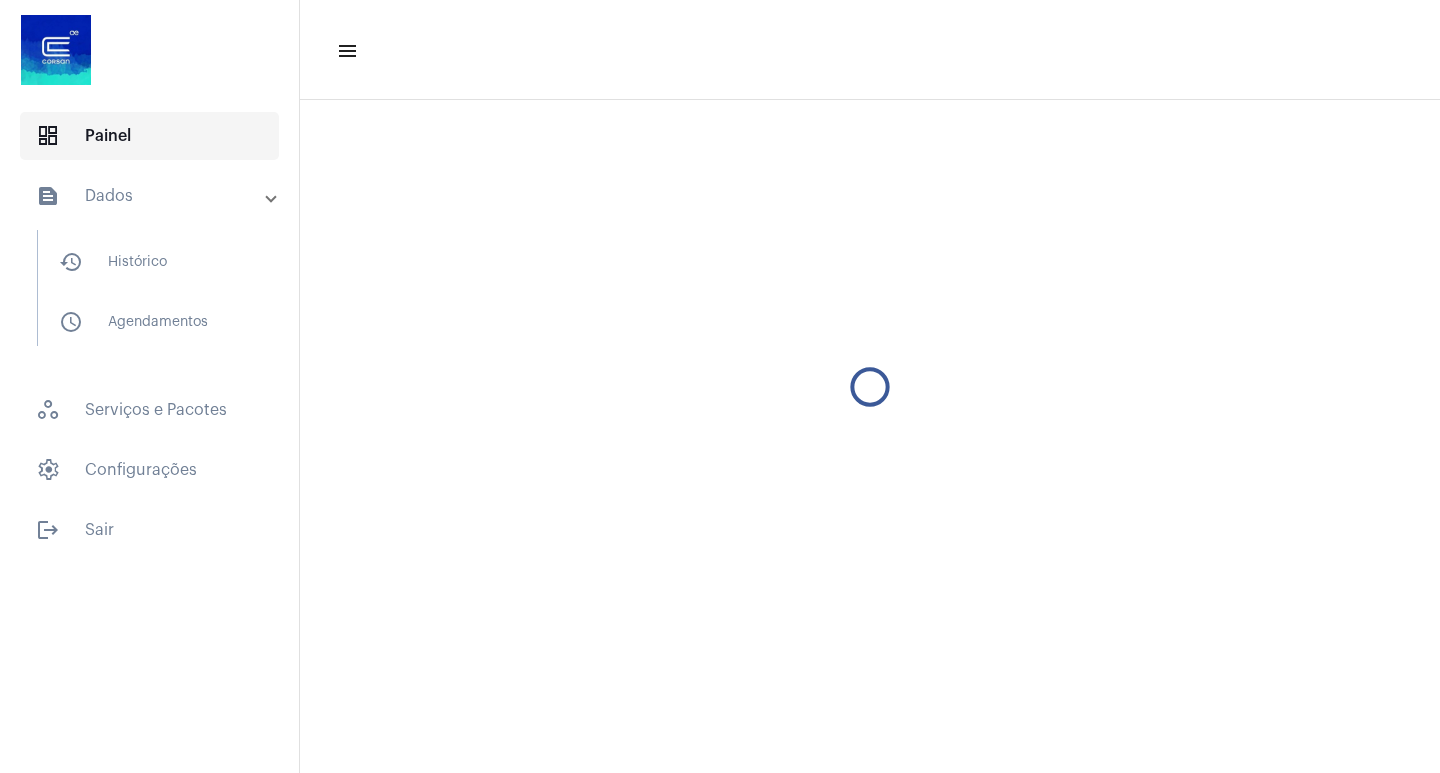 scroll, scrollTop: 0, scrollLeft: 0, axis: both 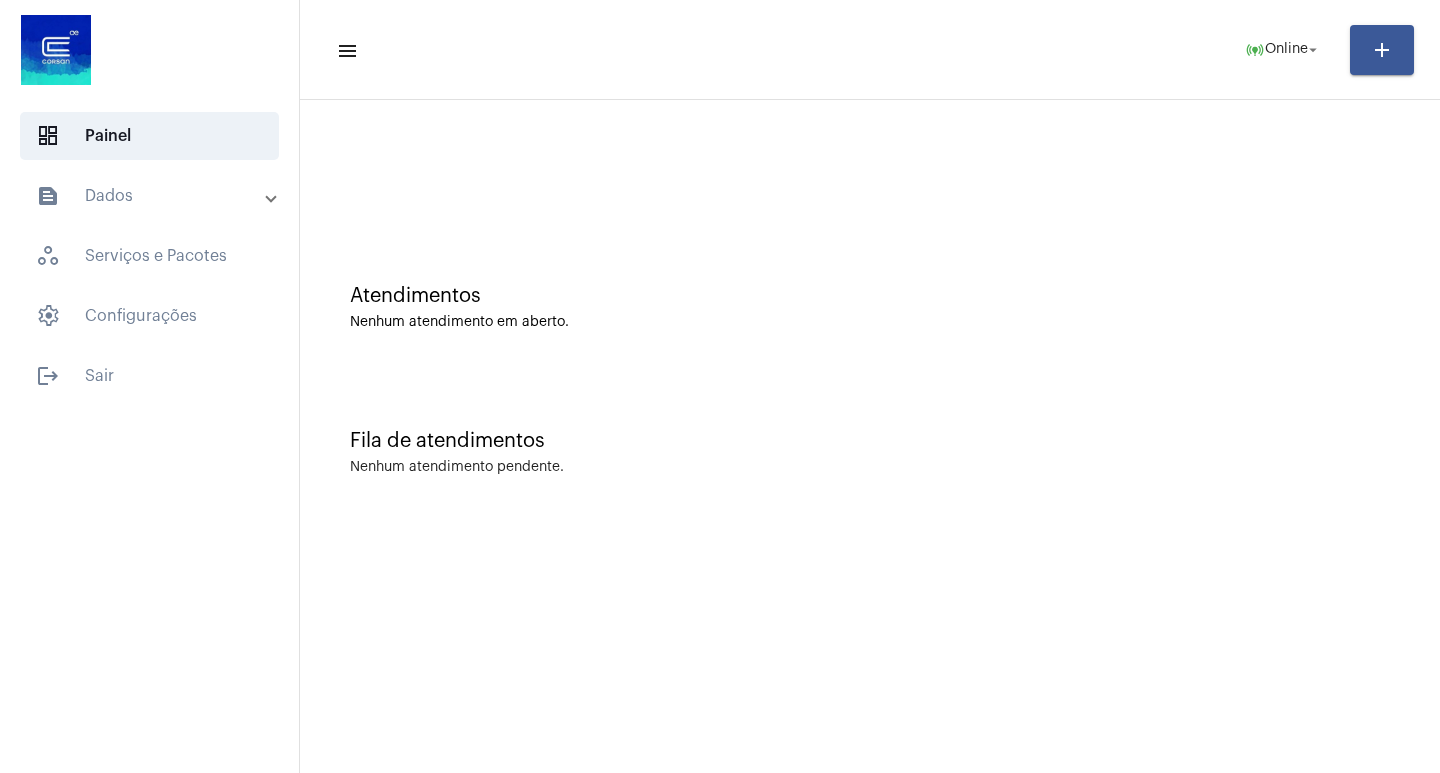 click on "text_snippet_outlined  Dados" at bounding box center [155, 196] 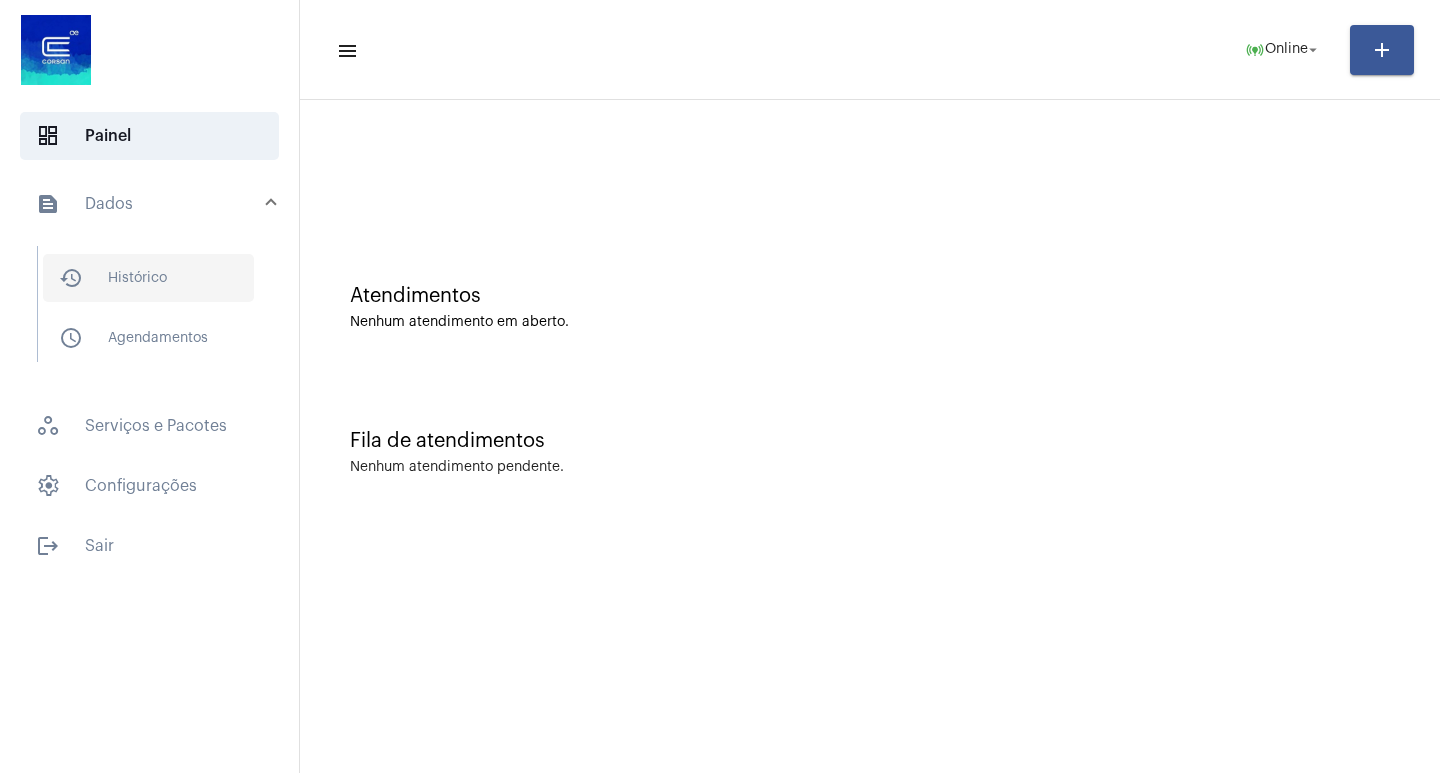 click on "history_outlined  Histórico" at bounding box center [148, 278] 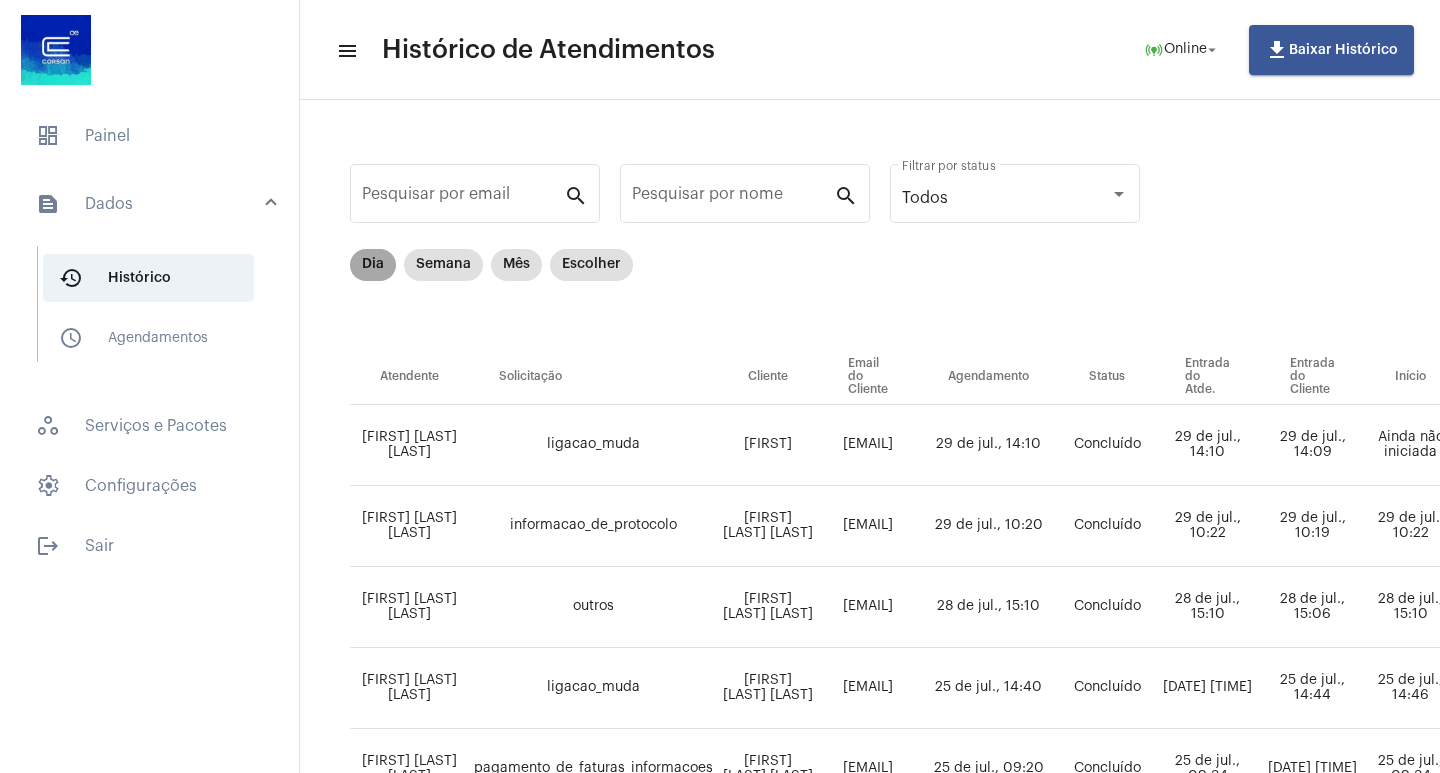 click on "Dia" at bounding box center (373, 265) 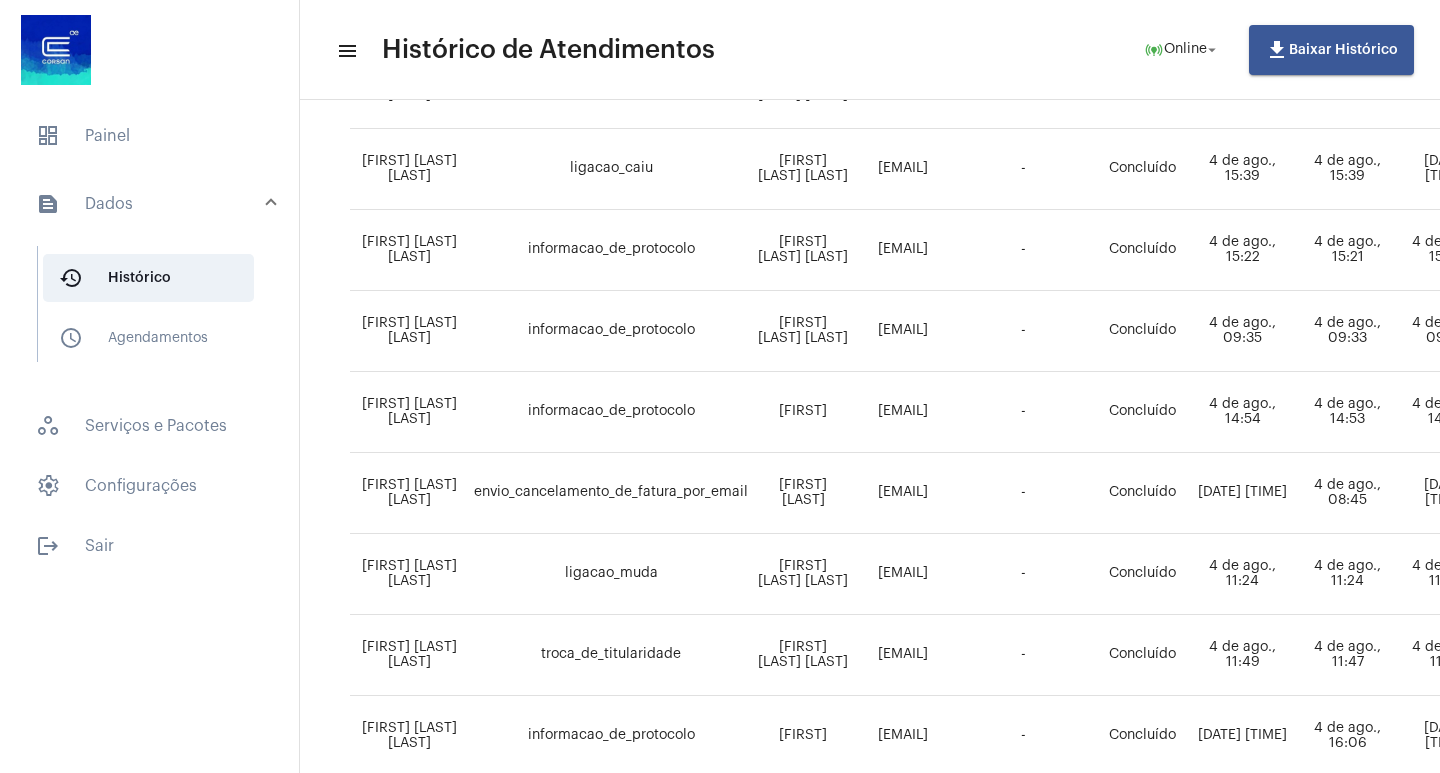 scroll, scrollTop: 806, scrollLeft: 0, axis: vertical 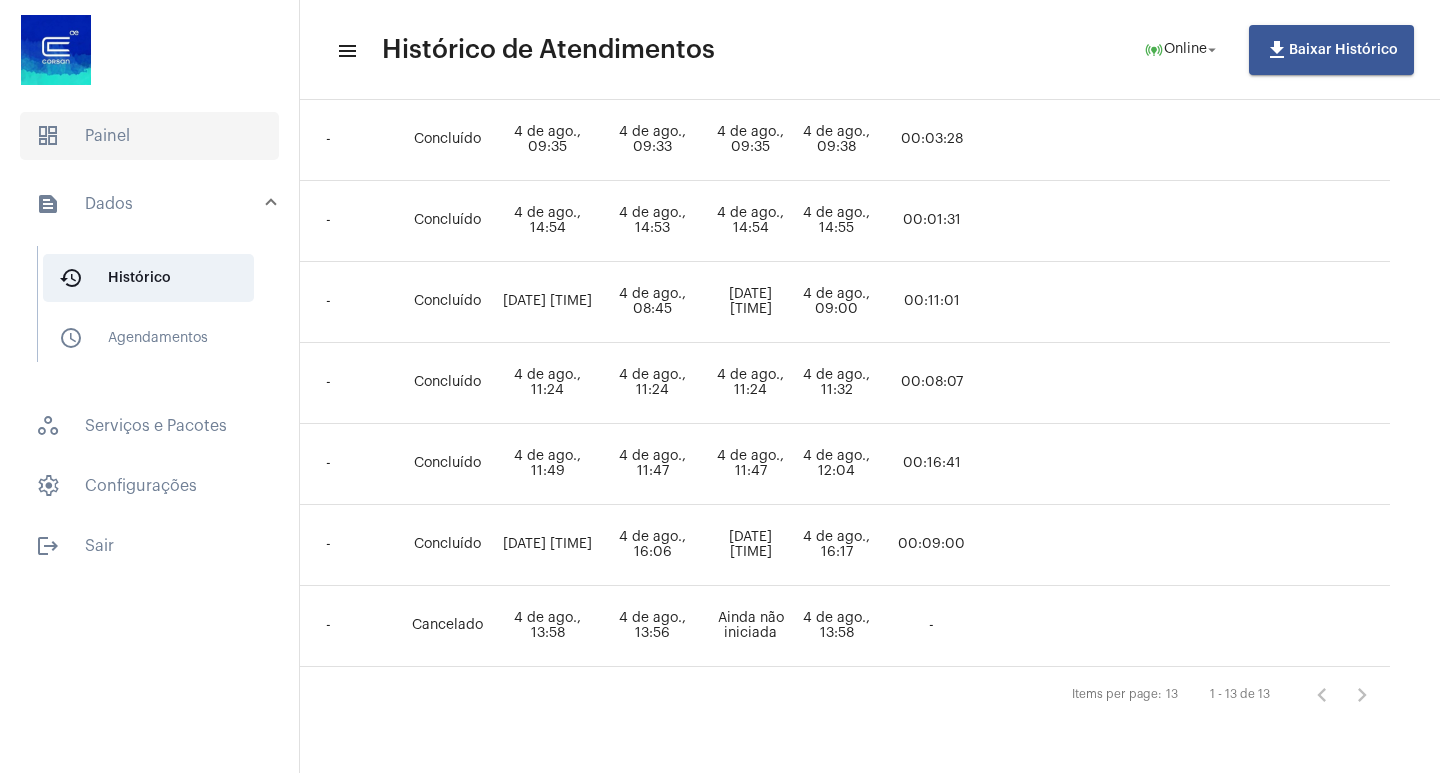 click on "dashboard   Painel" 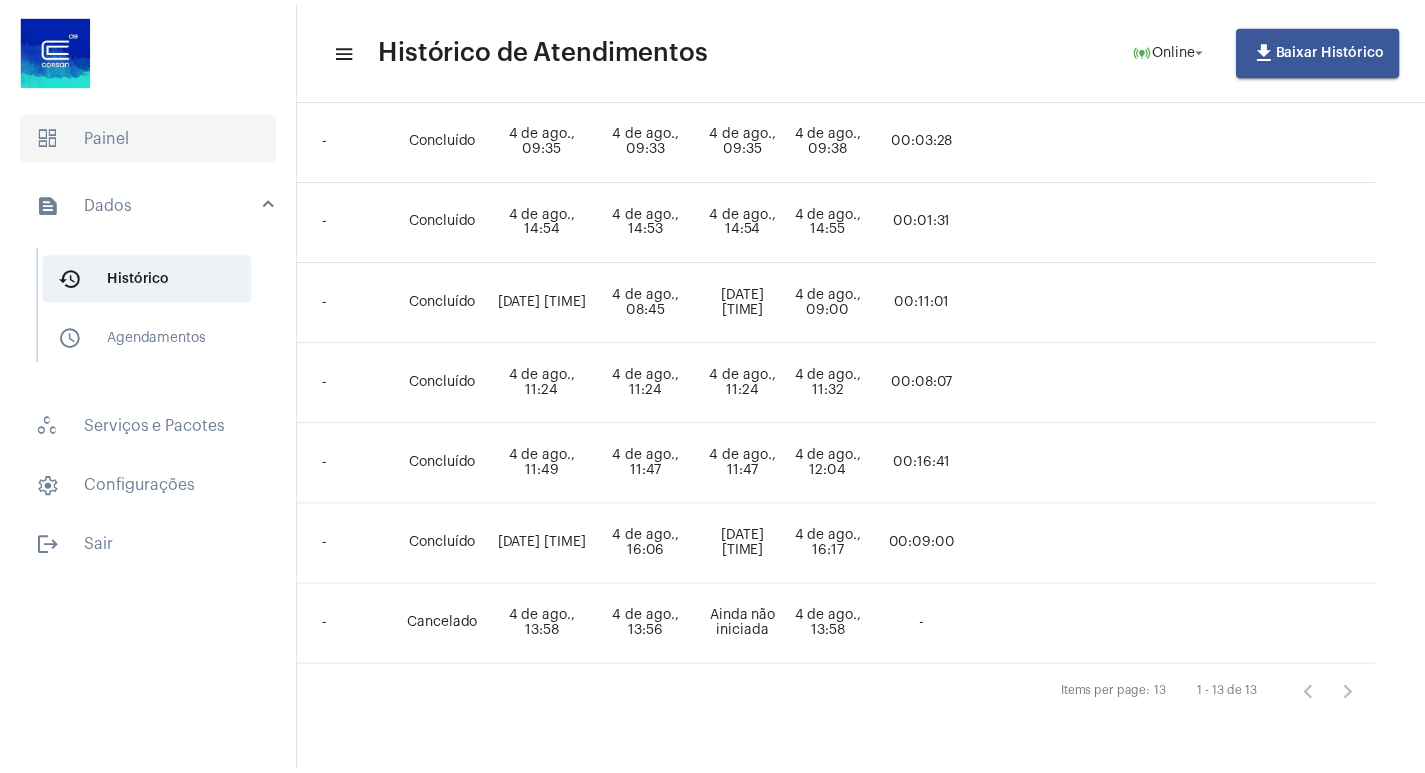 scroll, scrollTop: 0, scrollLeft: 0, axis: both 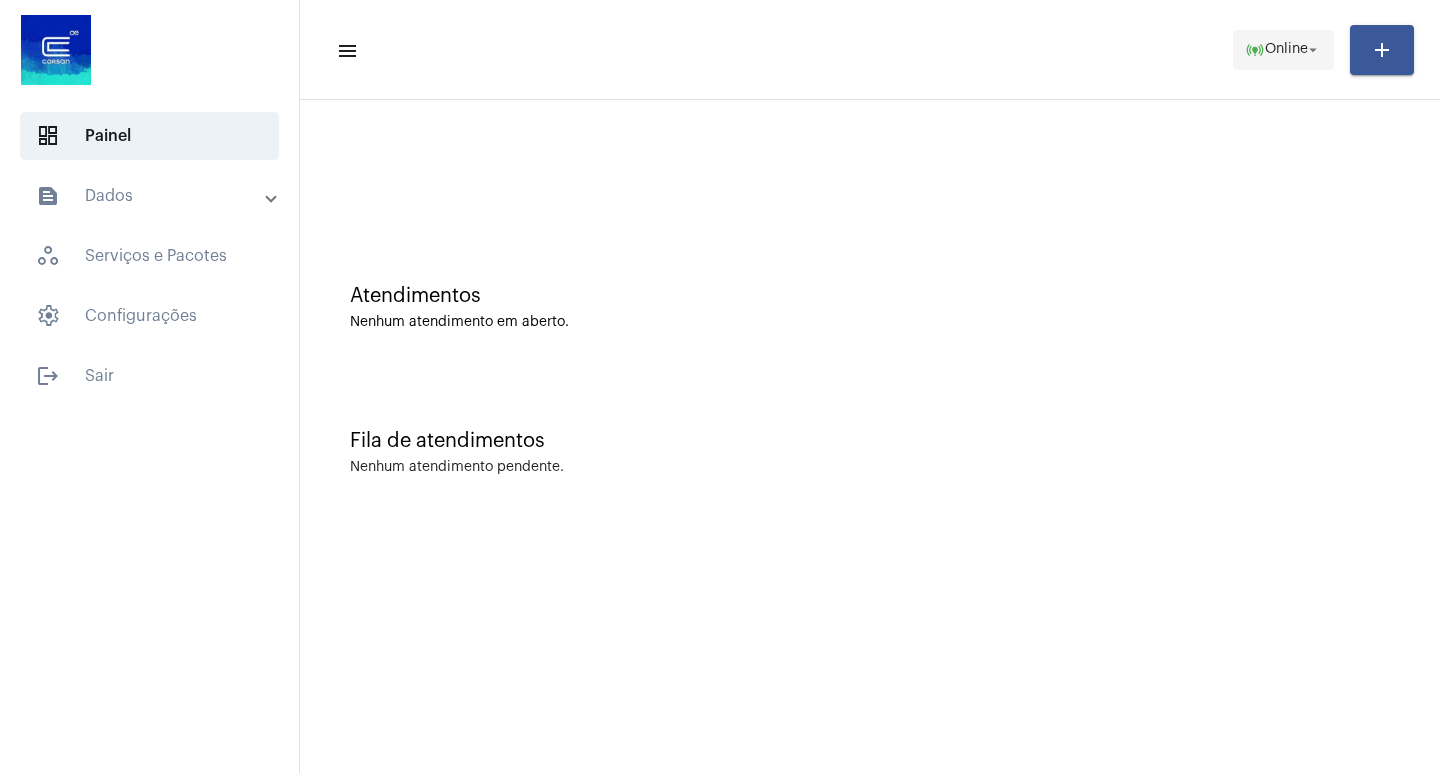 click on "arrow_drop_down" 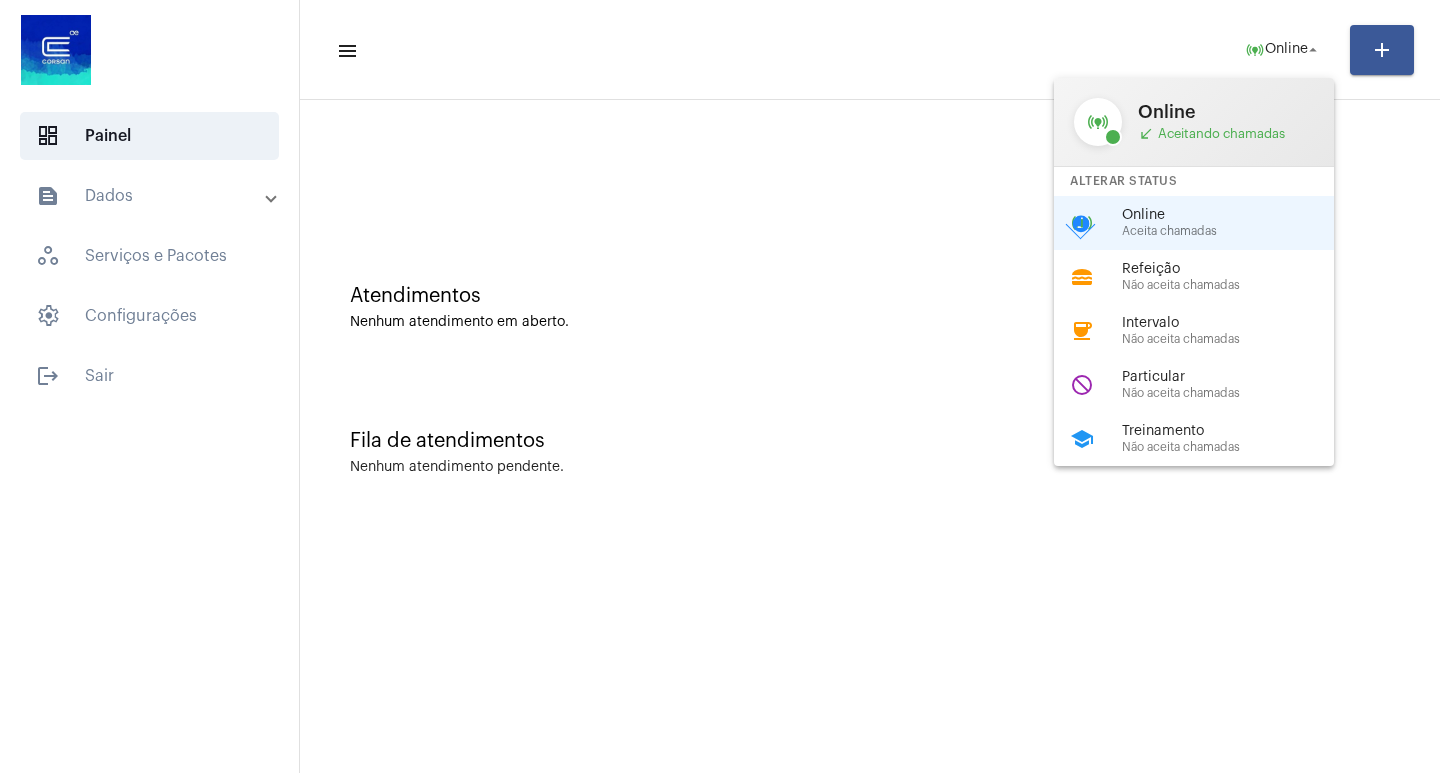 click at bounding box center (720, 386) 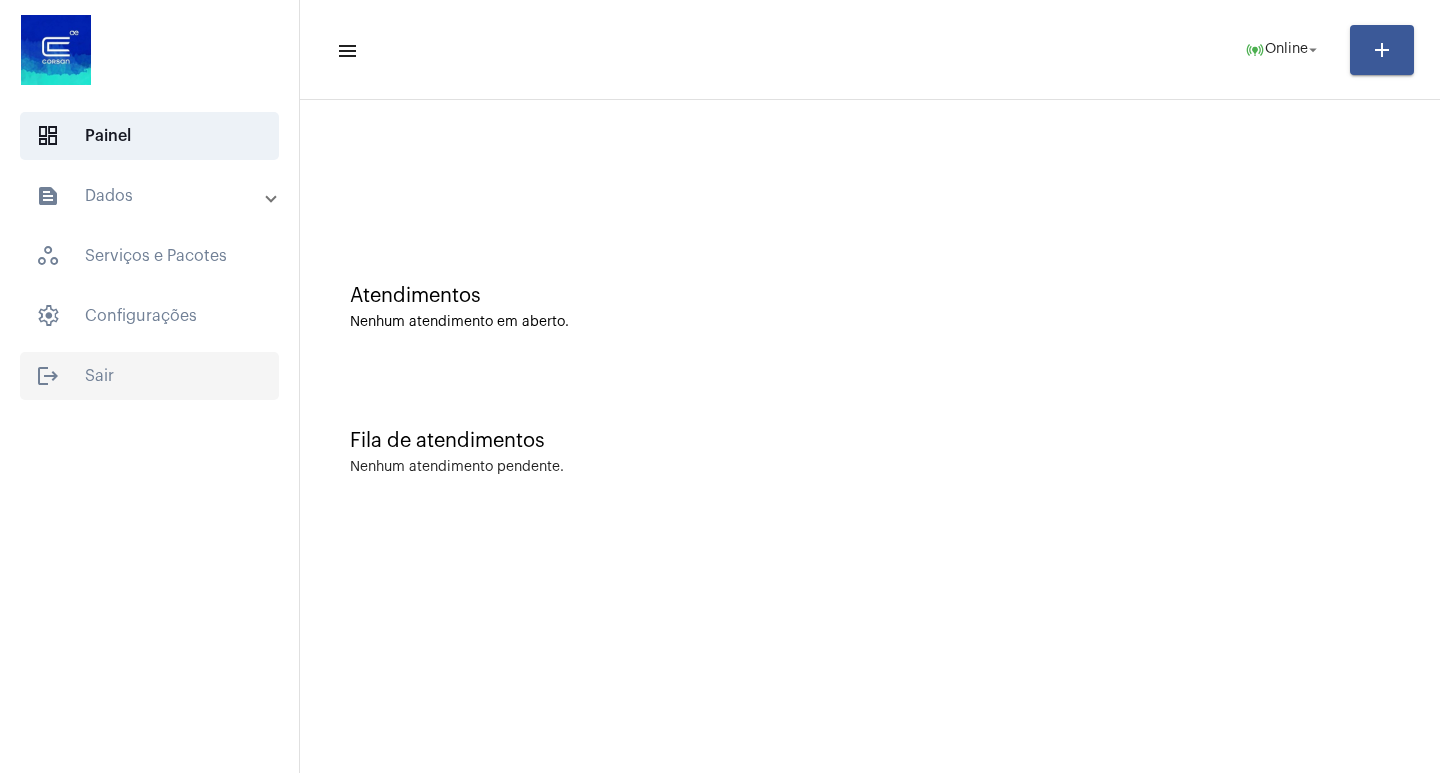 click on "logout  Sair" 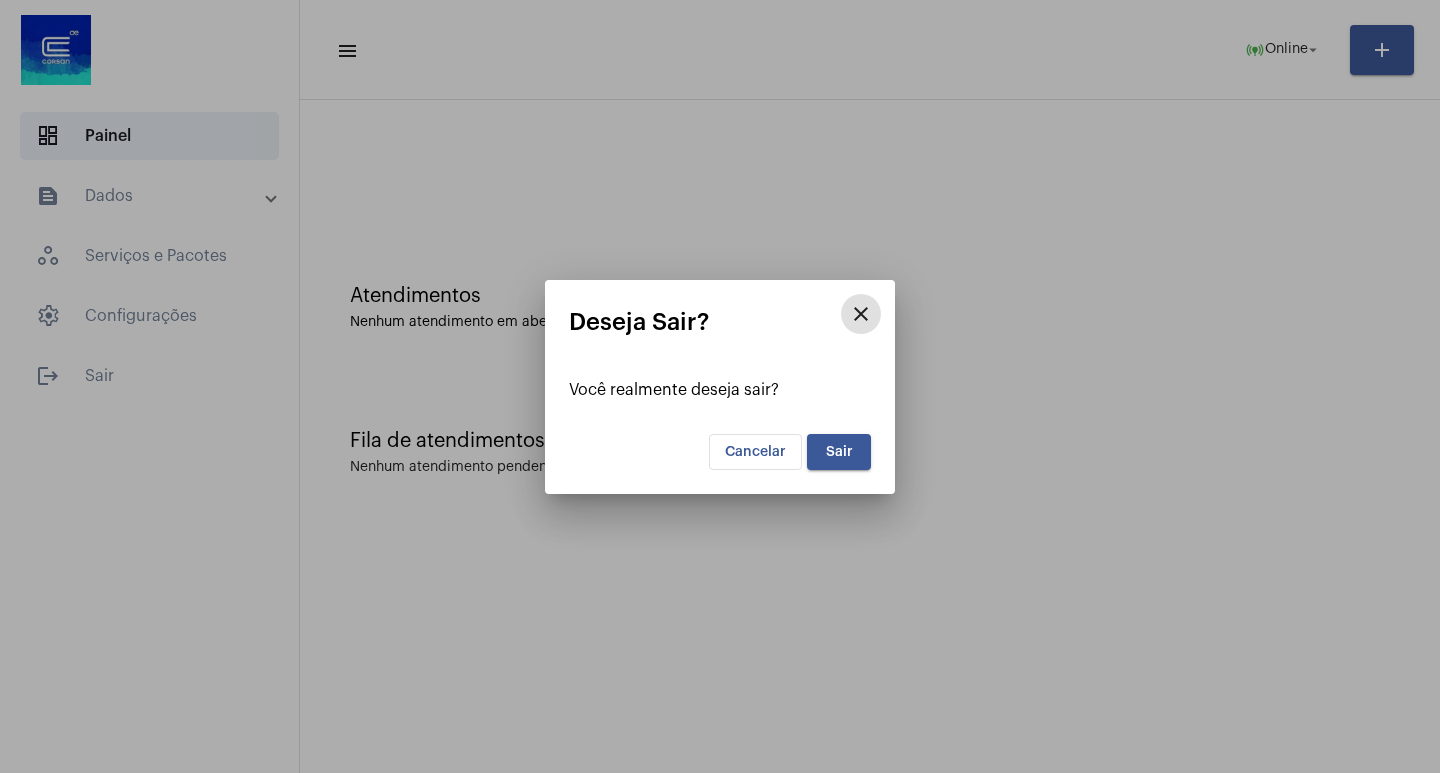 click on "Sair" at bounding box center [839, 452] 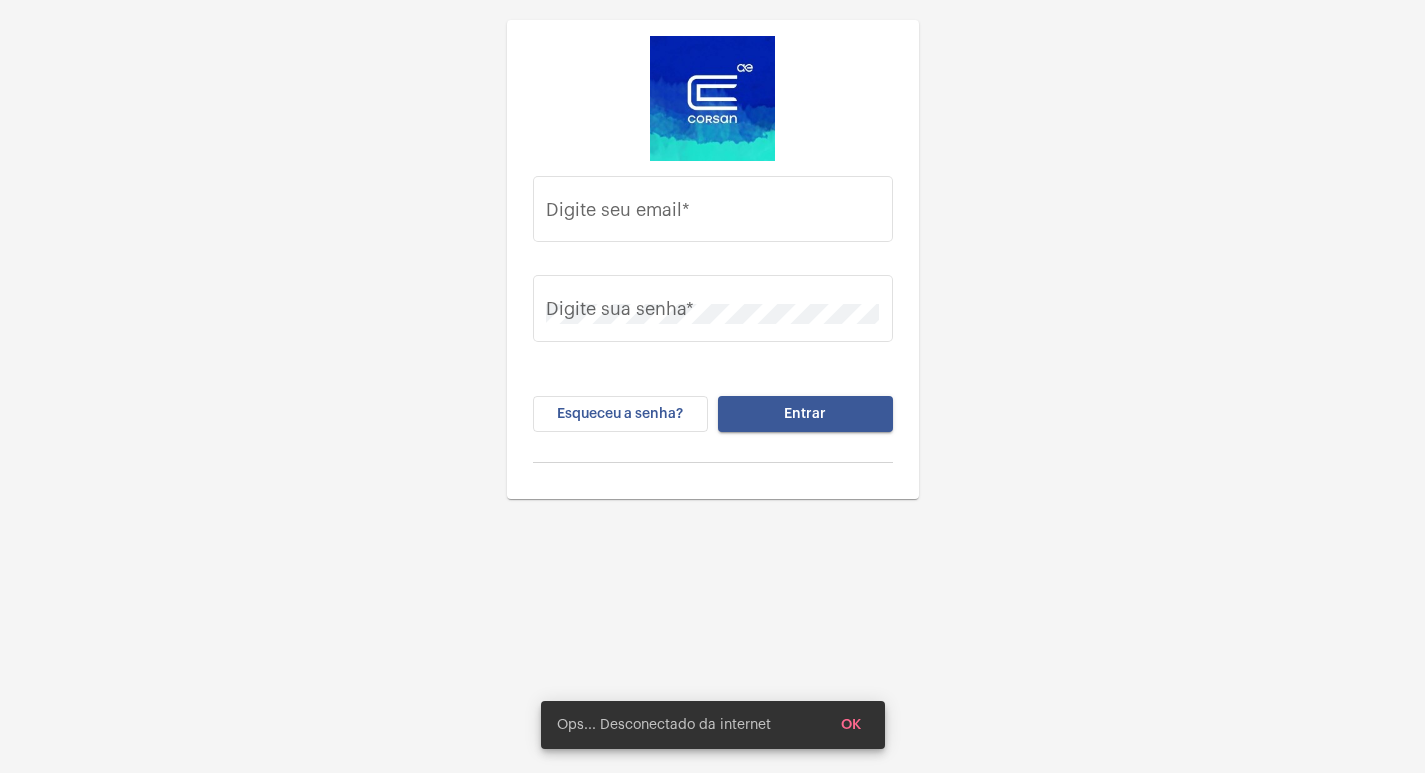 type on "[EMAIL]" 